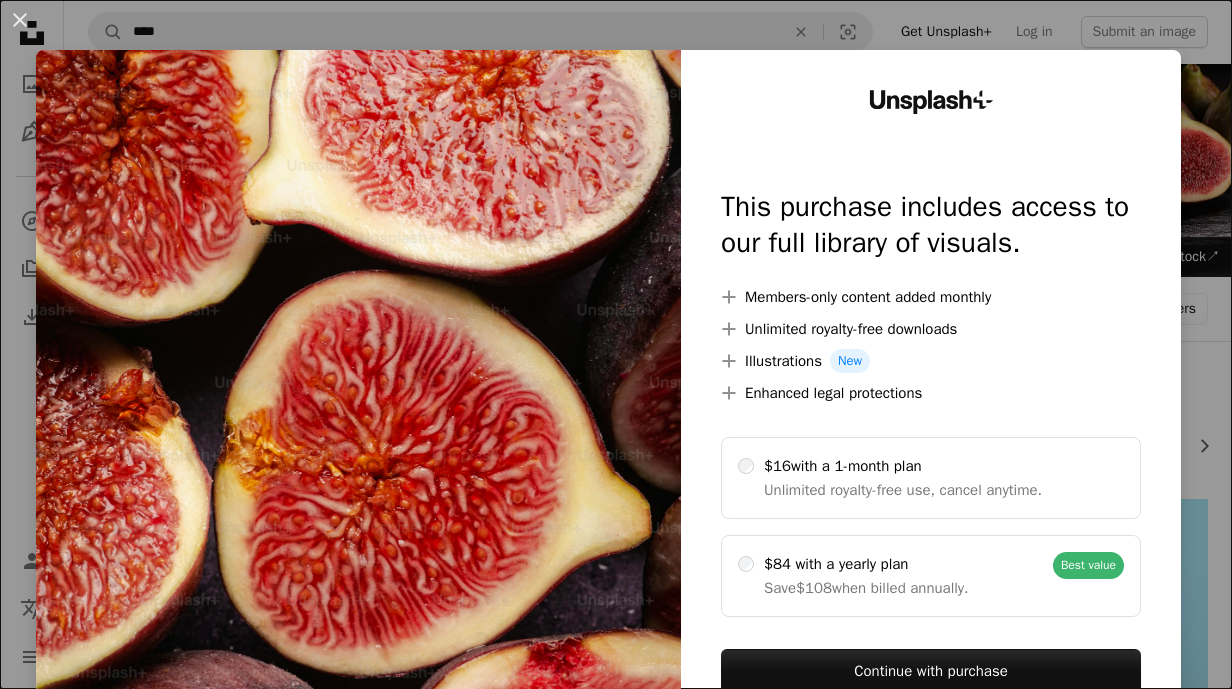 scroll, scrollTop: 572, scrollLeft: 0, axis: vertical 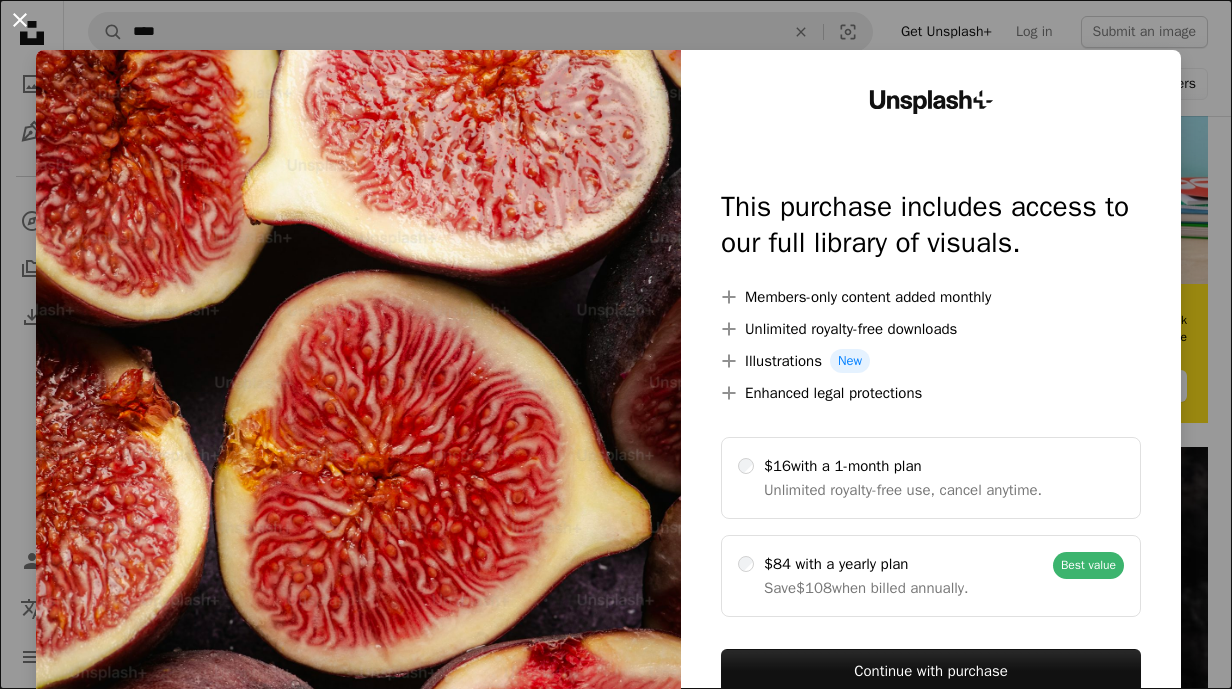 click on "An X shape" at bounding box center [20, 20] 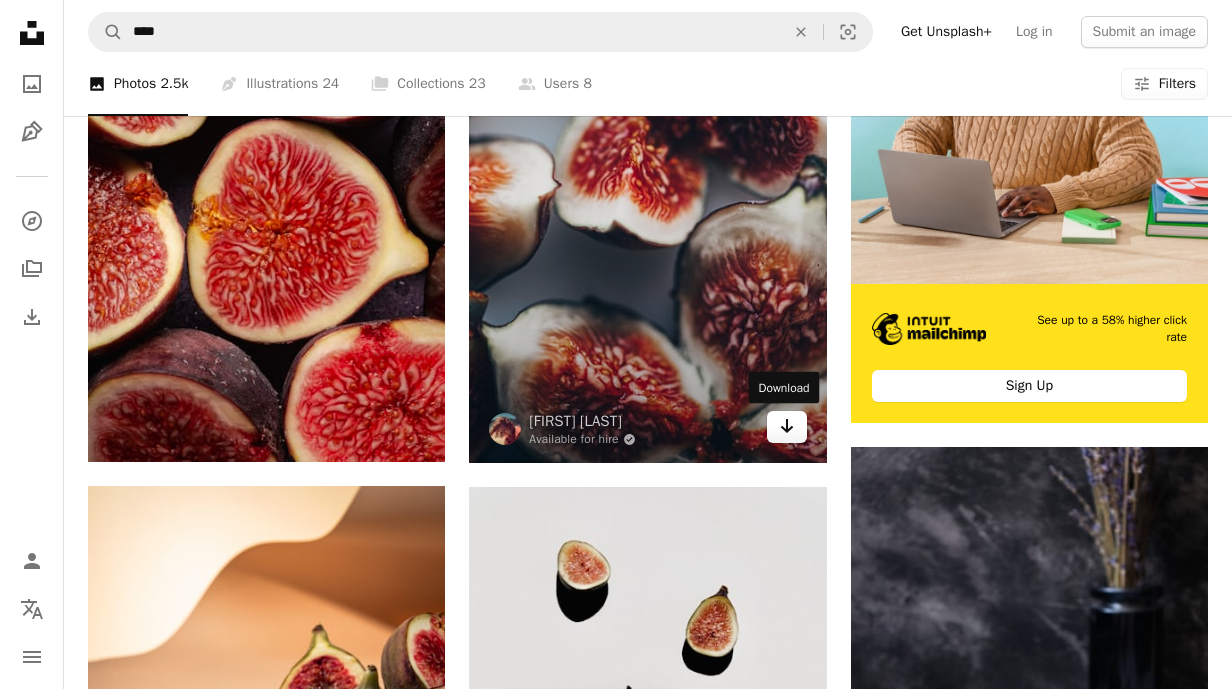 click on "Arrow pointing down" 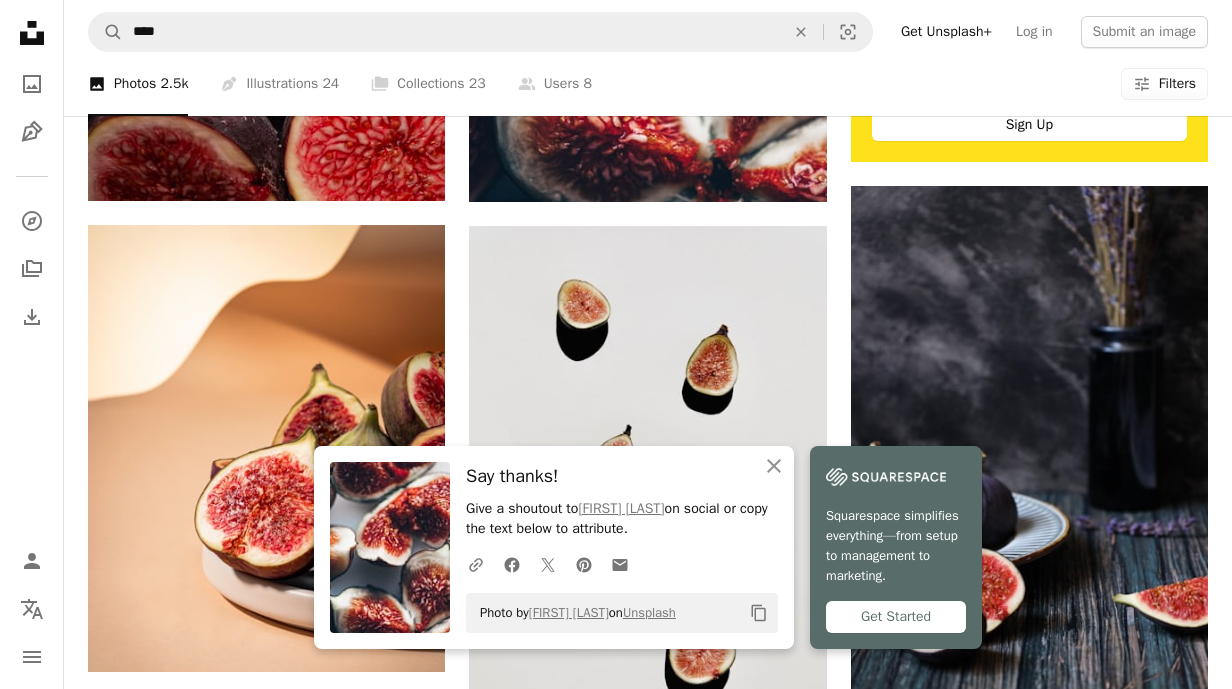 scroll, scrollTop: 843, scrollLeft: 0, axis: vertical 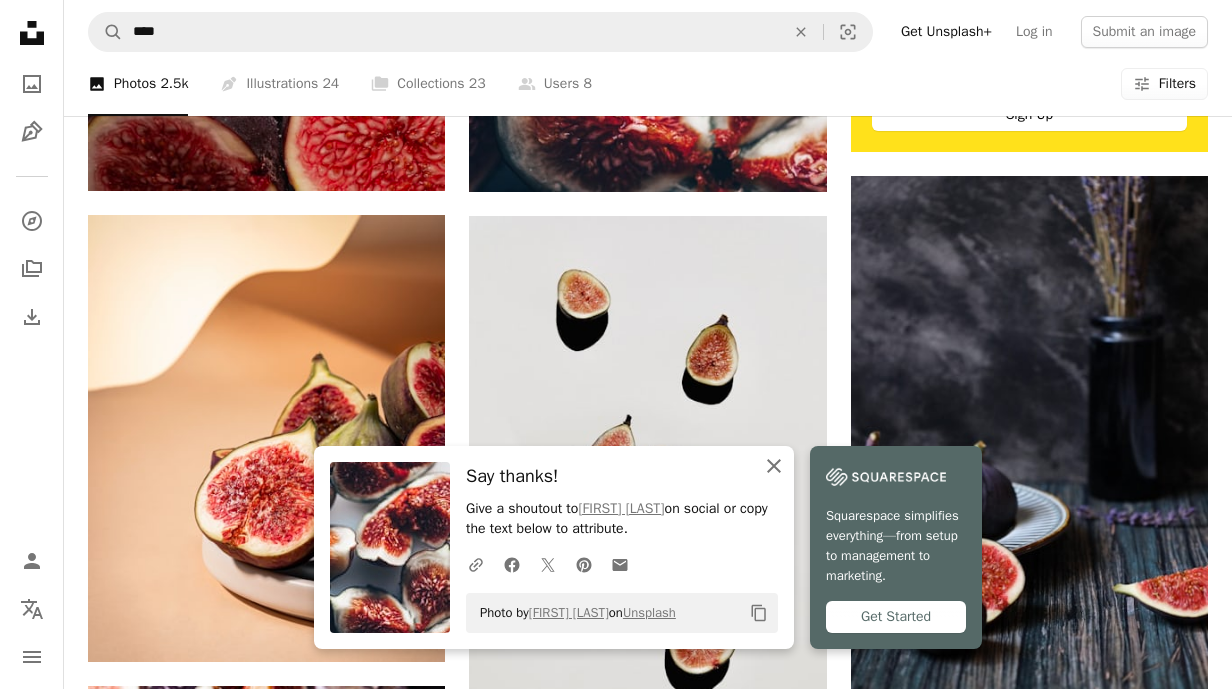 click on "An X shape" 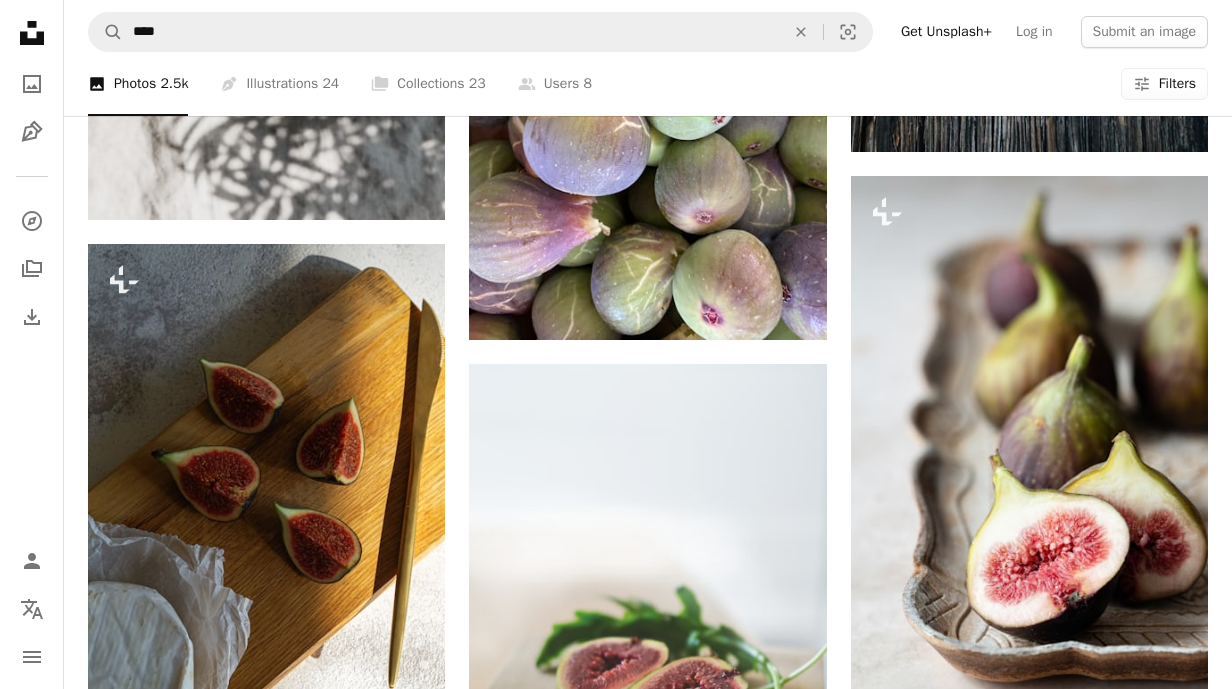 scroll, scrollTop: 2791, scrollLeft: 0, axis: vertical 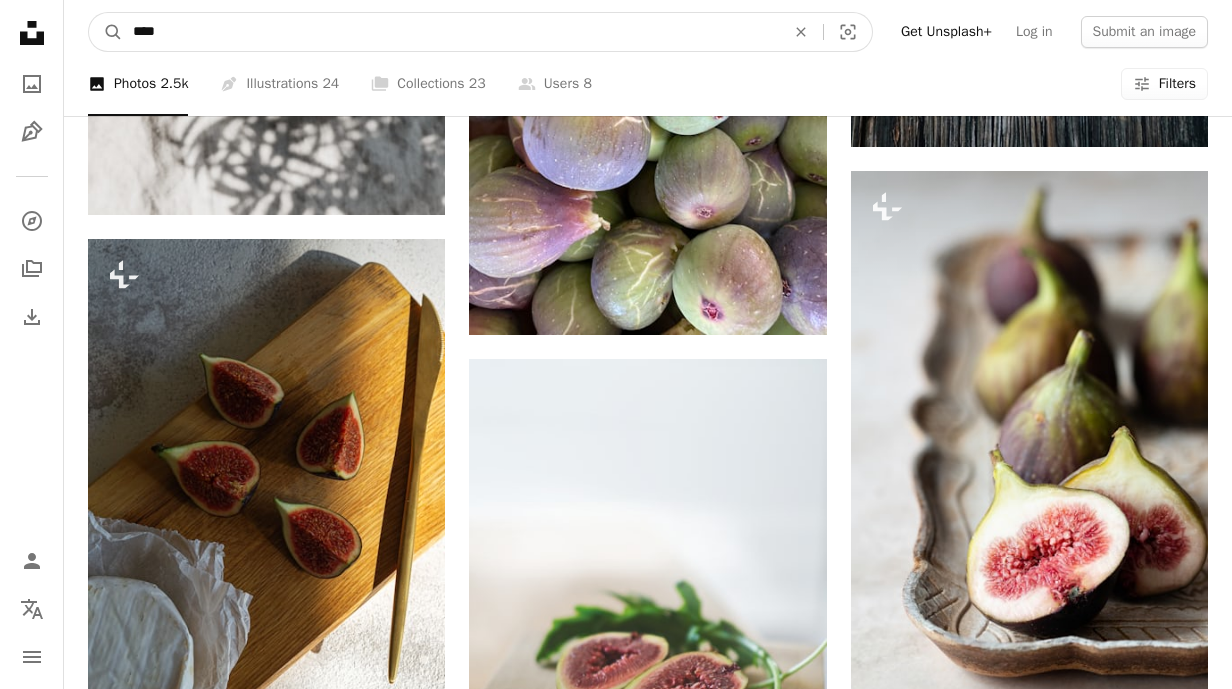 click on "****" at bounding box center (451, 32) 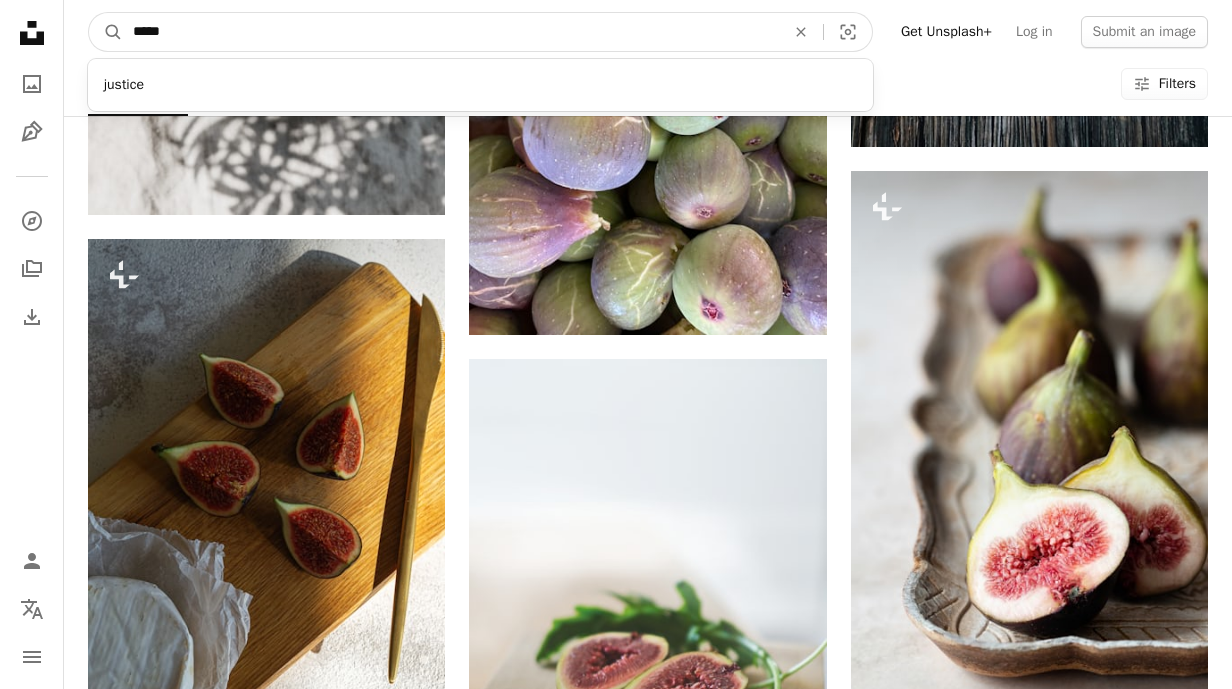 type on "*****" 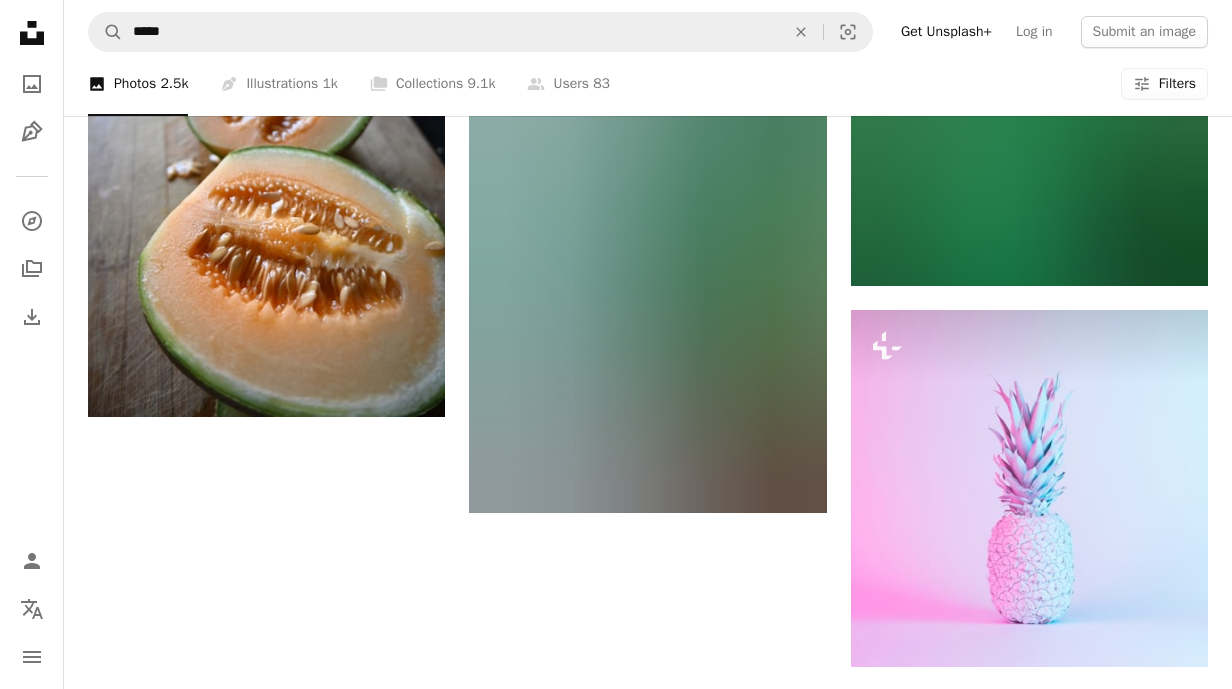 scroll, scrollTop: 2491, scrollLeft: 0, axis: vertical 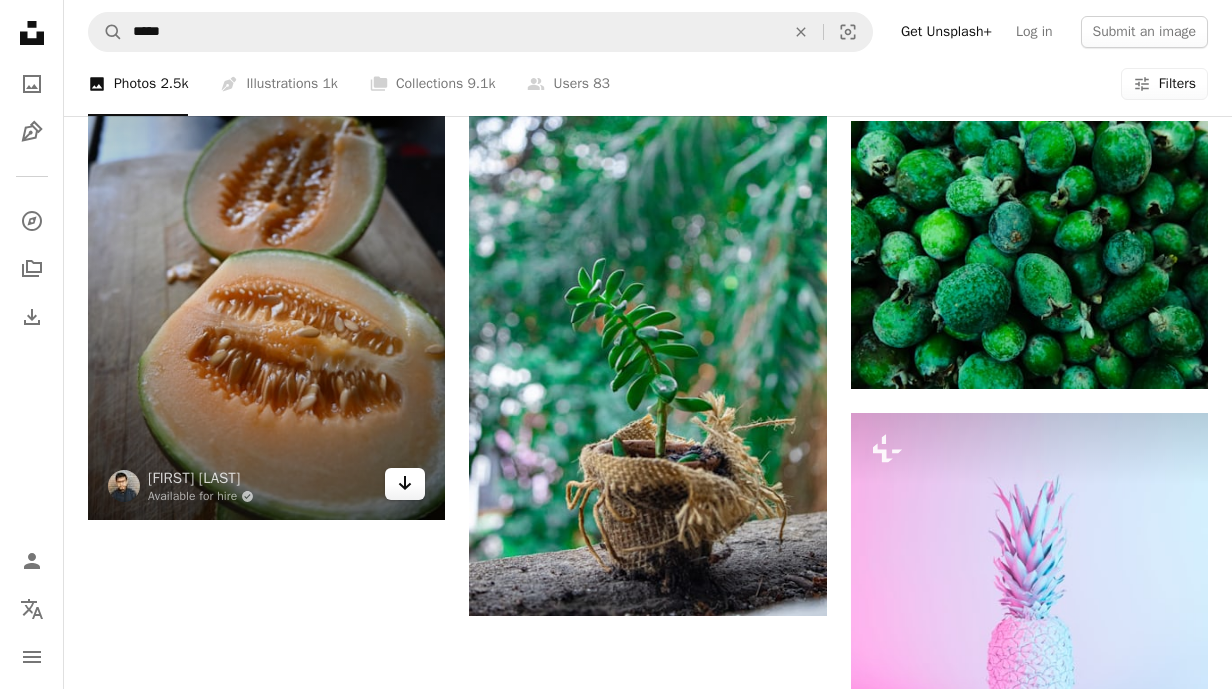click on "Arrow pointing down" at bounding box center (405, 484) 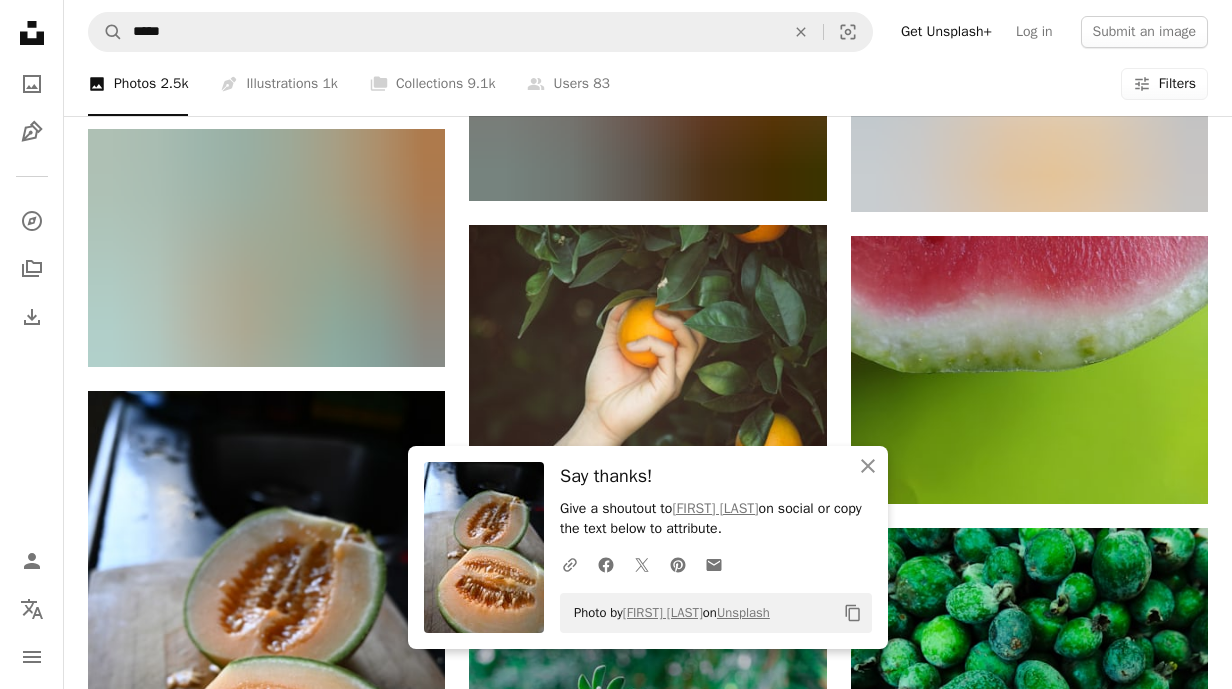 scroll, scrollTop: 2082, scrollLeft: 0, axis: vertical 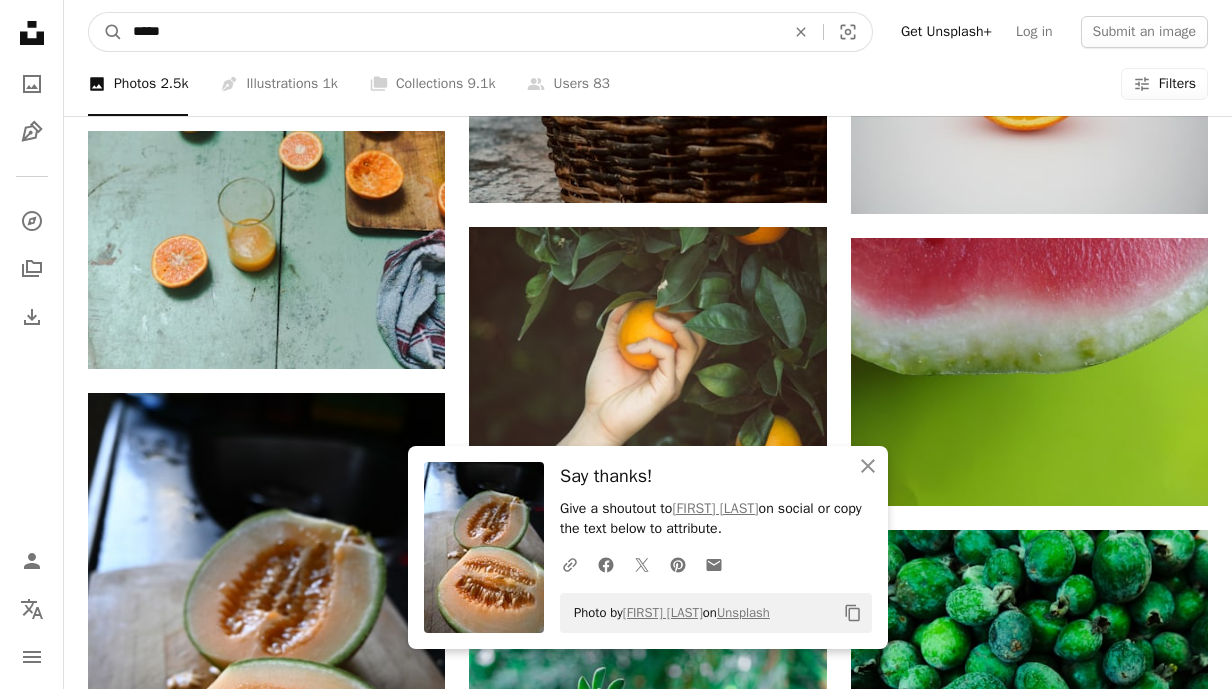 click on "*****" at bounding box center (451, 32) 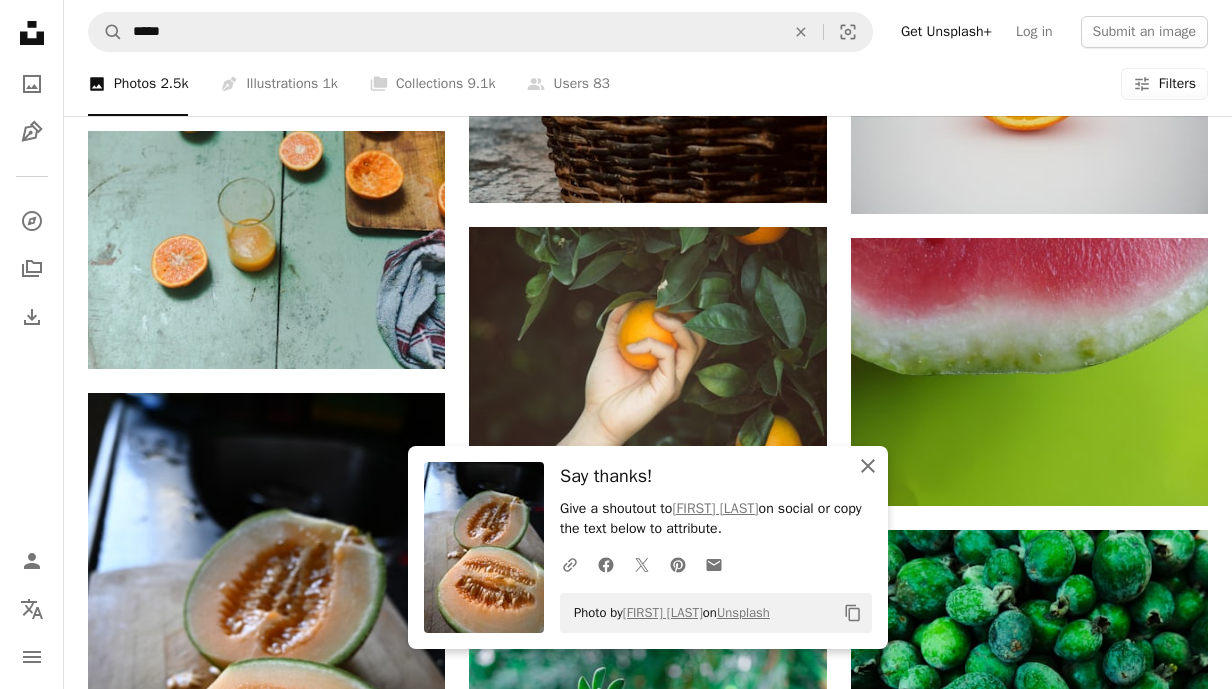 click 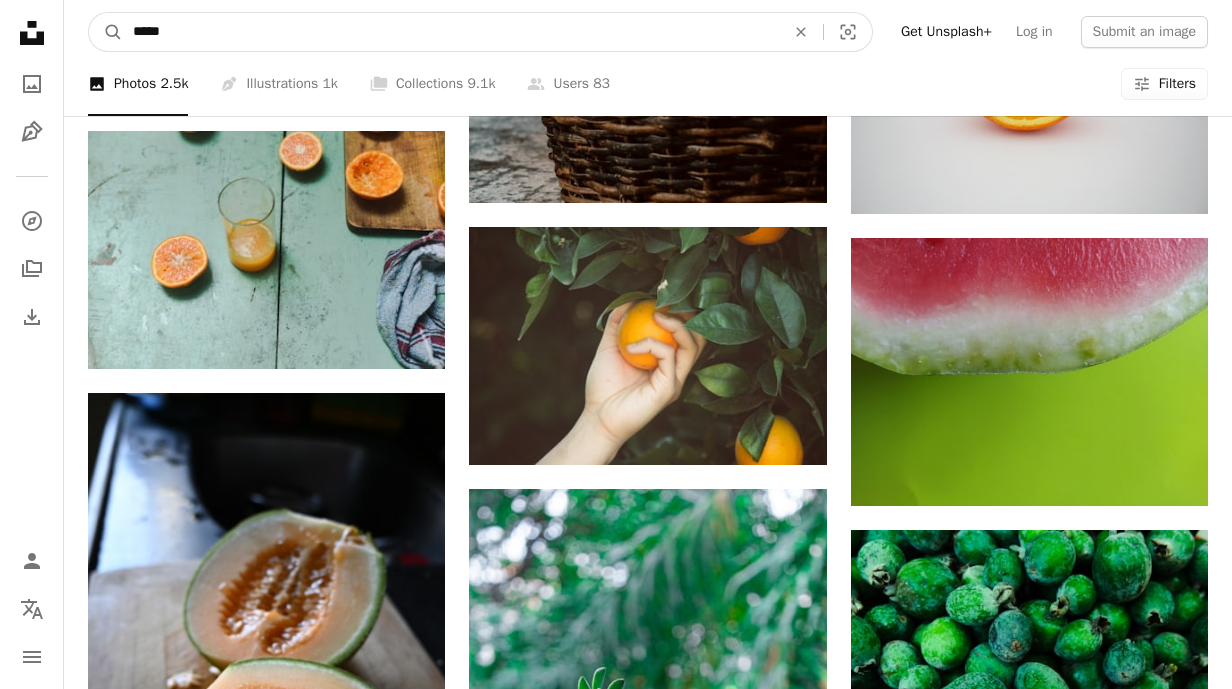click on "*****" at bounding box center [451, 32] 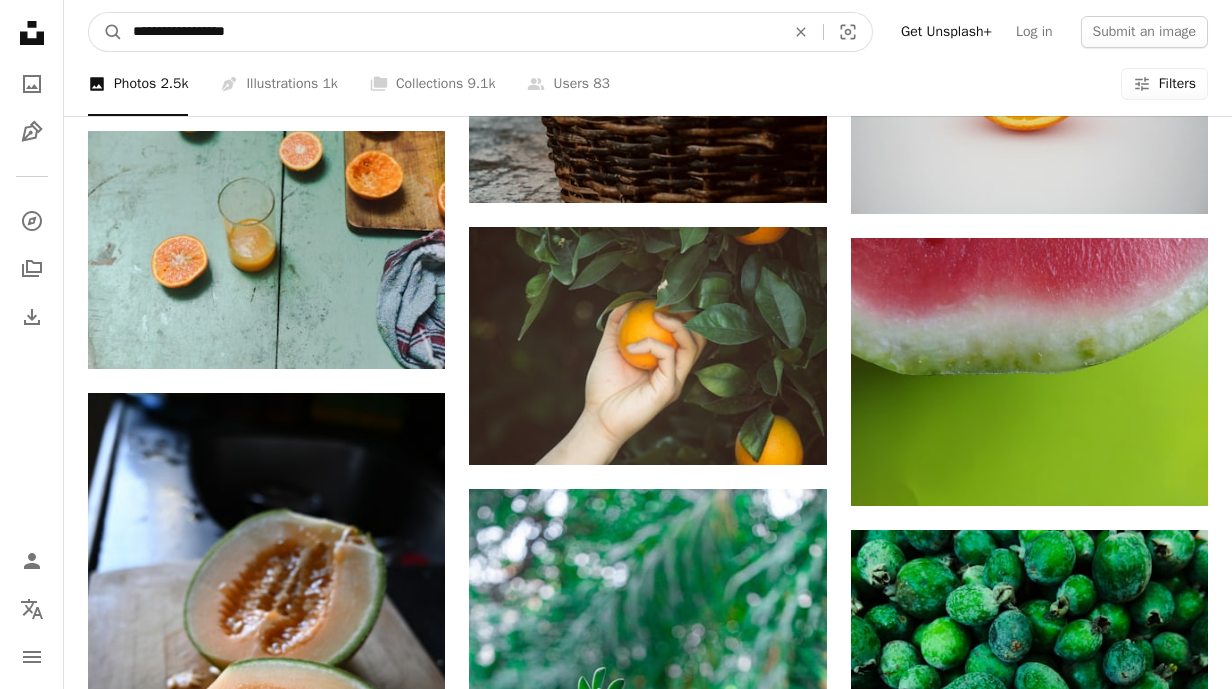 type on "**********" 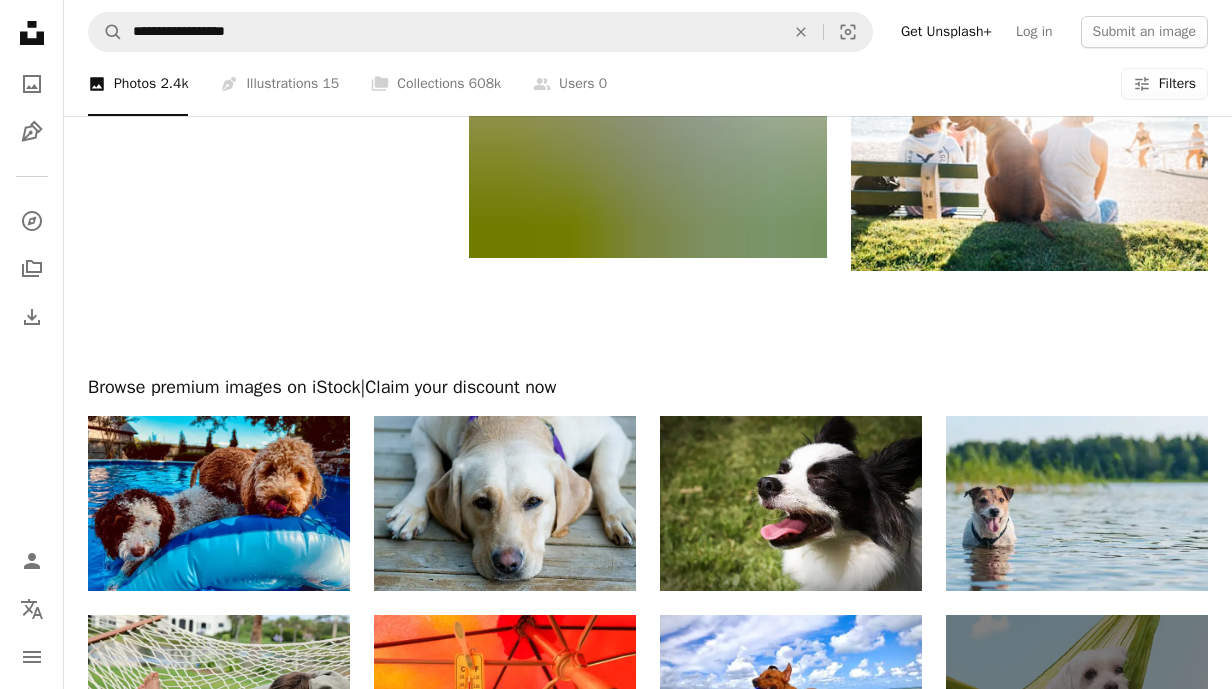 scroll, scrollTop: 3337, scrollLeft: 0, axis: vertical 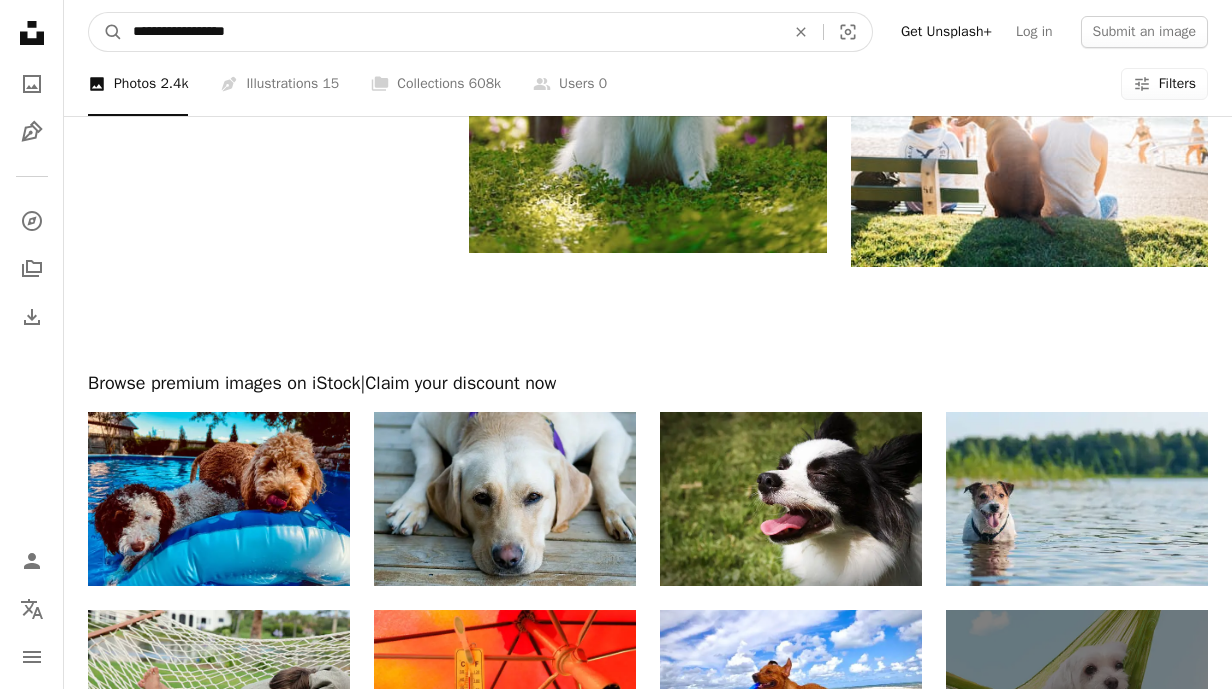 click on "**********" at bounding box center [451, 32] 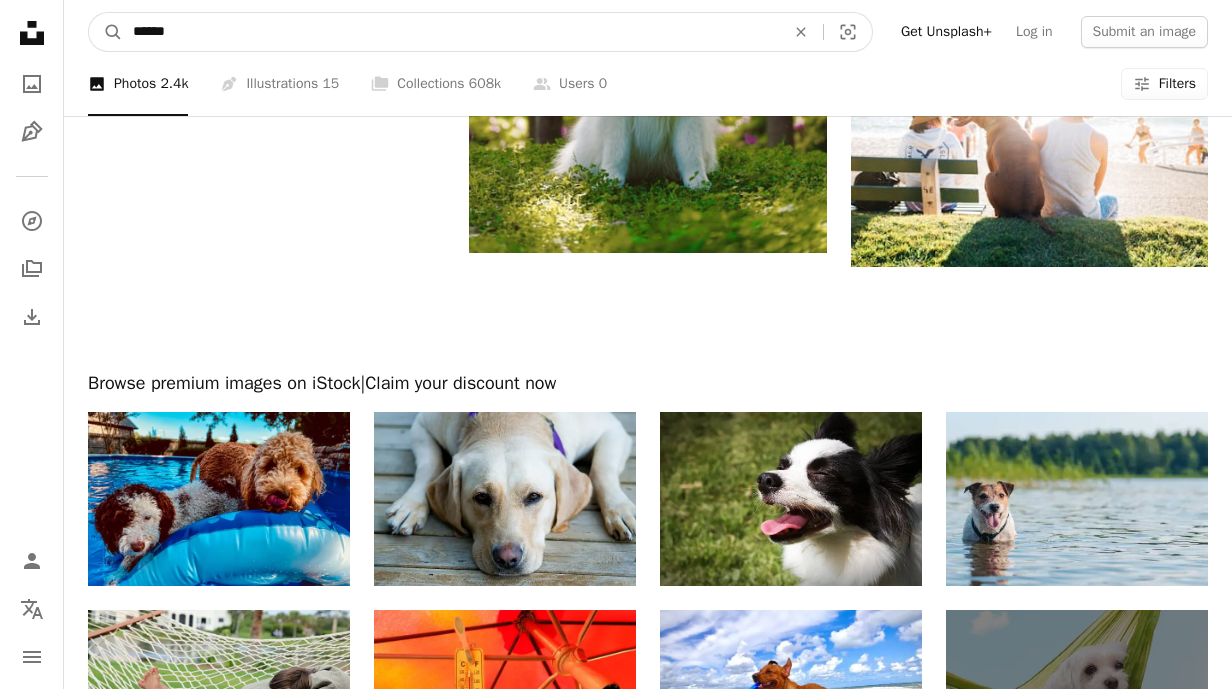 type on "******" 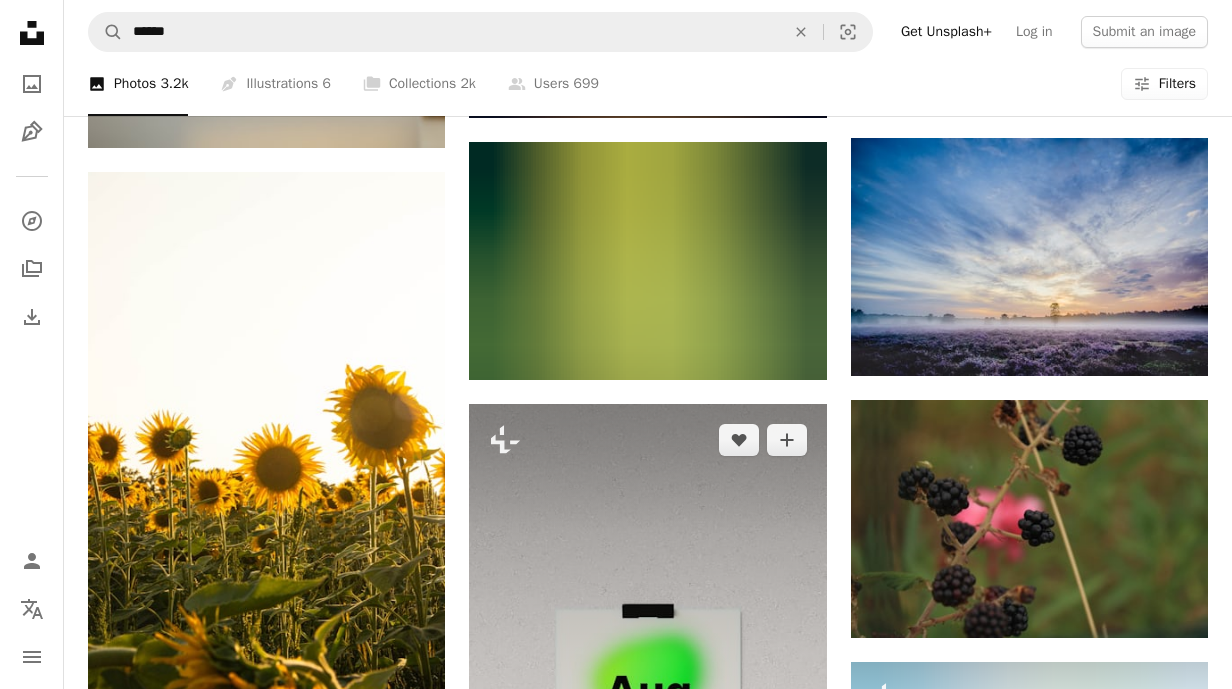 scroll, scrollTop: 1694, scrollLeft: 0, axis: vertical 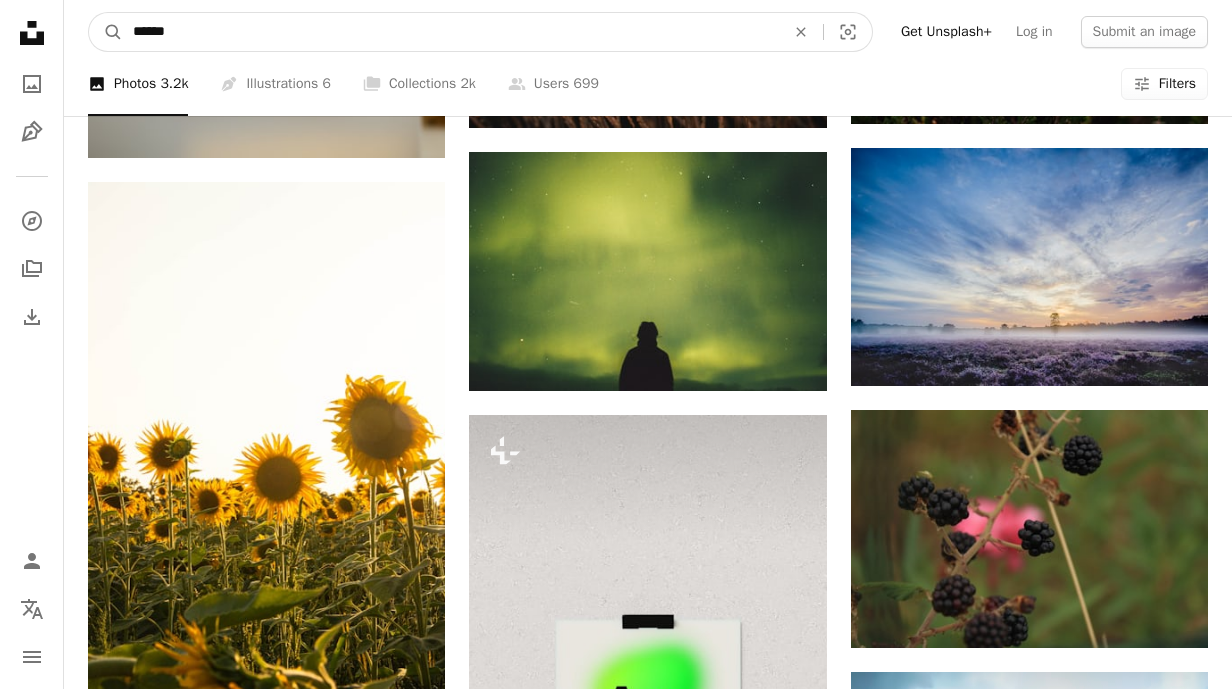 click on "******" at bounding box center (451, 32) 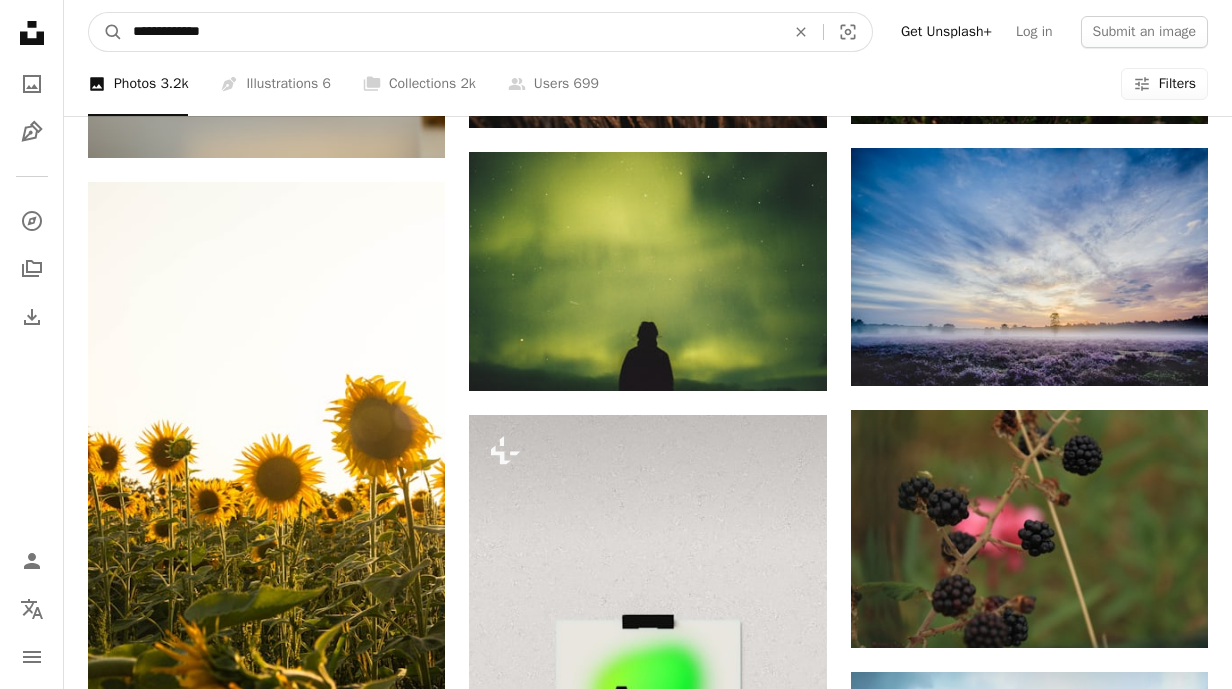 type on "**********" 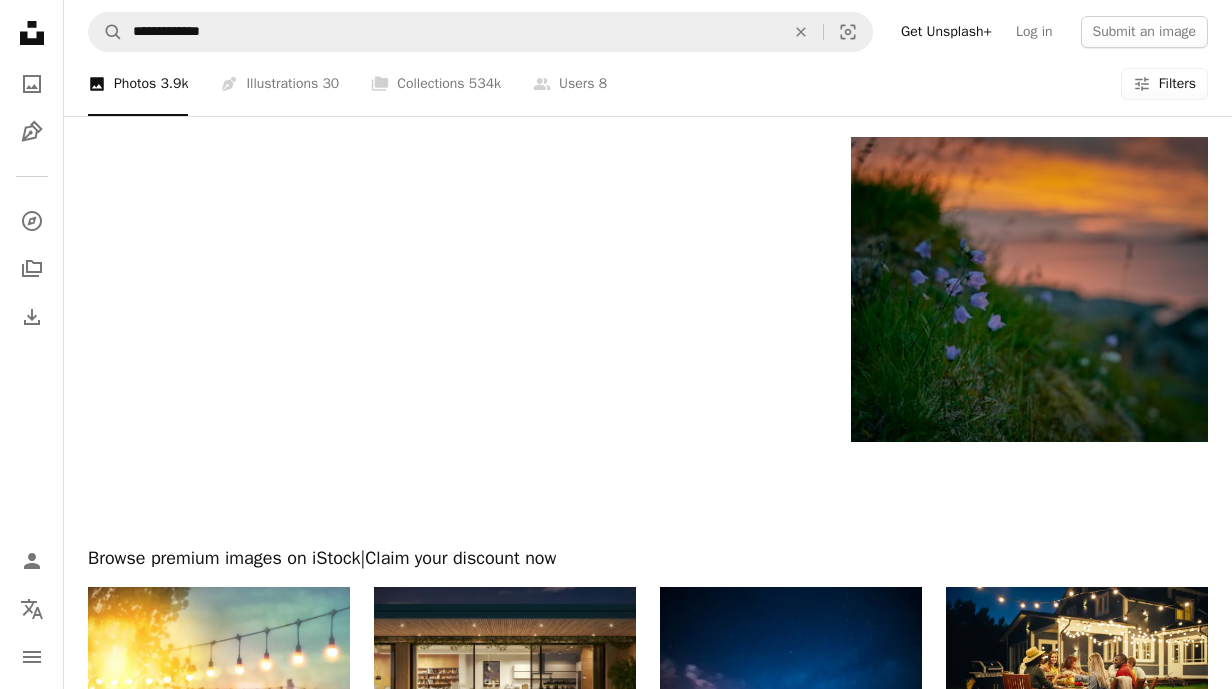 scroll, scrollTop: 3184, scrollLeft: 0, axis: vertical 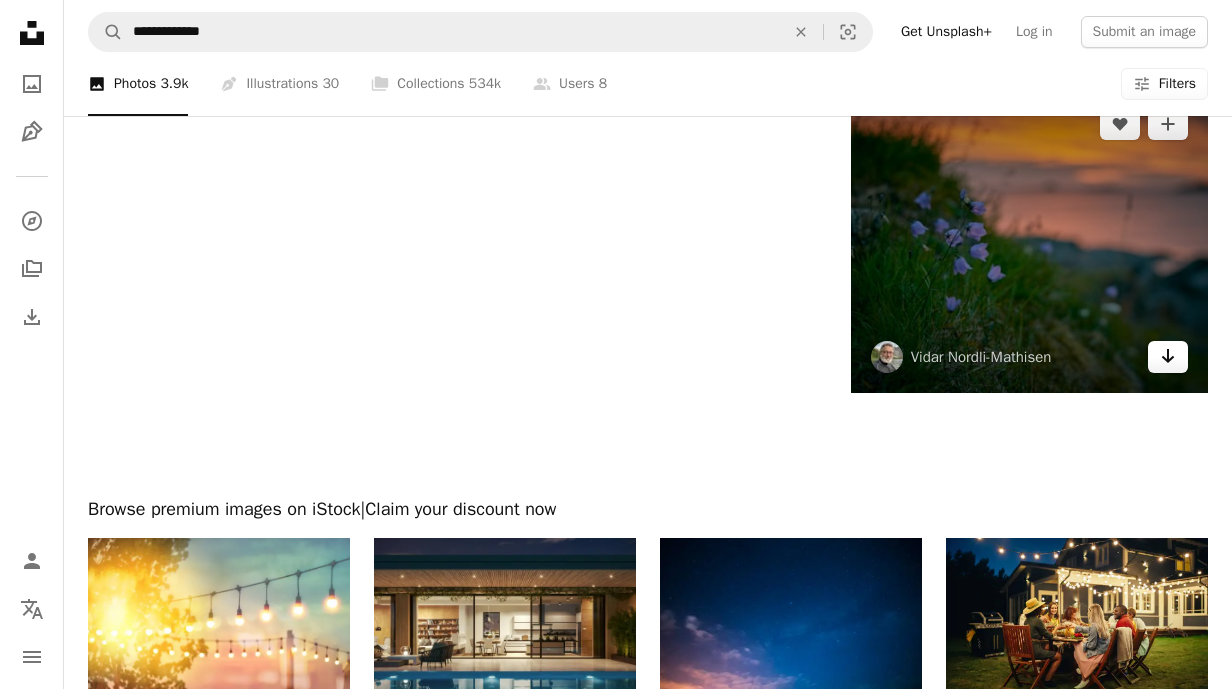 click on "Arrow pointing down" 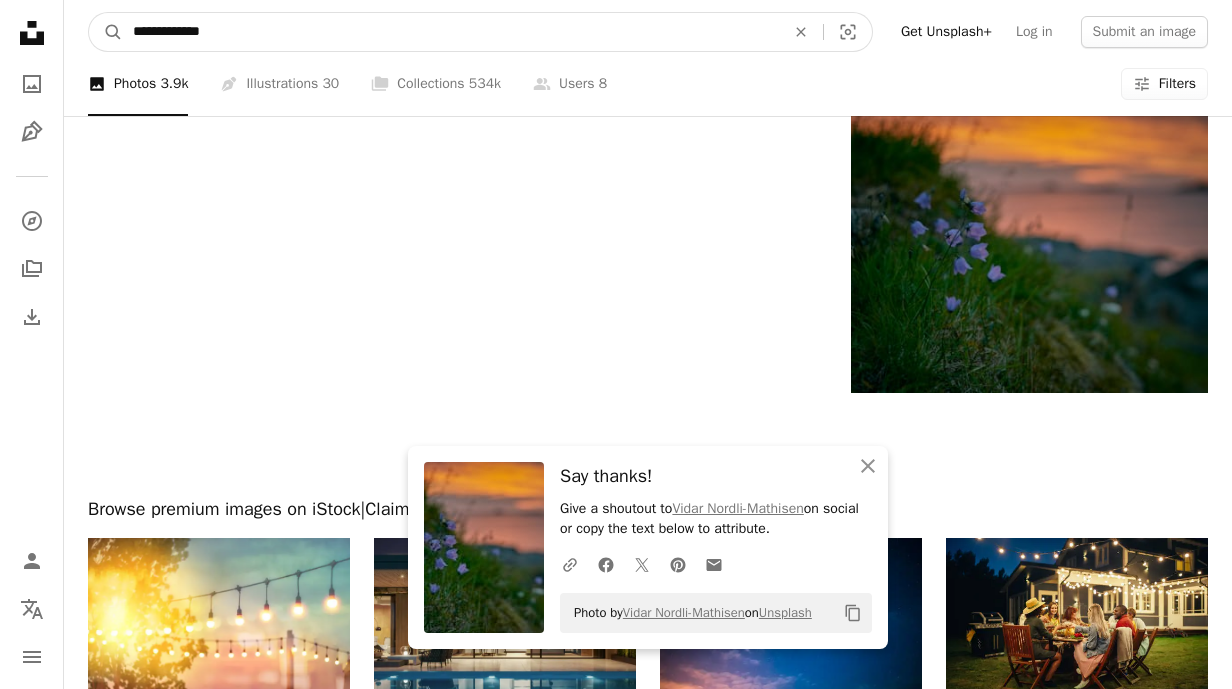 click on "**********" at bounding box center (451, 32) 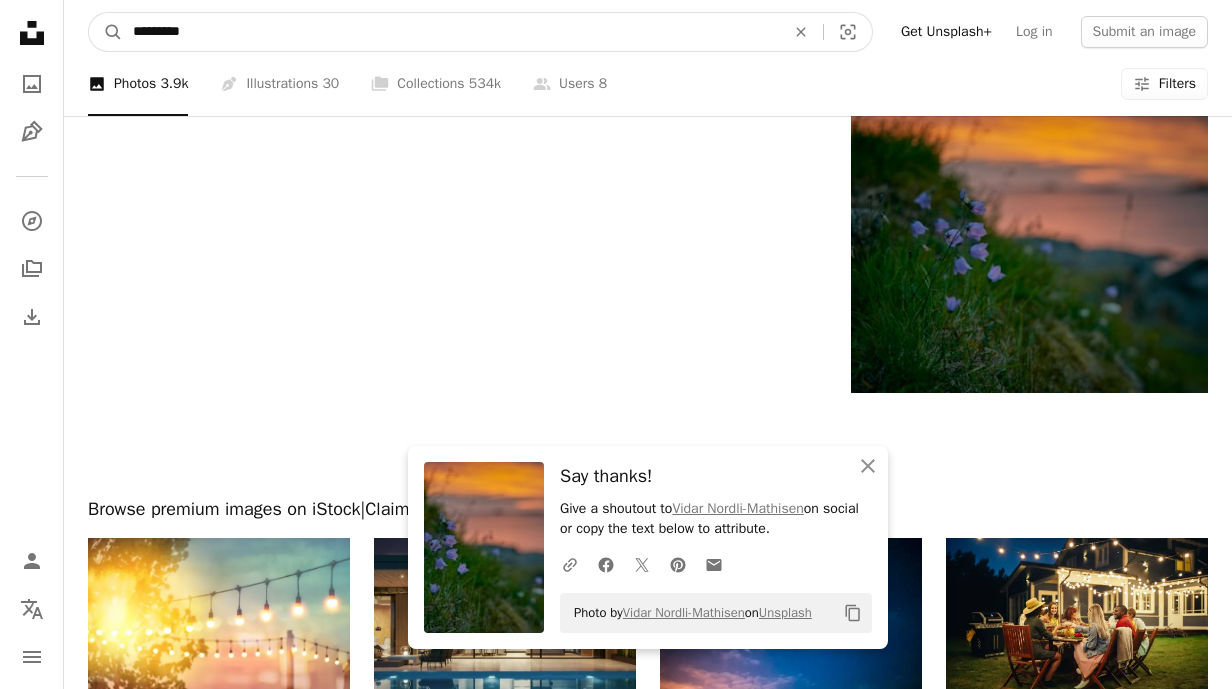 type on "*********" 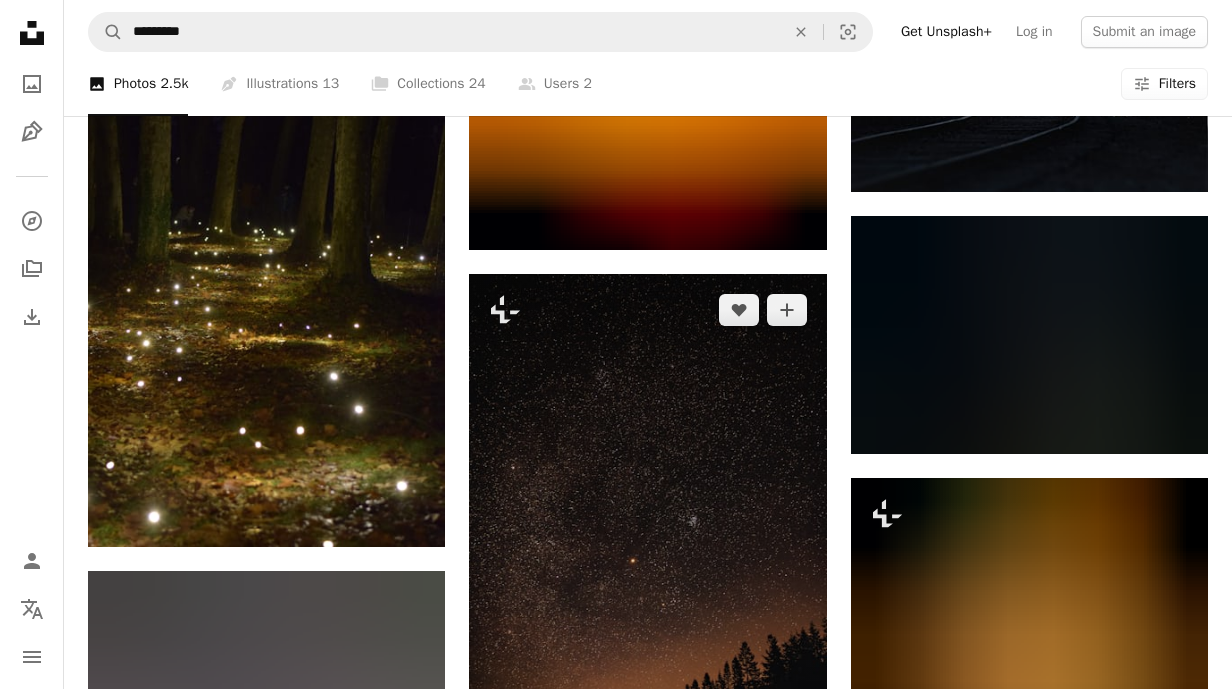 scroll, scrollTop: 1279, scrollLeft: 0, axis: vertical 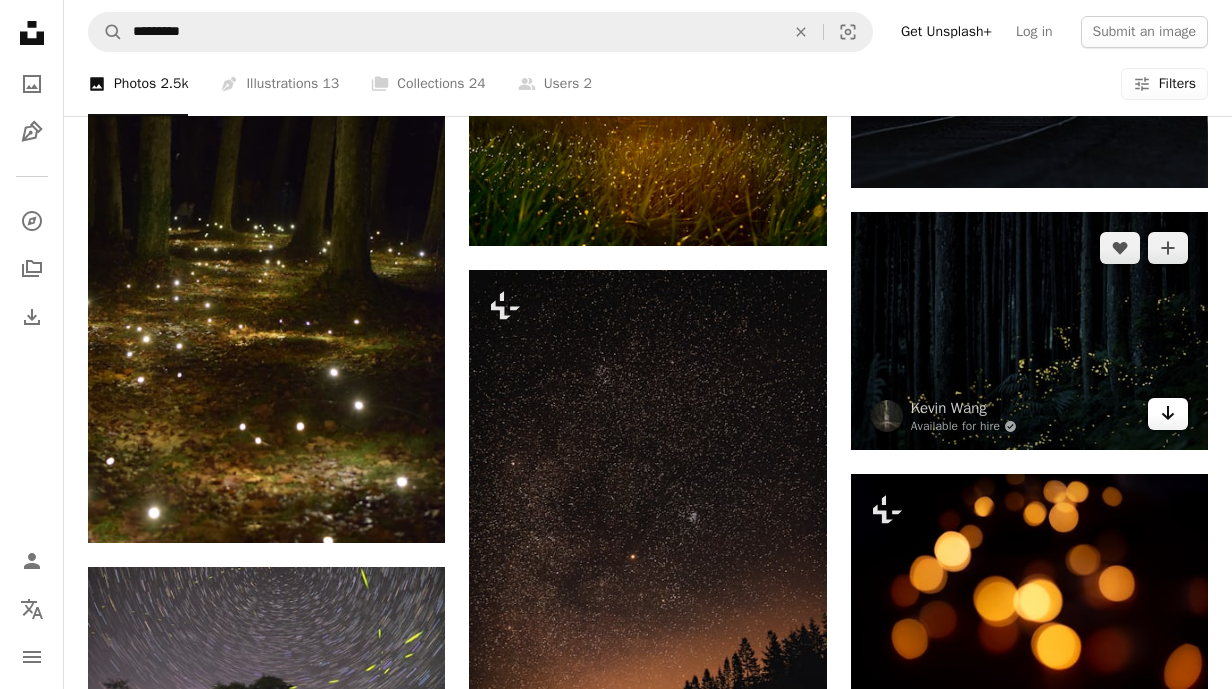 click on "Arrow pointing down" 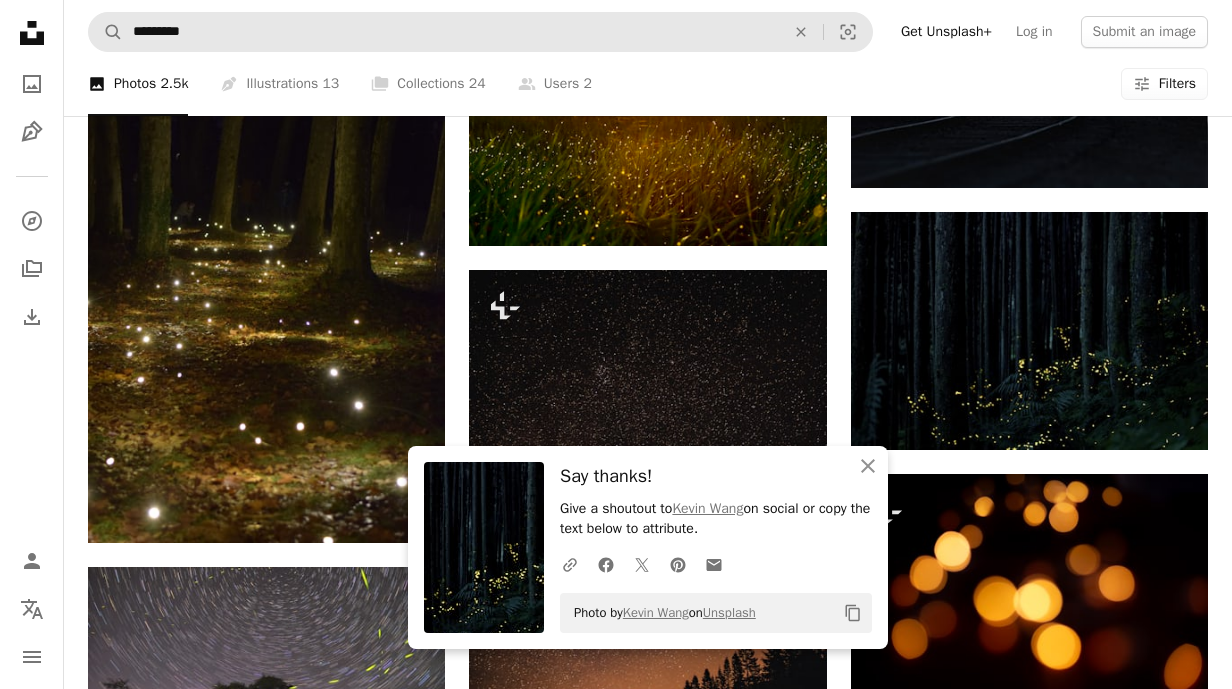 click on "*********" at bounding box center (451, 32) 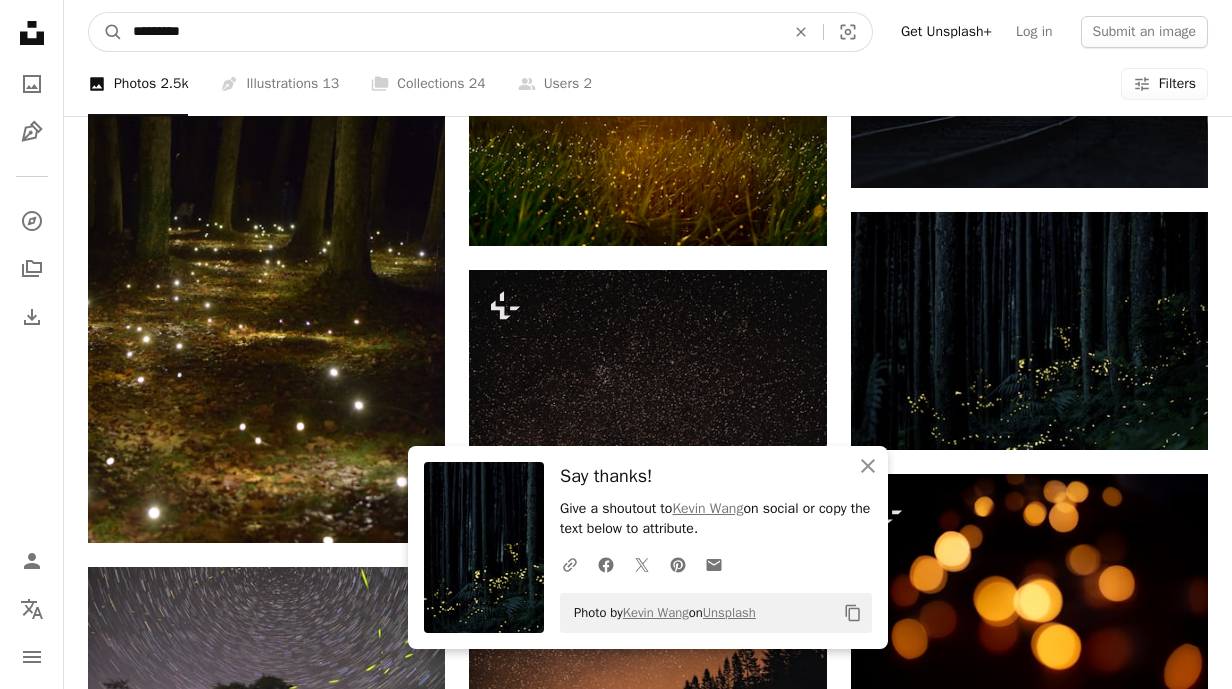 click on "*********" at bounding box center [451, 32] 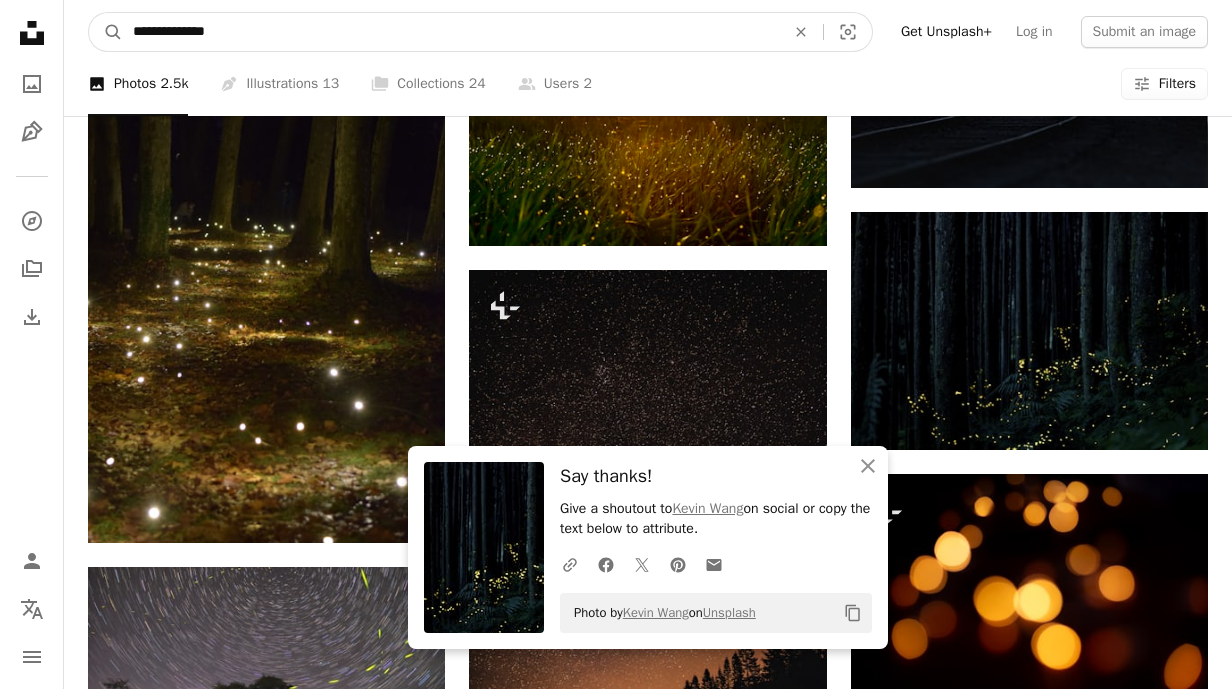 type on "**********" 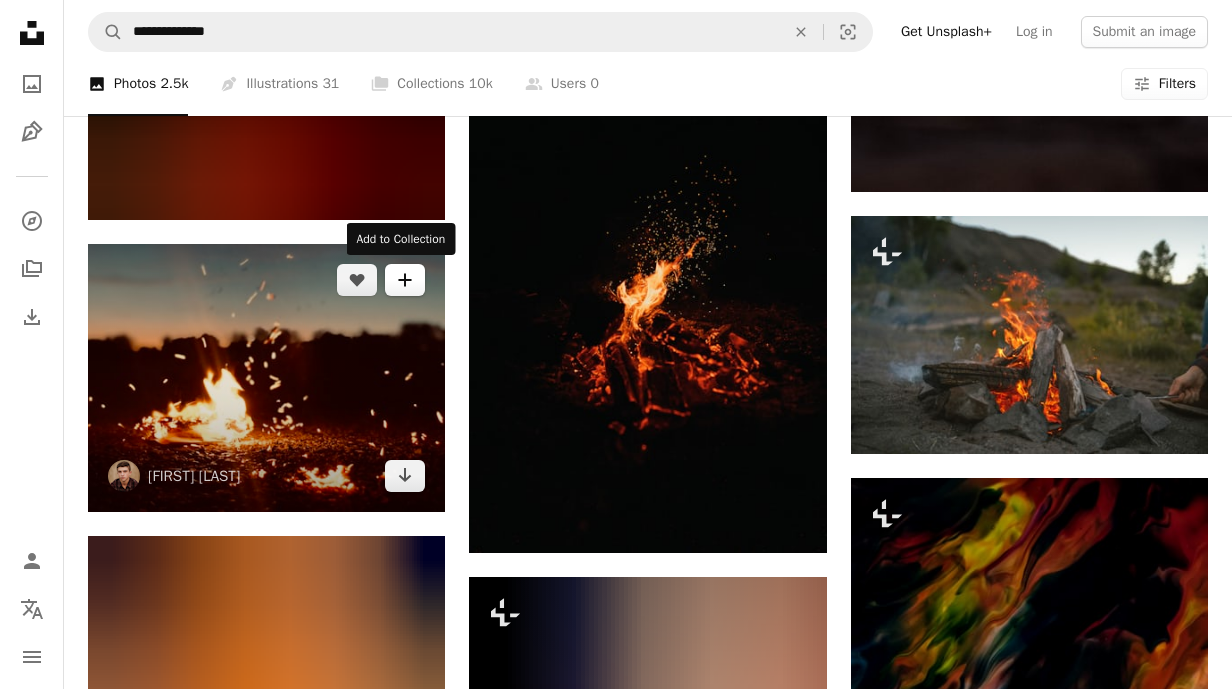 scroll, scrollTop: 1306, scrollLeft: 0, axis: vertical 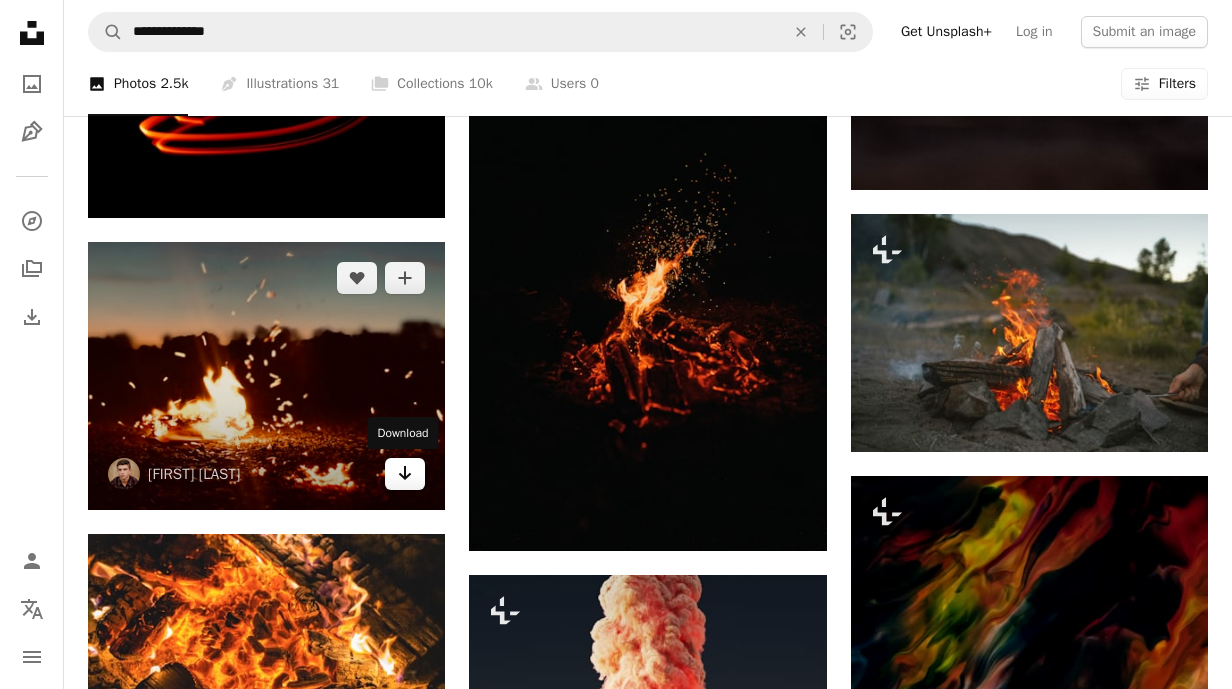 click on "Arrow pointing down" 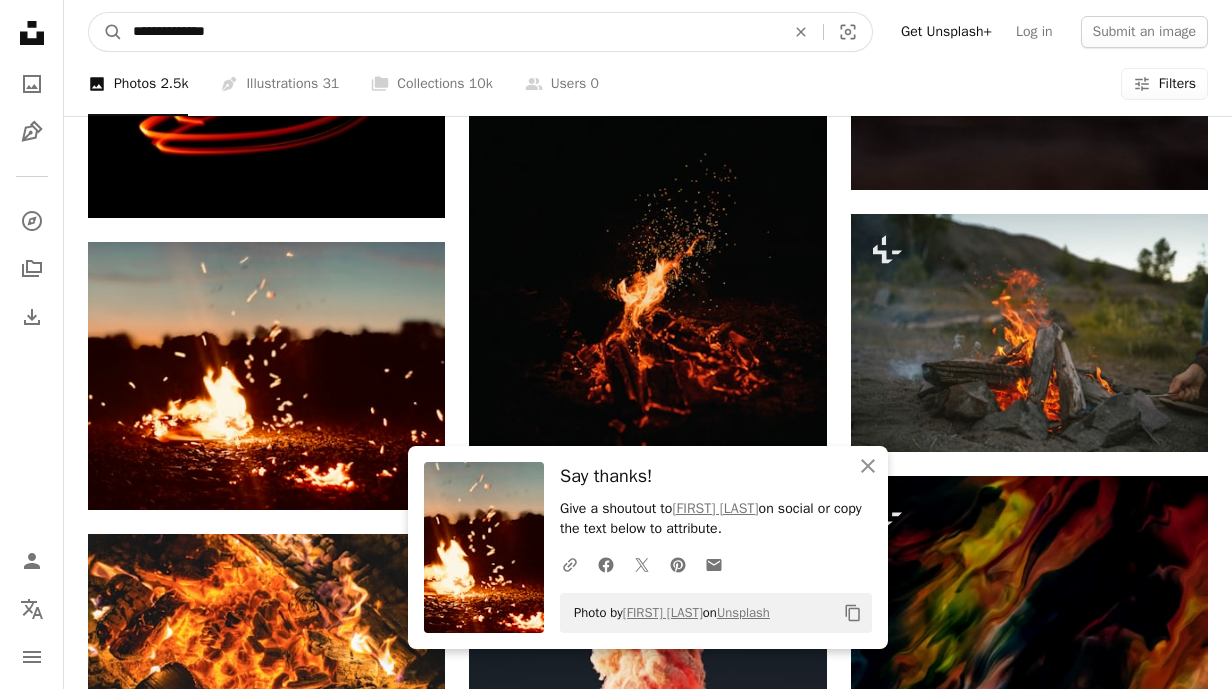 click on "**********" at bounding box center (451, 32) 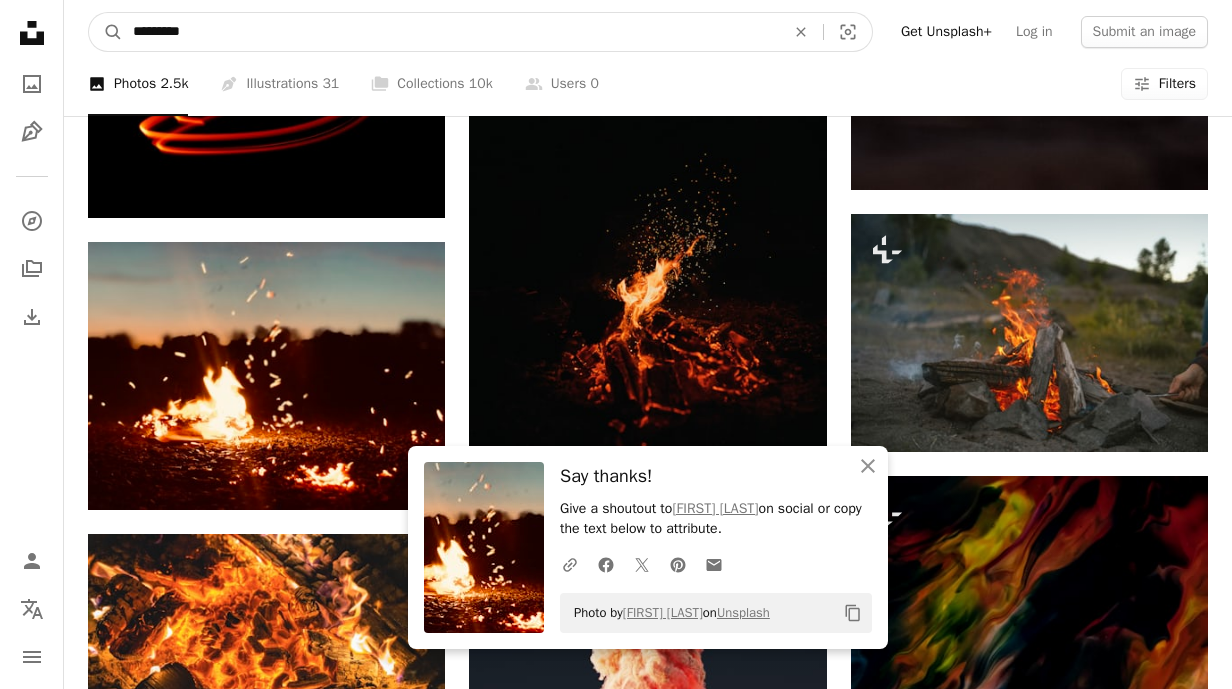 type on "*********" 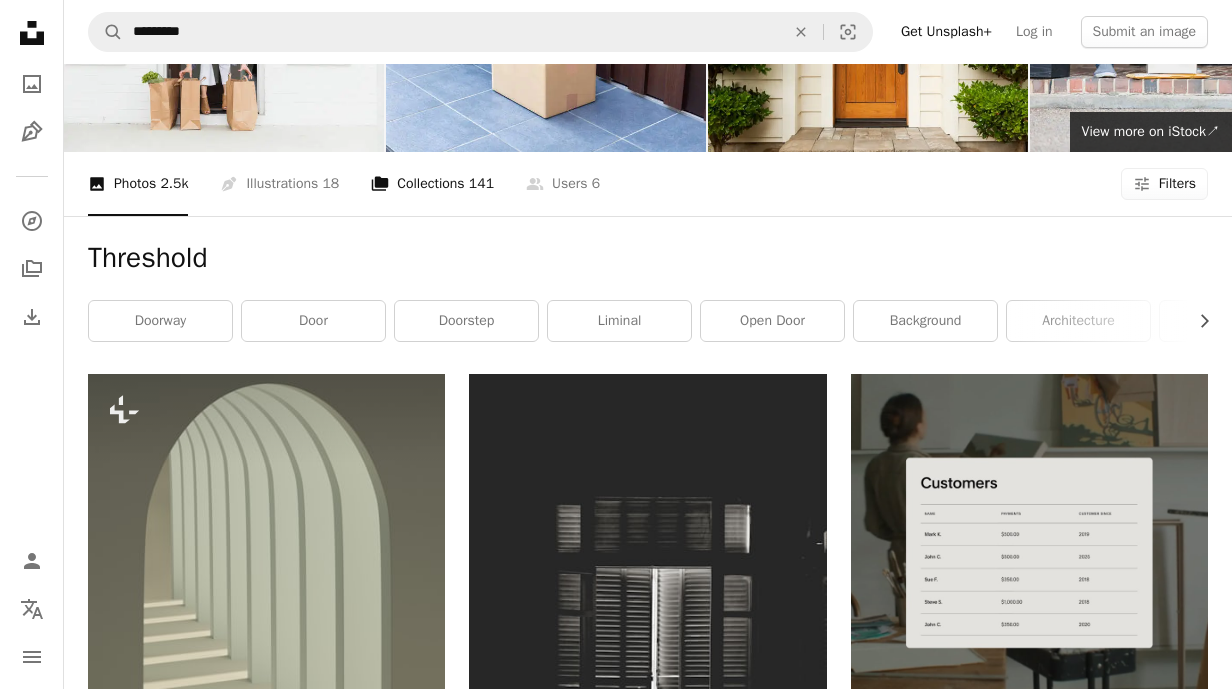 scroll, scrollTop: 124, scrollLeft: 0, axis: vertical 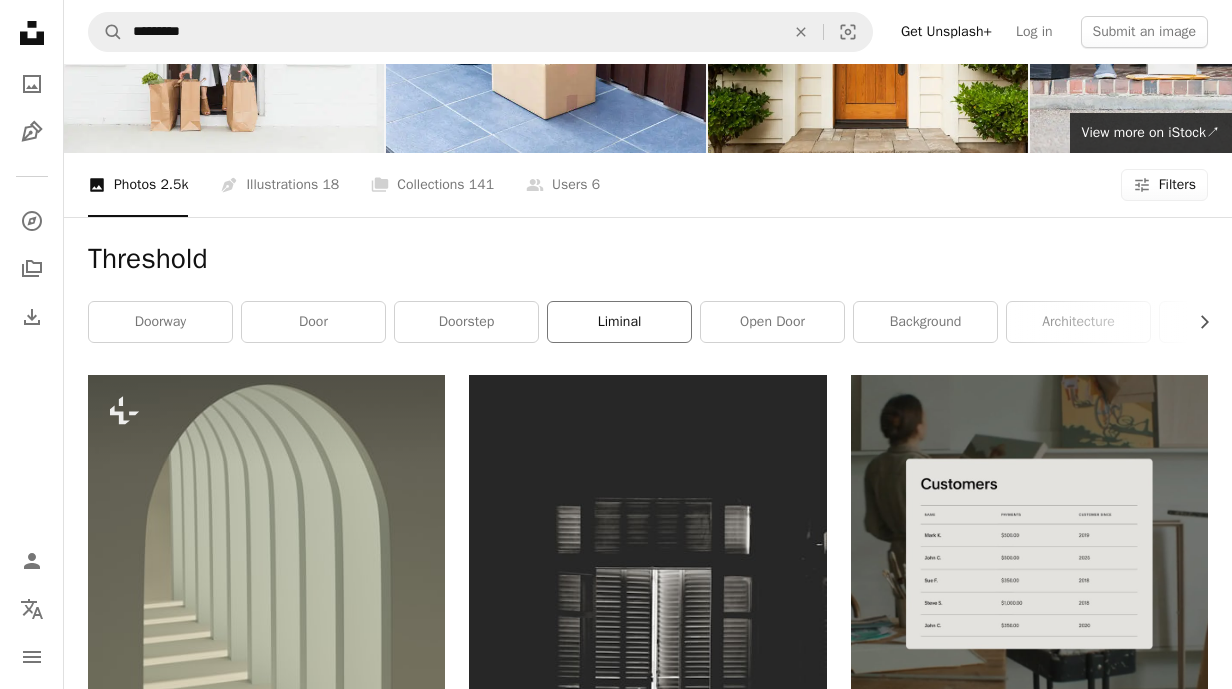 click on "liminal" at bounding box center [619, 322] 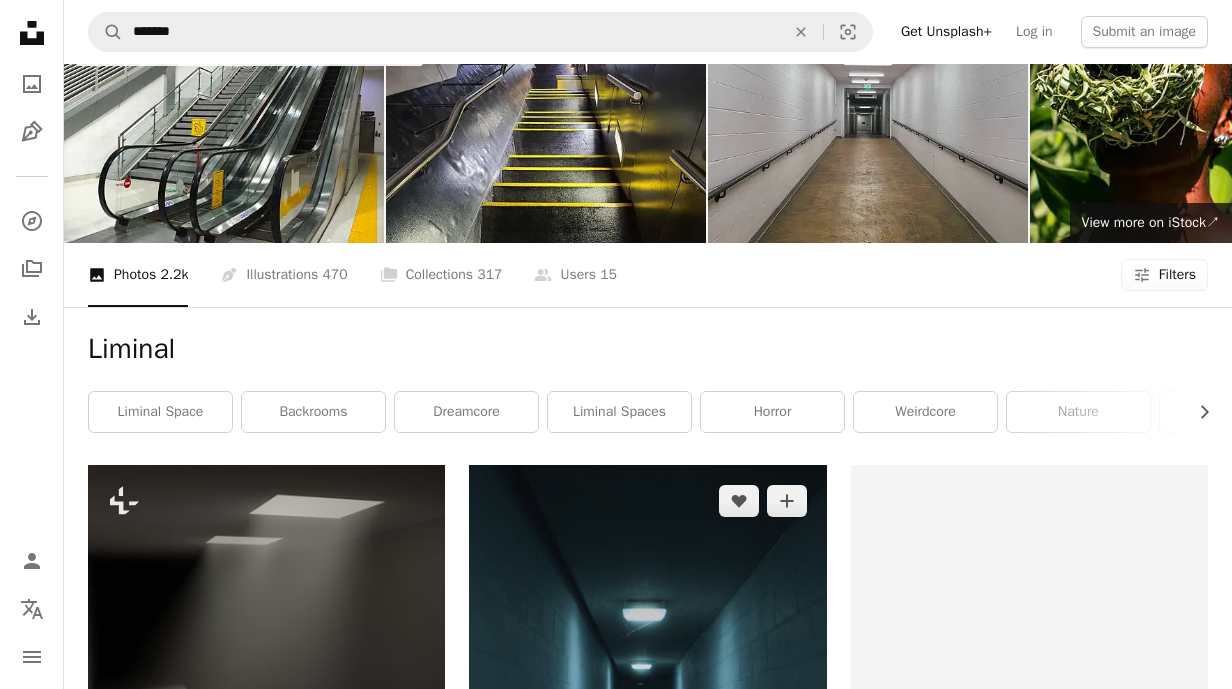 scroll, scrollTop: 0, scrollLeft: 0, axis: both 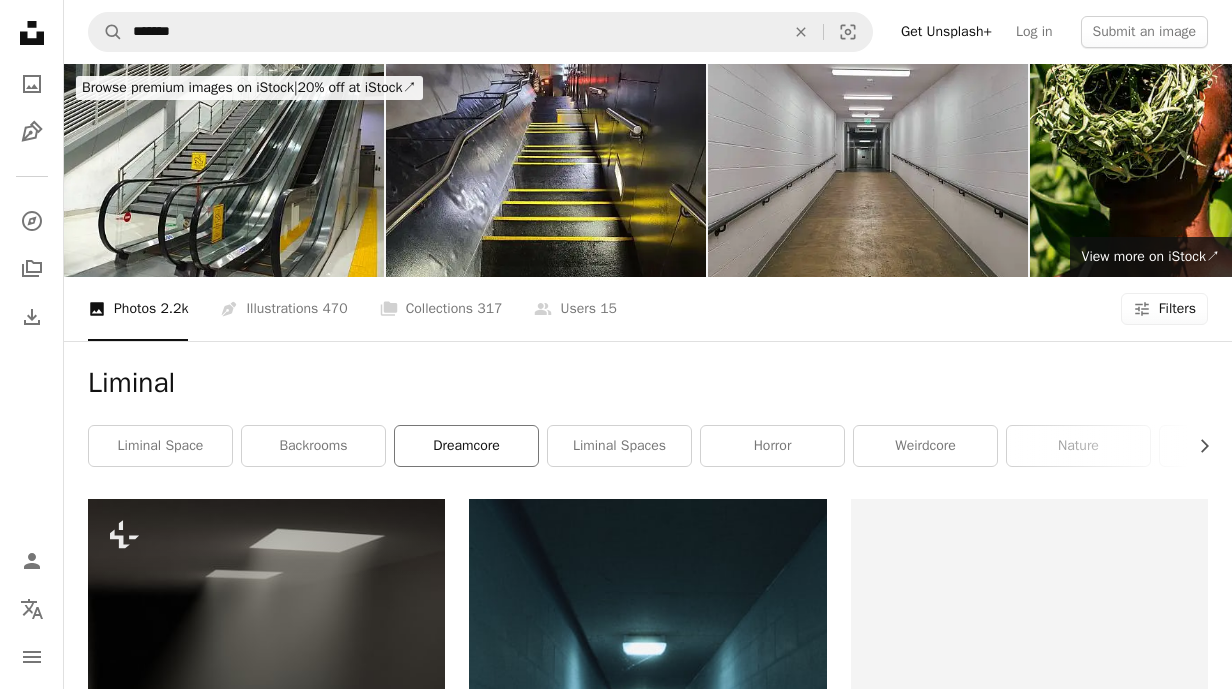 click on "dreamcore" at bounding box center (466, 446) 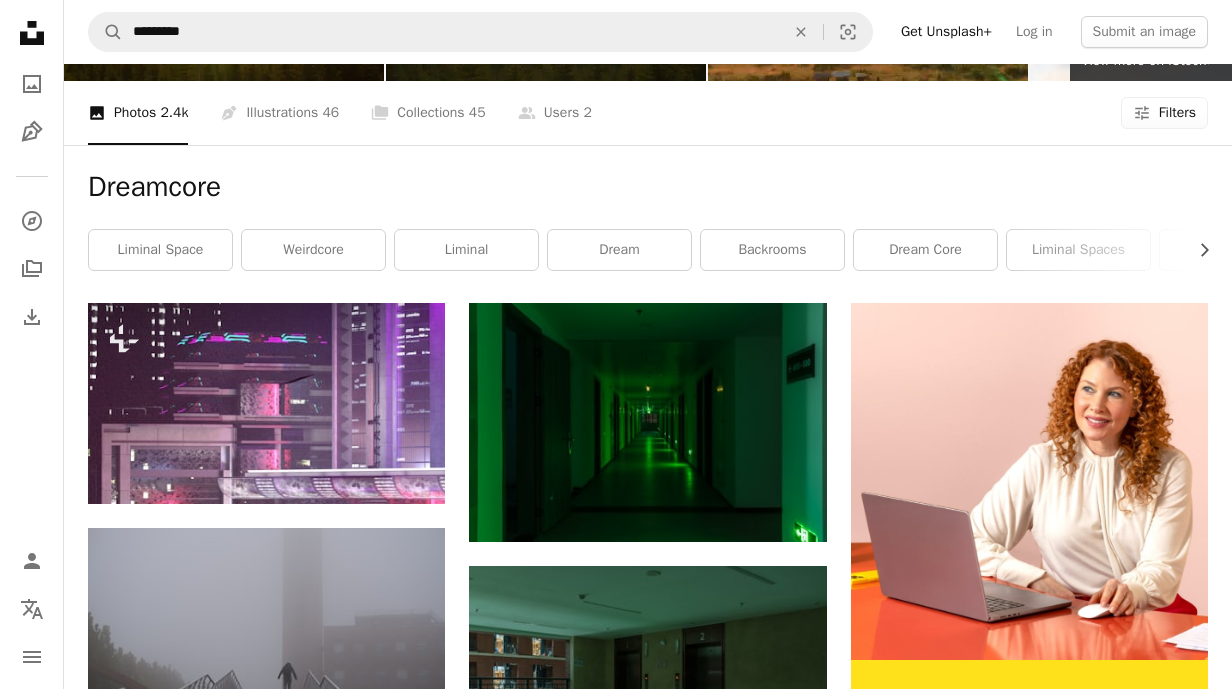scroll, scrollTop: 0, scrollLeft: 0, axis: both 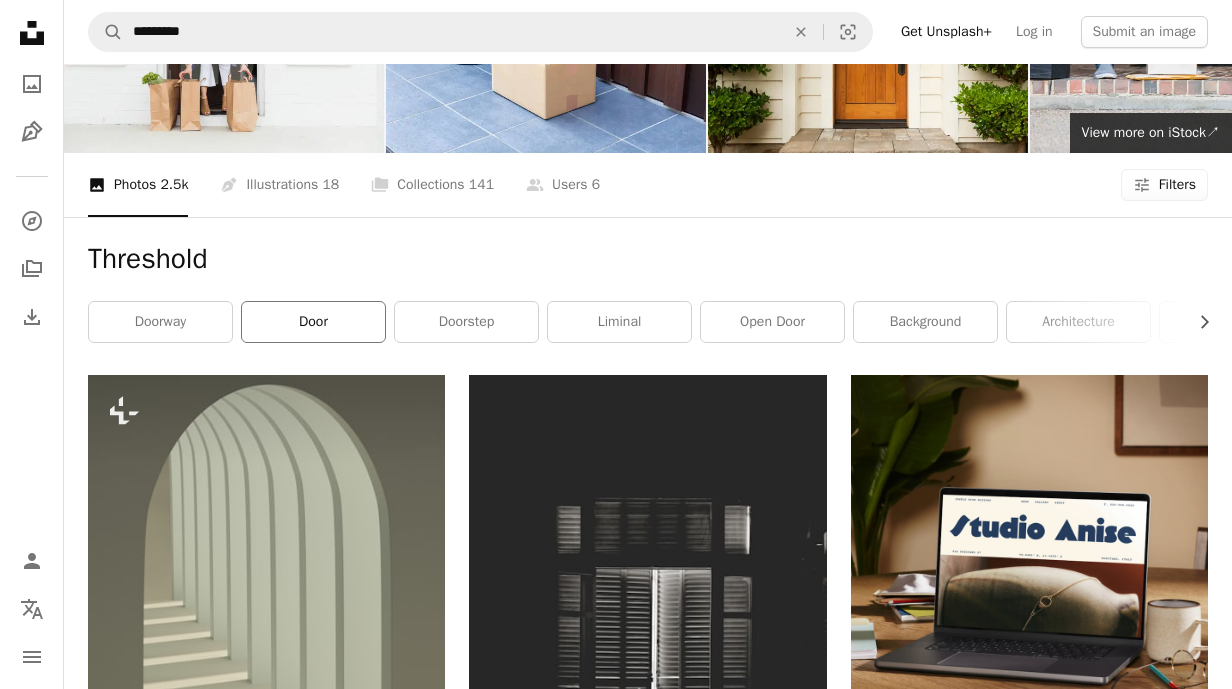click on "door" at bounding box center [313, 322] 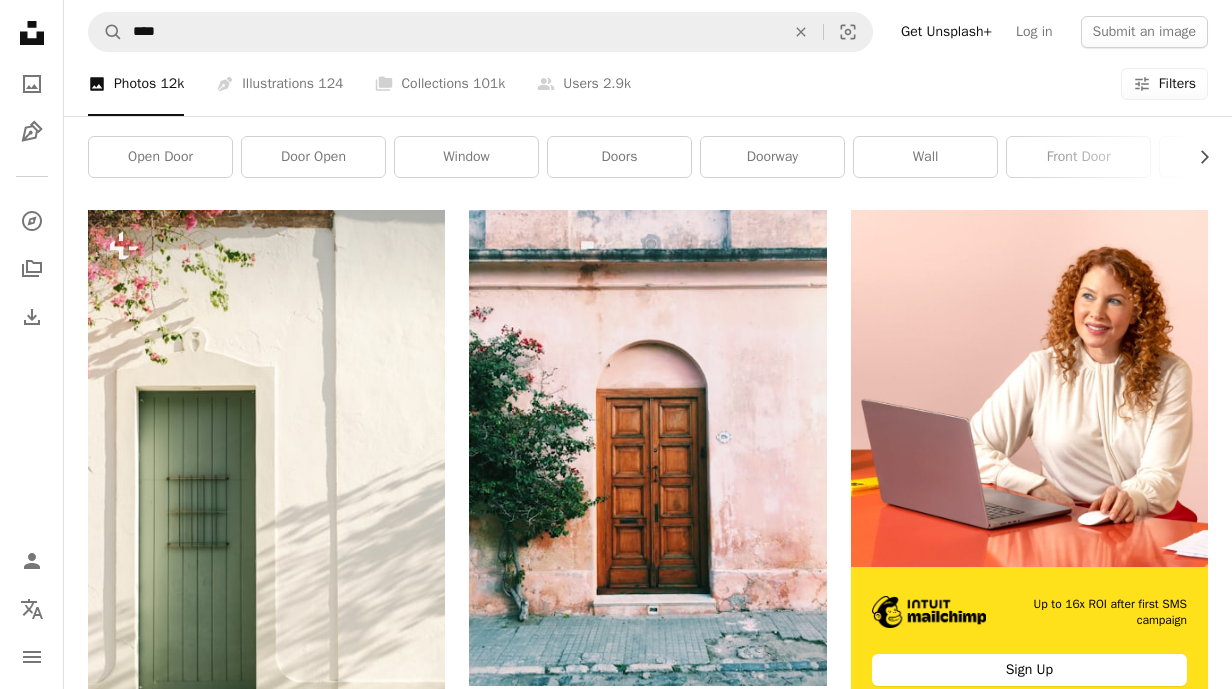scroll, scrollTop: 104, scrollLeft: 0, axis: vertical 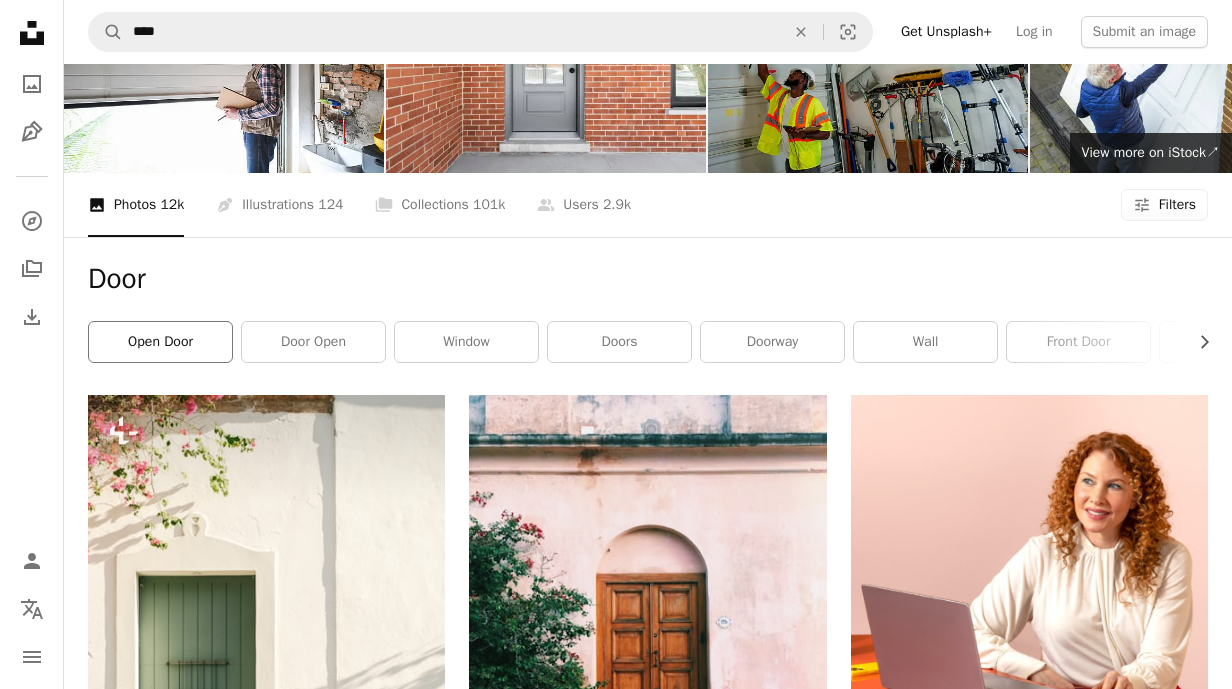 click on "open door" at bounding box center [160, 342] 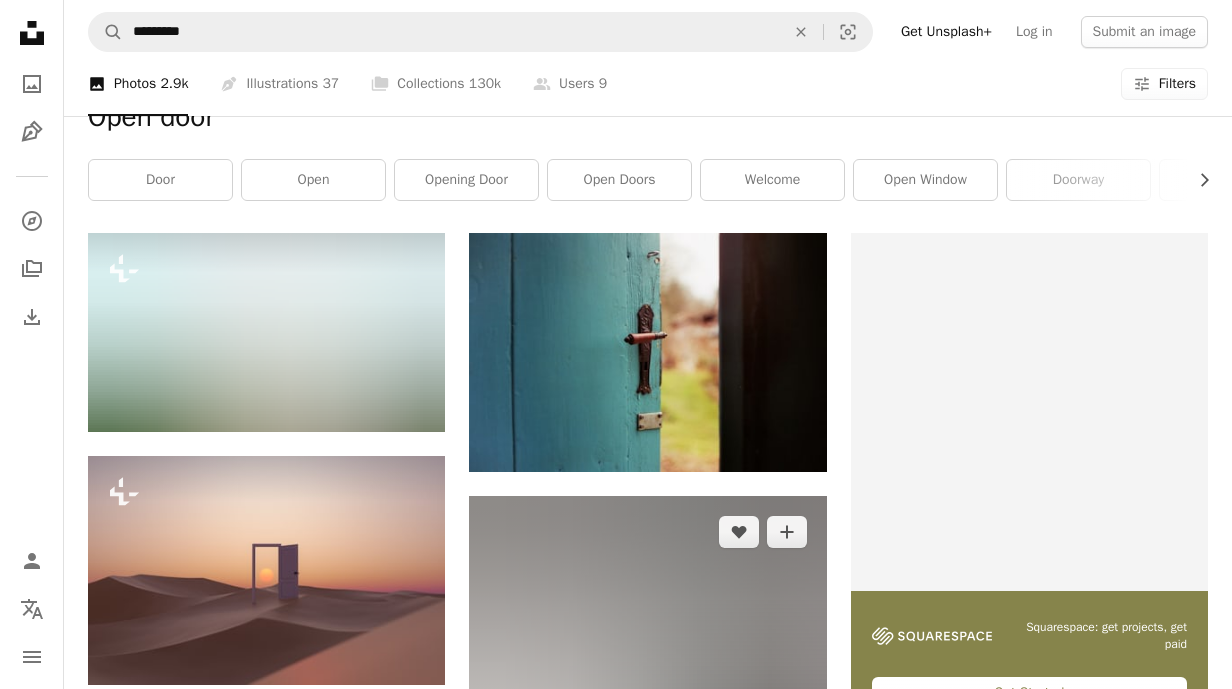 scroll, scrollTop: 263, scrollLeft: 0, axis: vertical 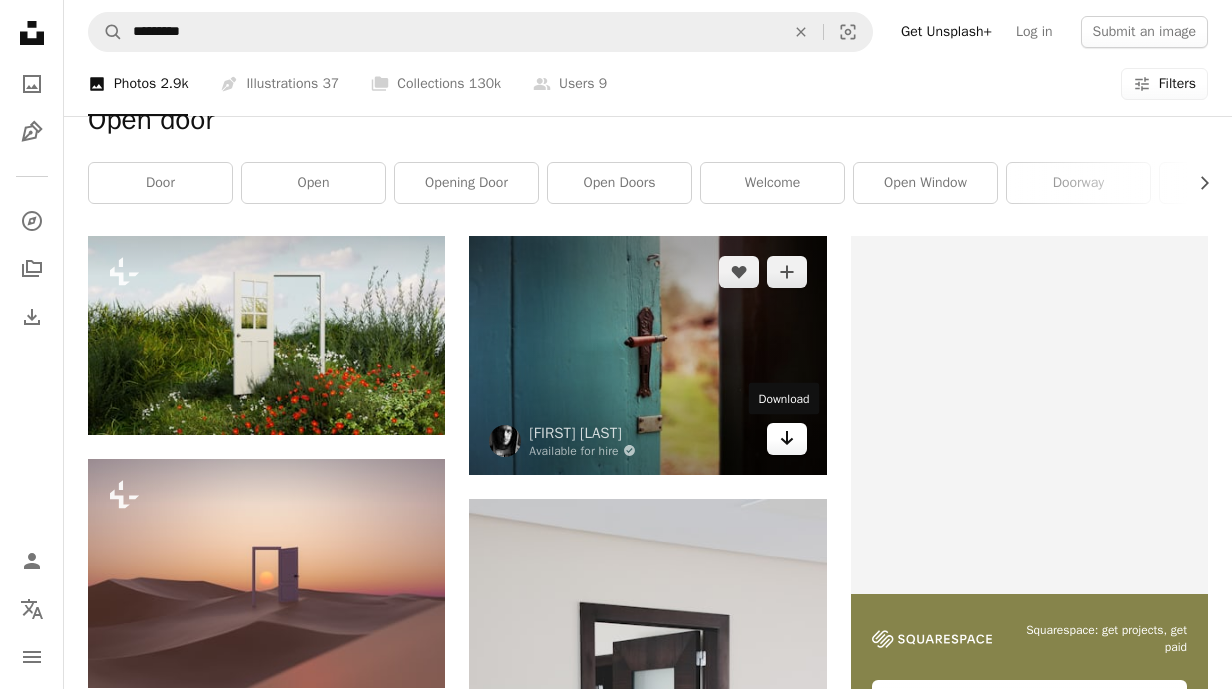 click on "Arrow pointing down" 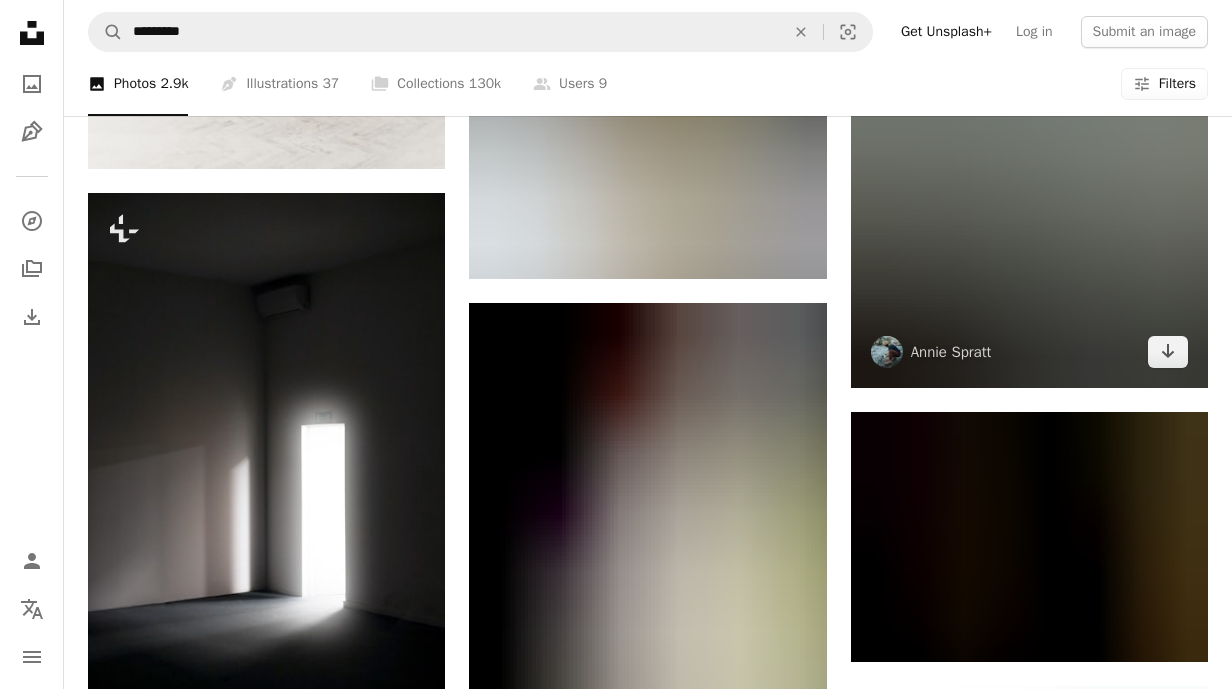 scroll, scrollTop: 2165, scrollLeft: 0, axis: vertical 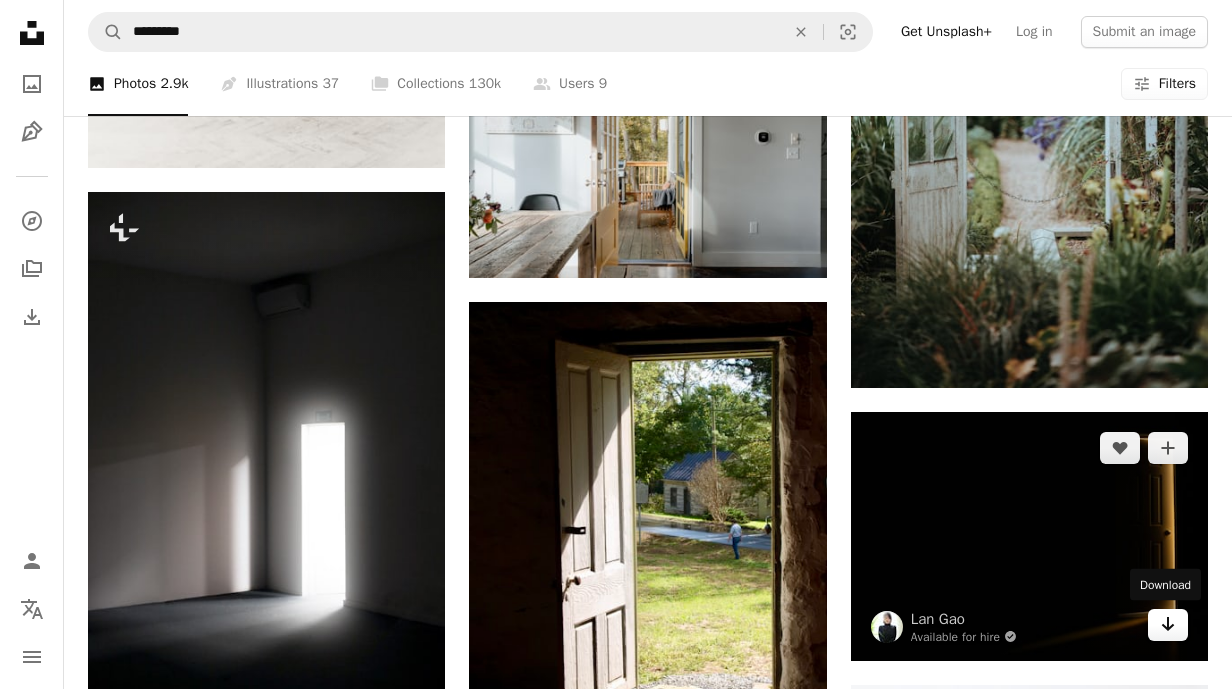 click 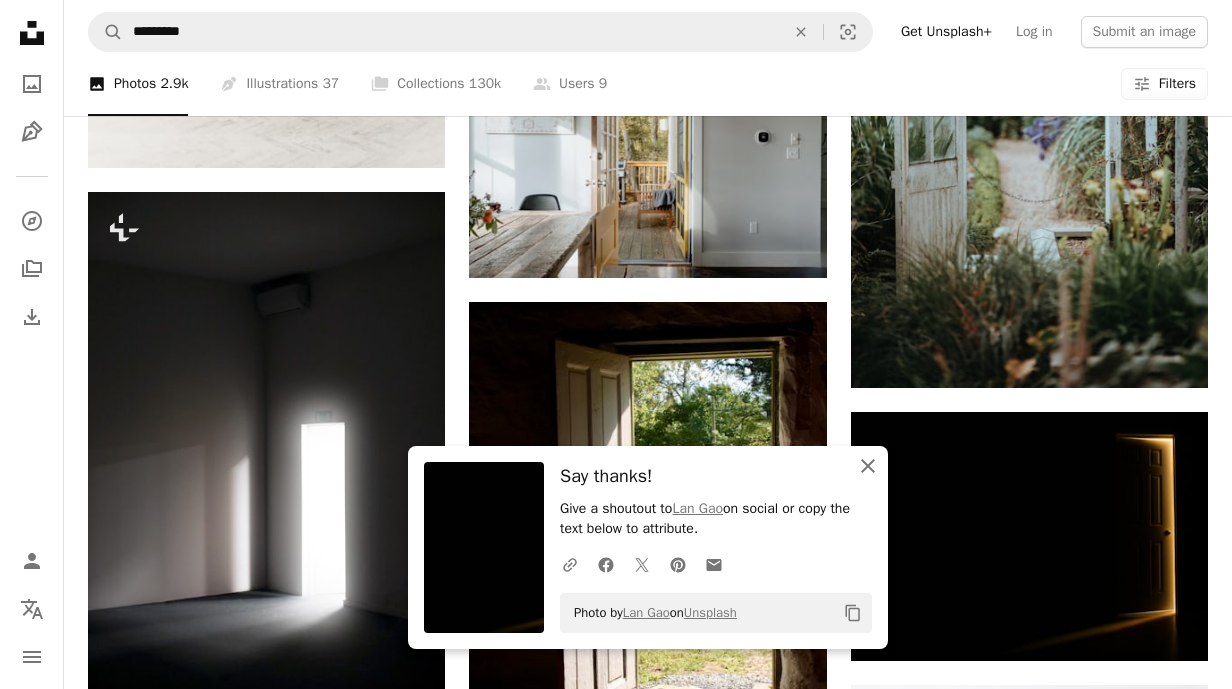 click on "An X shape" 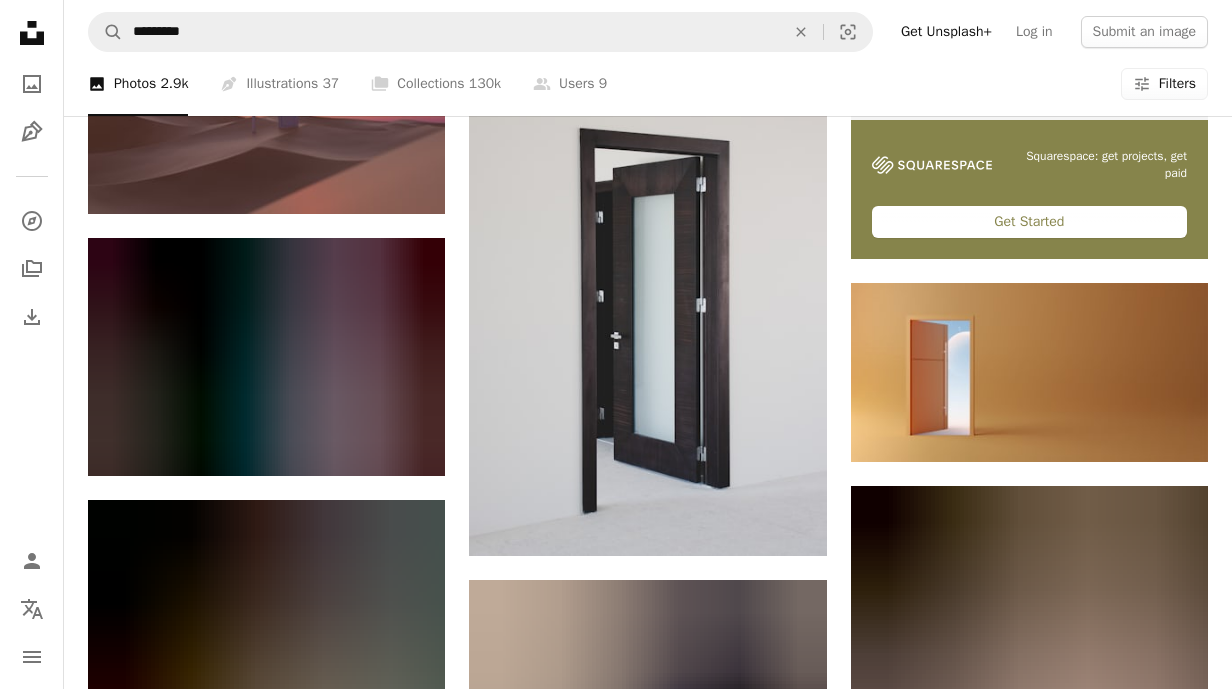 scroll, scrollTop: 0, scrollLeft: 0, axis: both 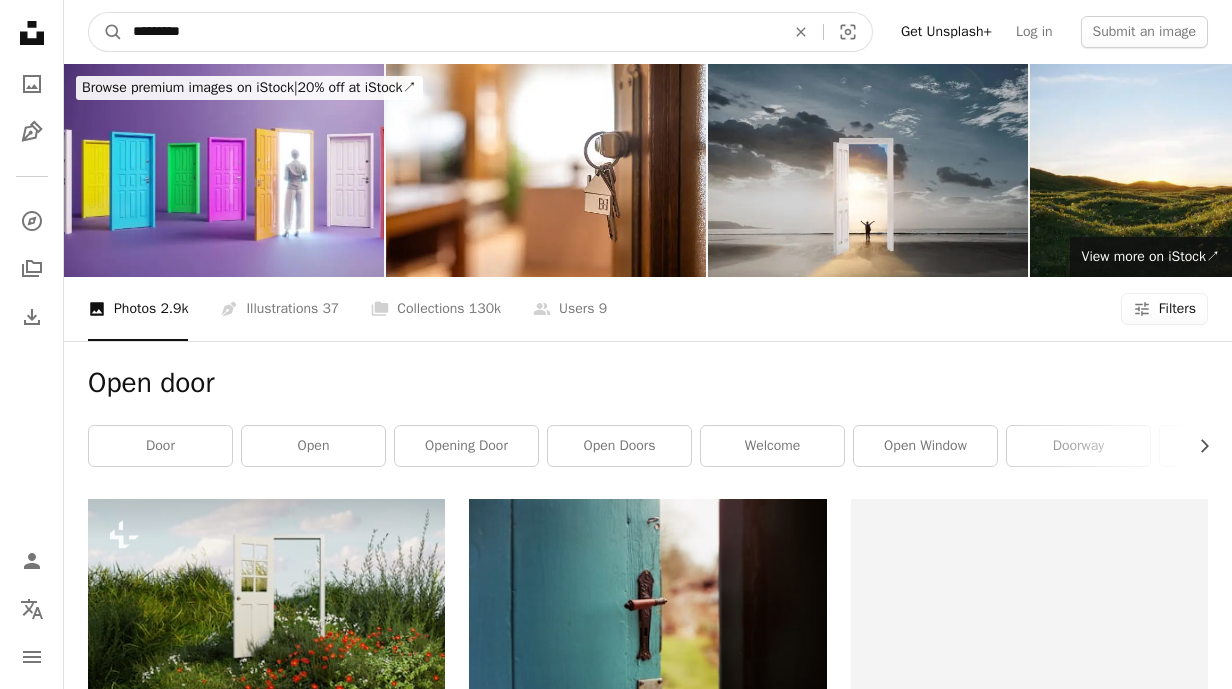 click on "*********" at bounding box center (451, 32) 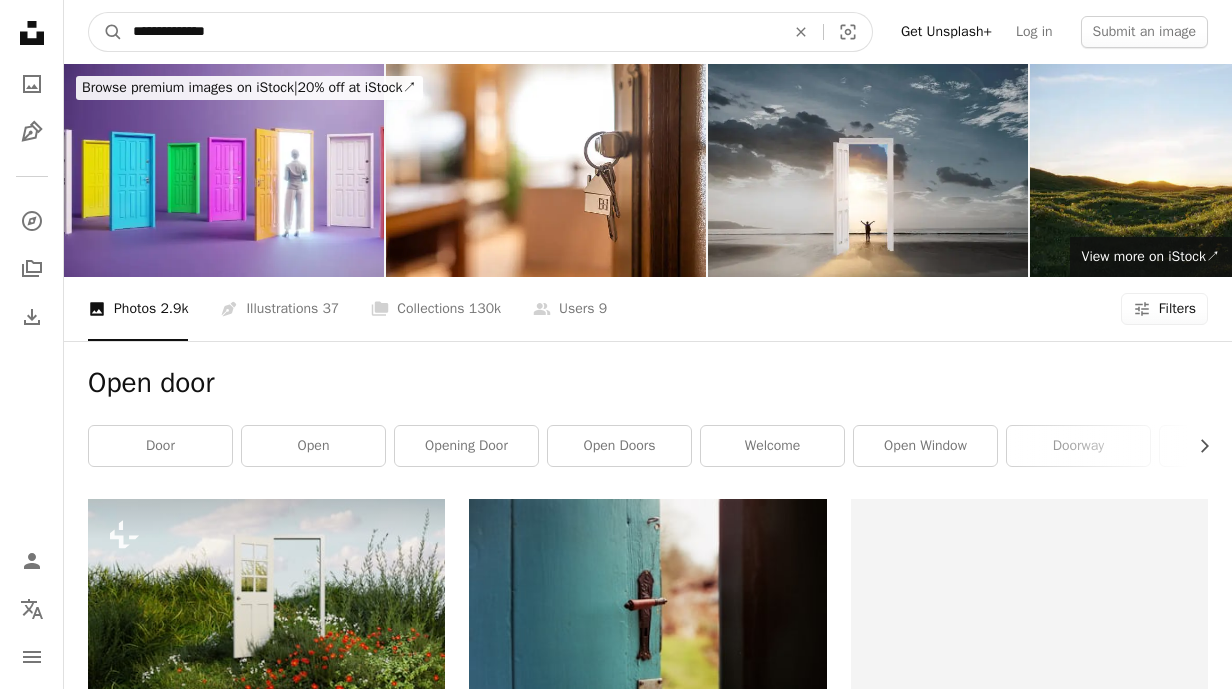 type on "**********" 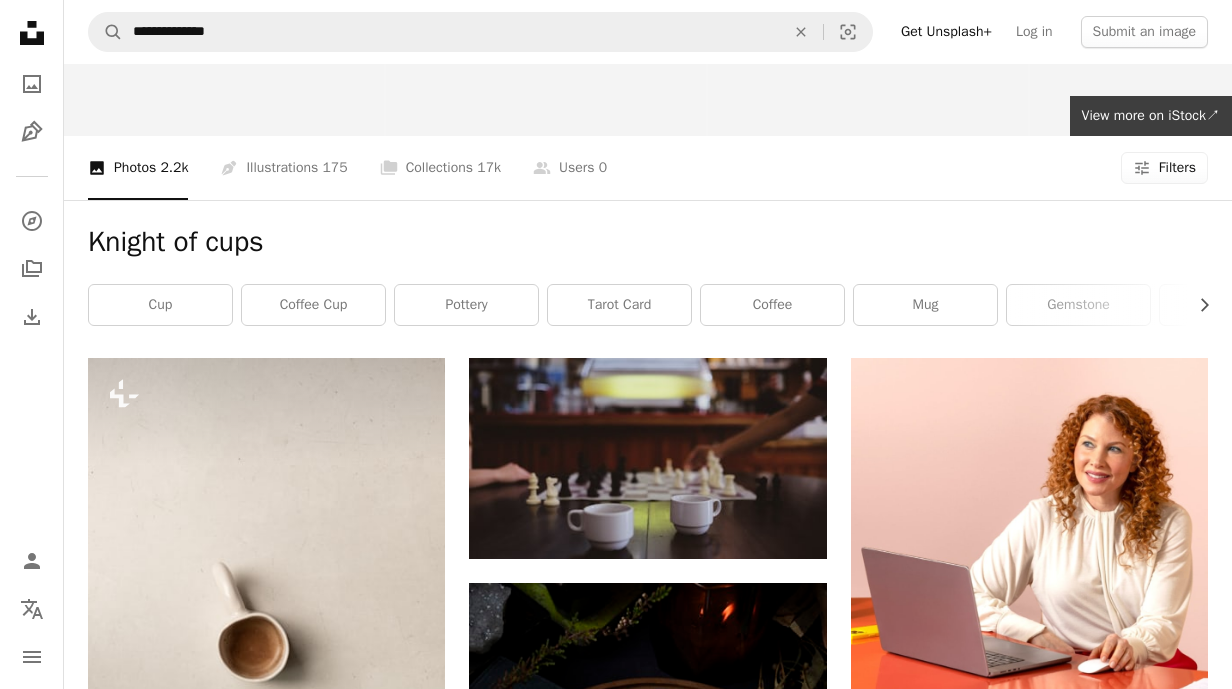 scroll, scrollTop: 142, scrollLeft: 0, axis: vertical 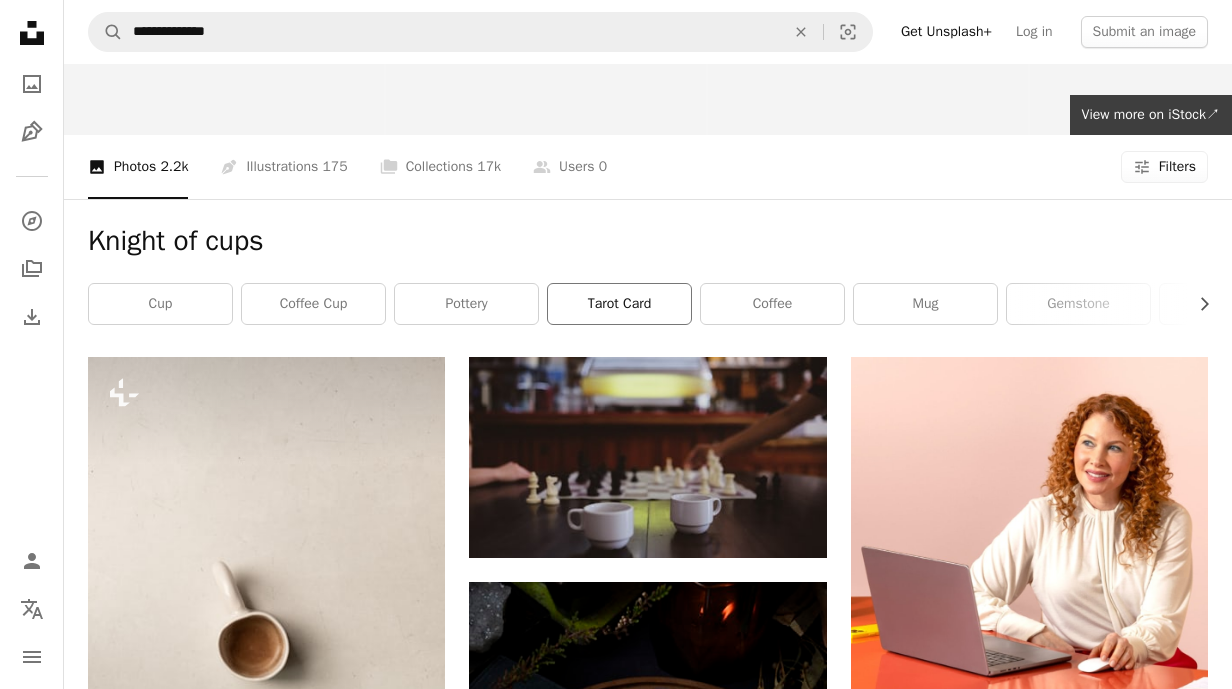 click on "tarot card" at bounding box center (619, 304) 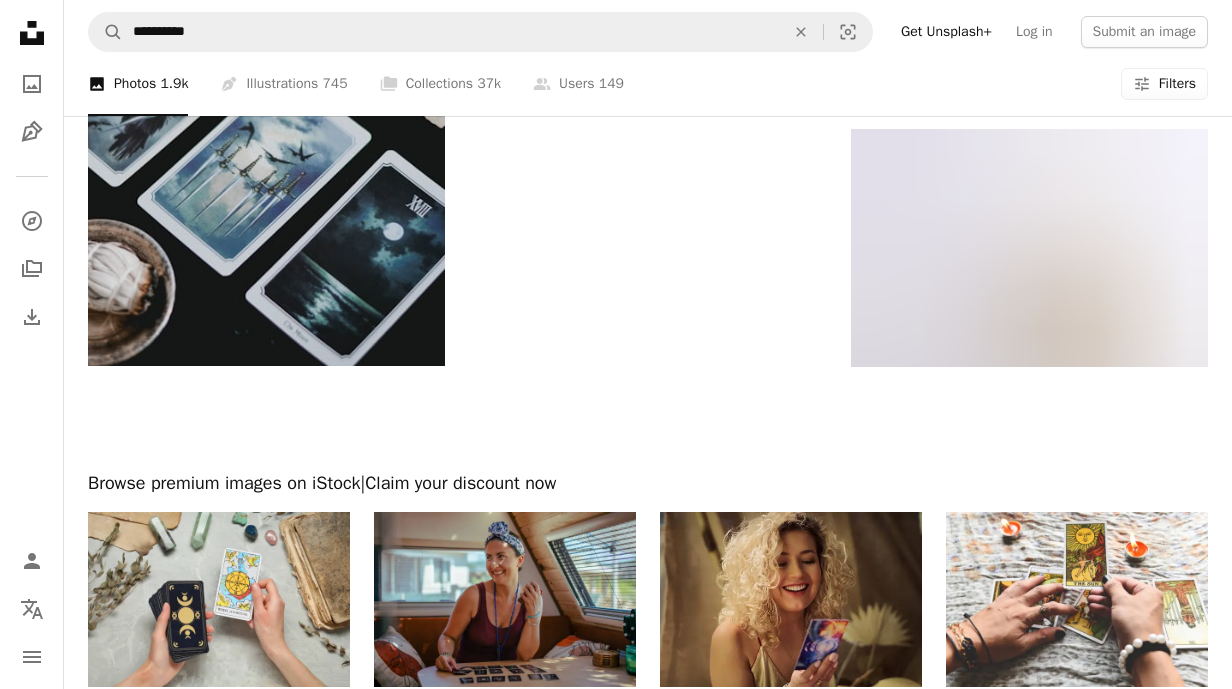 scroll, scrollTop: 2848, scrollLeft: 0, axis: vertical 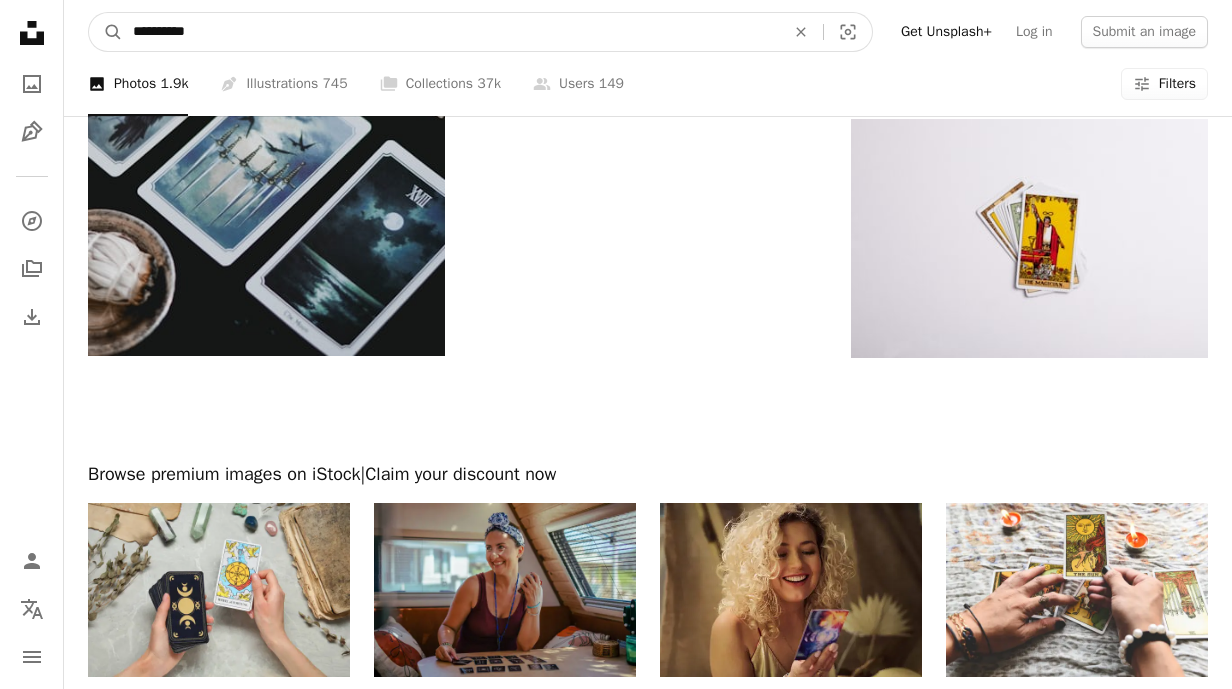 click on "**********" at bounding box center (451, 32) 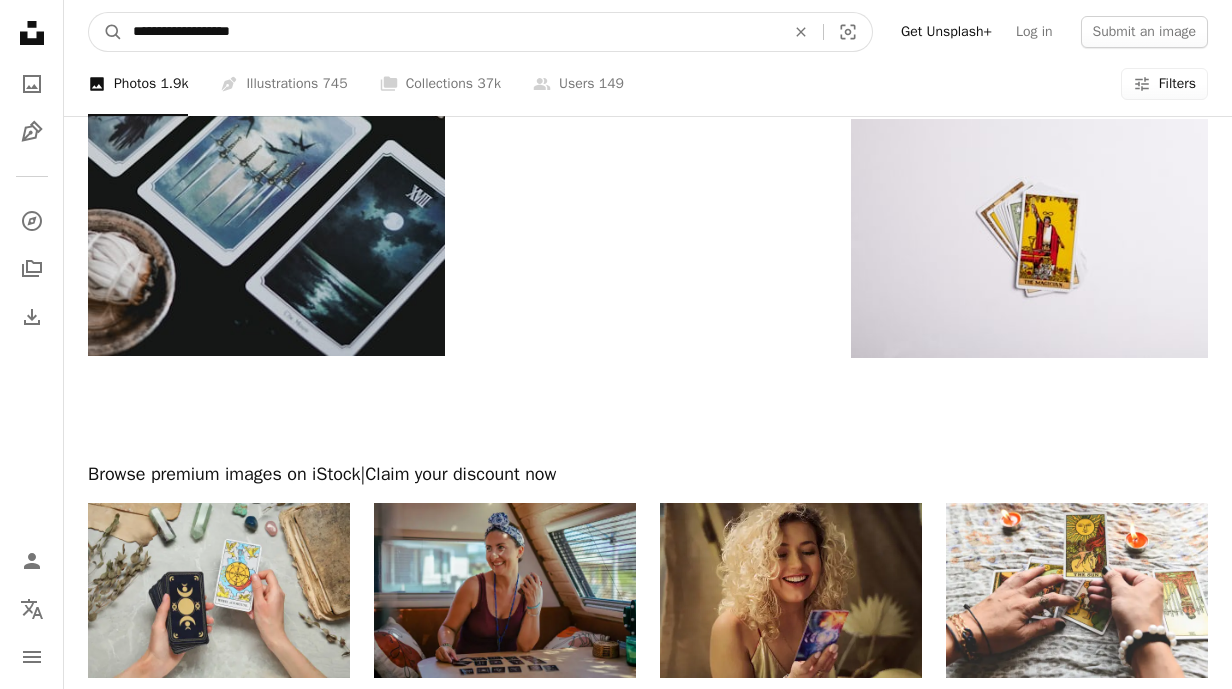 type on "**********" 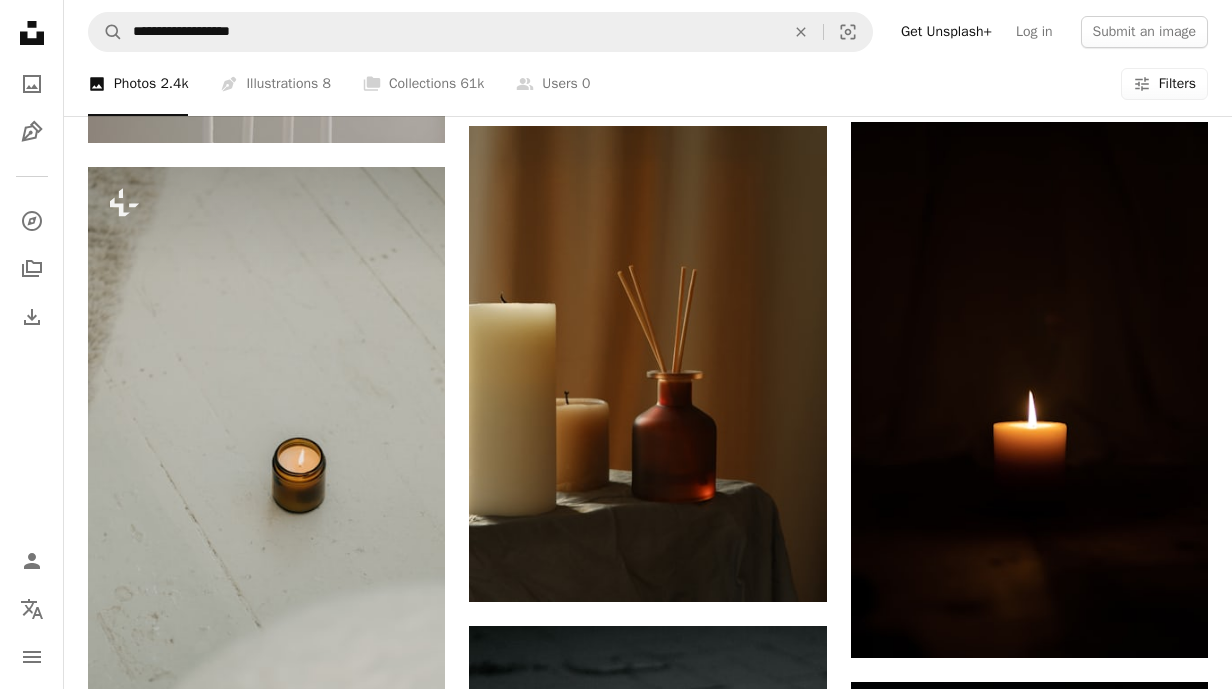 scroll, scrollTop: 1644, scrollLeft: 0, axis: vertical 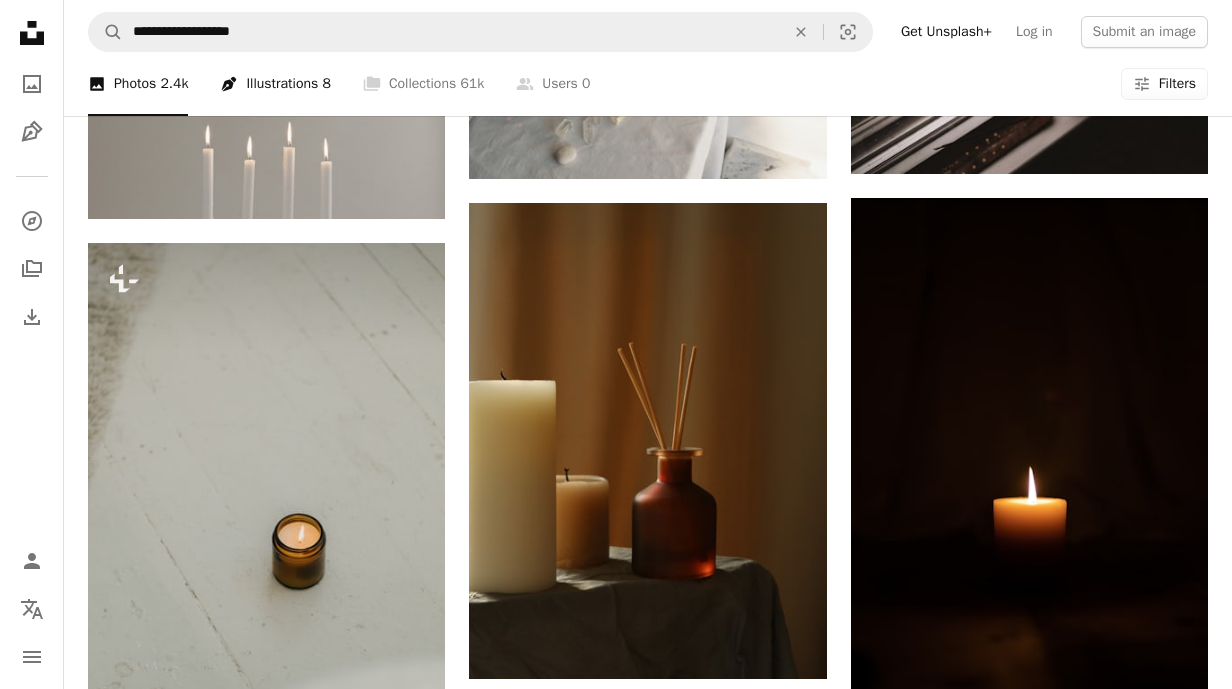 click on "Pen Tool Illustrations   8" at bounding box center [275, 84] 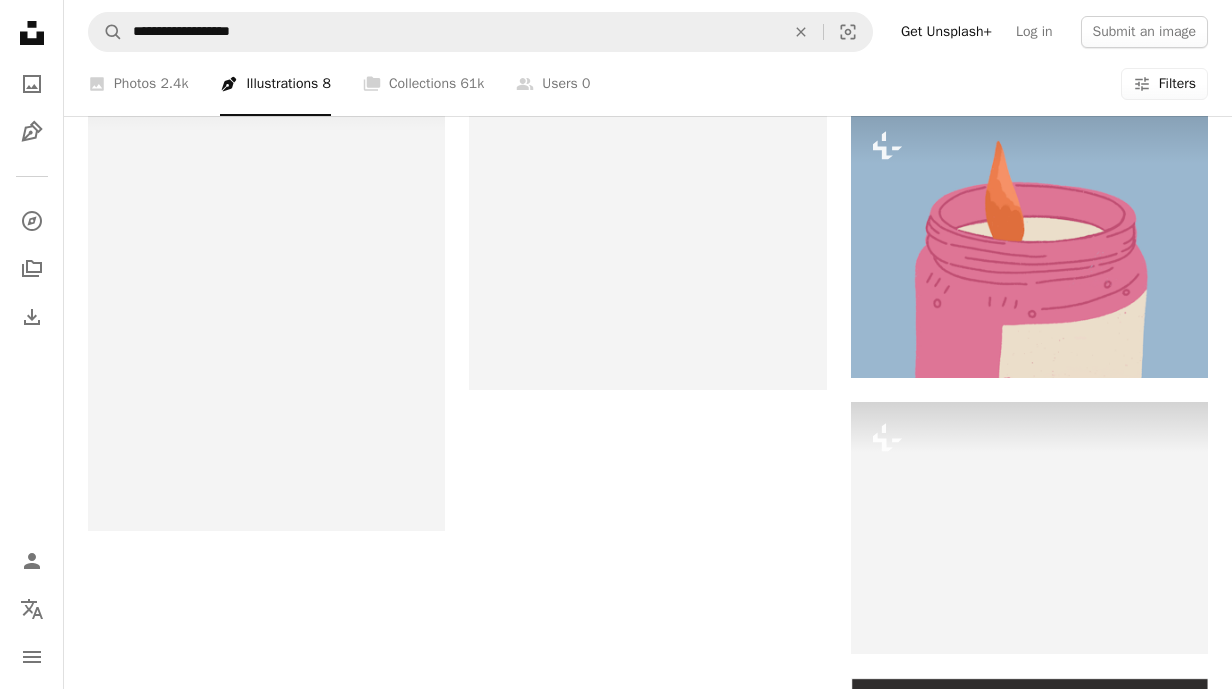 scroll, scrollTop: 2695, scrollLeft: 0, axis: vertical 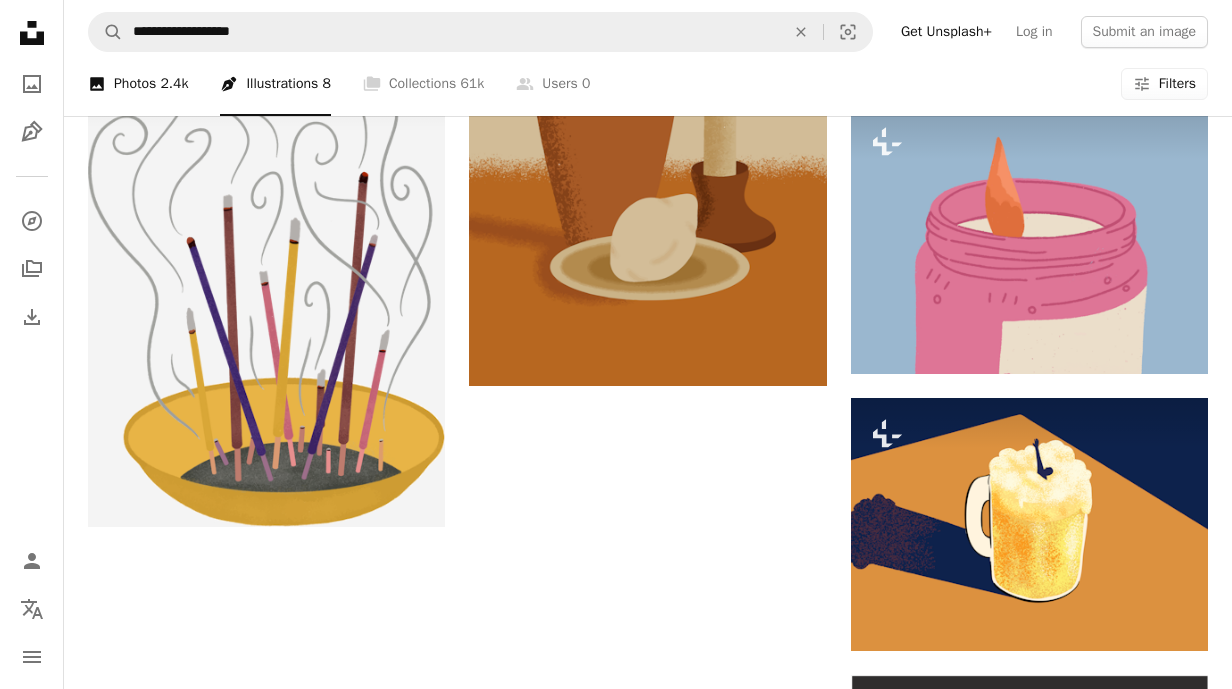 click on "2.4k" at bounding box center (174, 84) 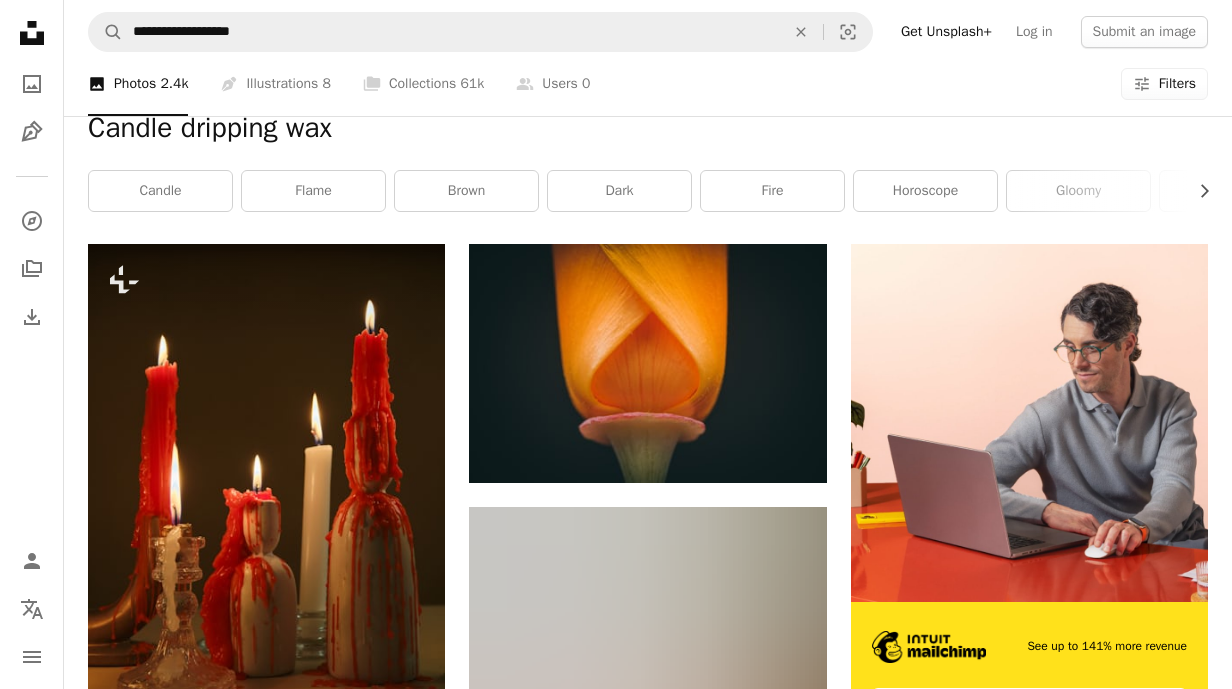 scroll, scrollTop: 269, scrollLeft: 0, axis: vertical 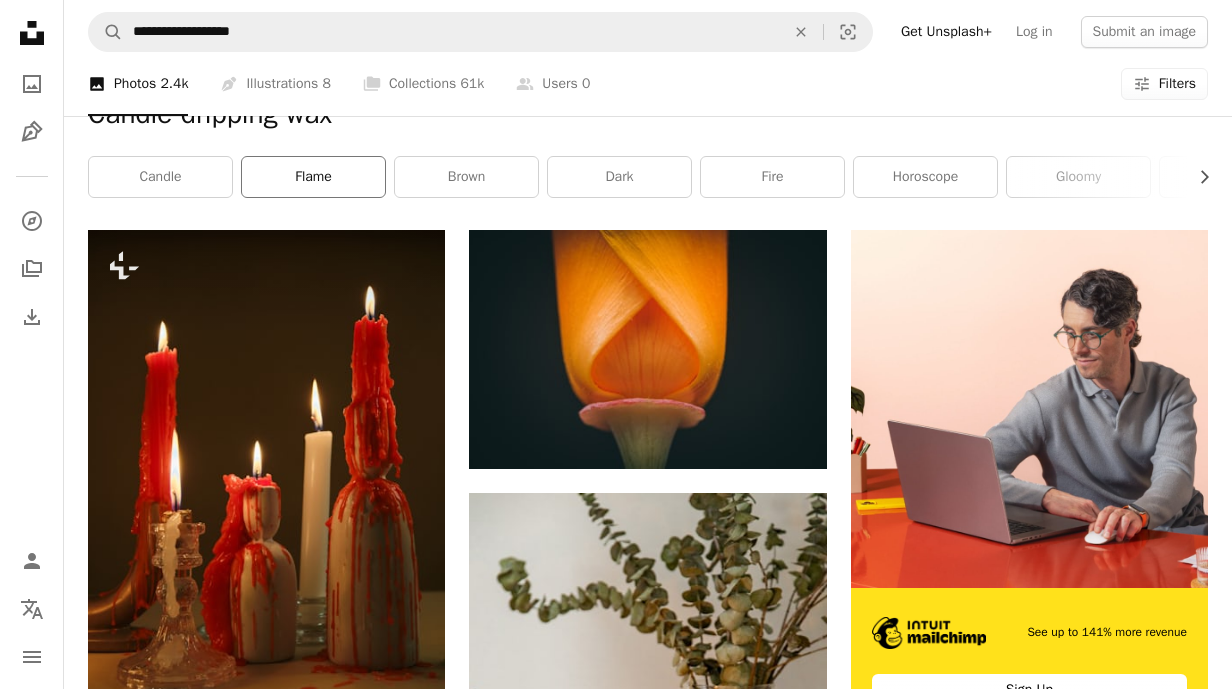 click on "flame" at bounding box center [313, 177] 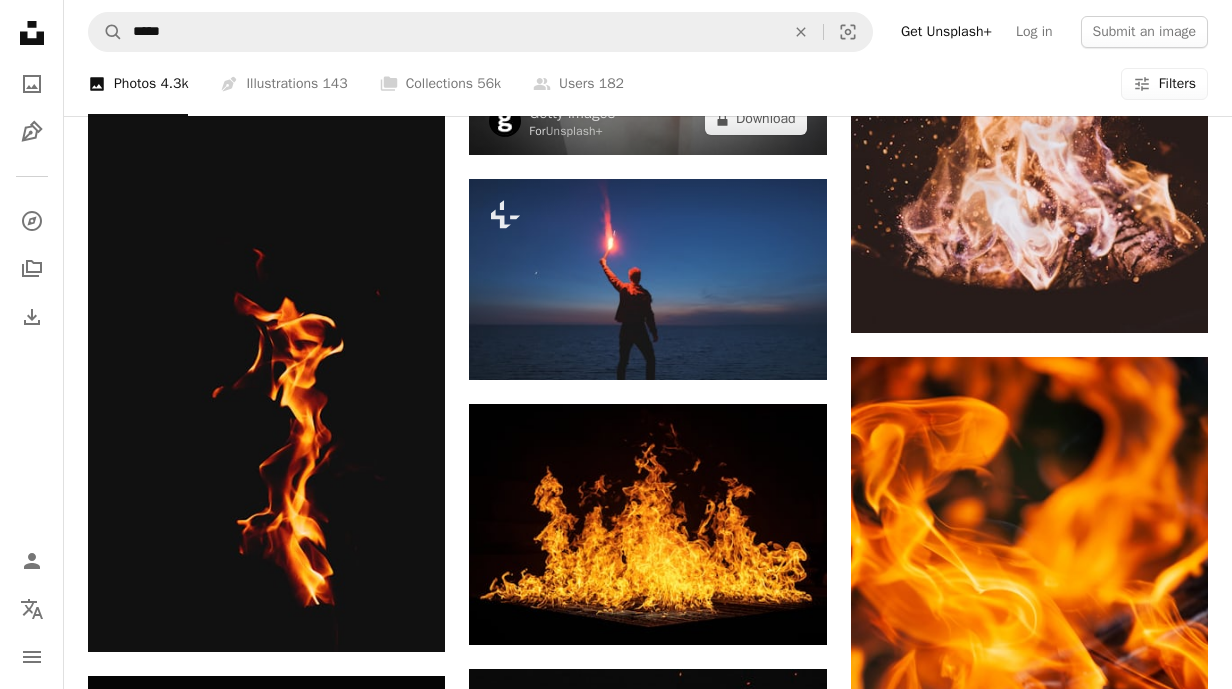 scroll, scrollTop: 1230, scrollLeft: 0, axis: vertical 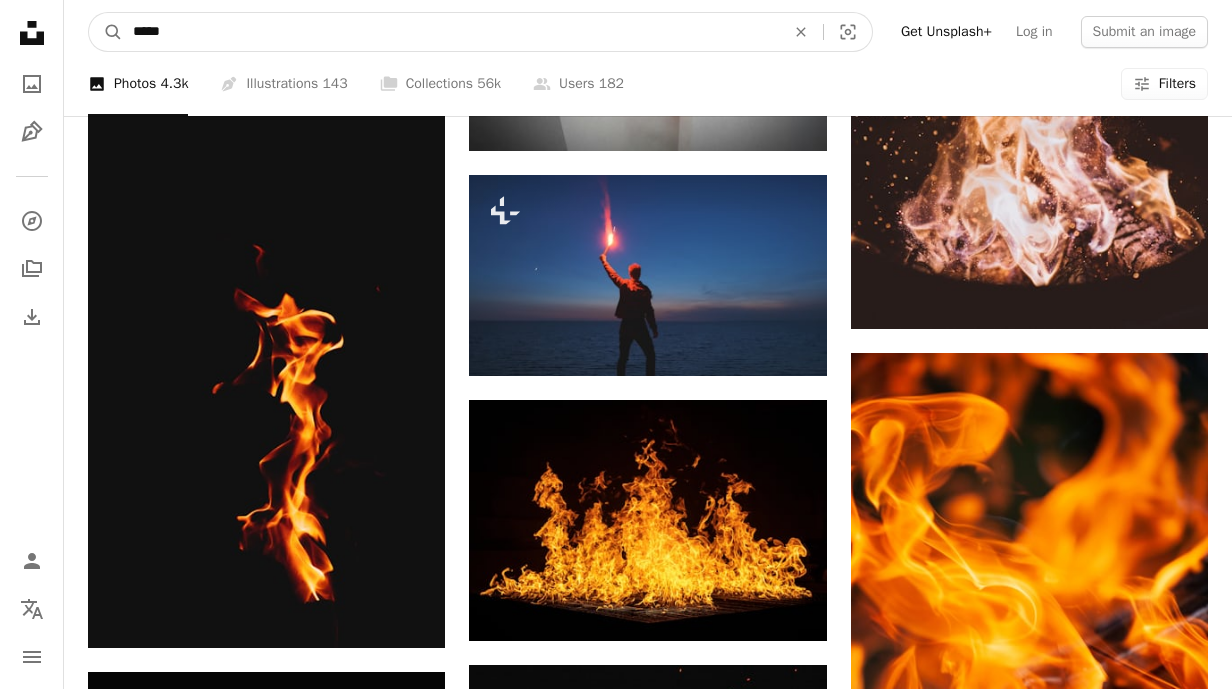 click on "*****" at bounding box center (451, 32) 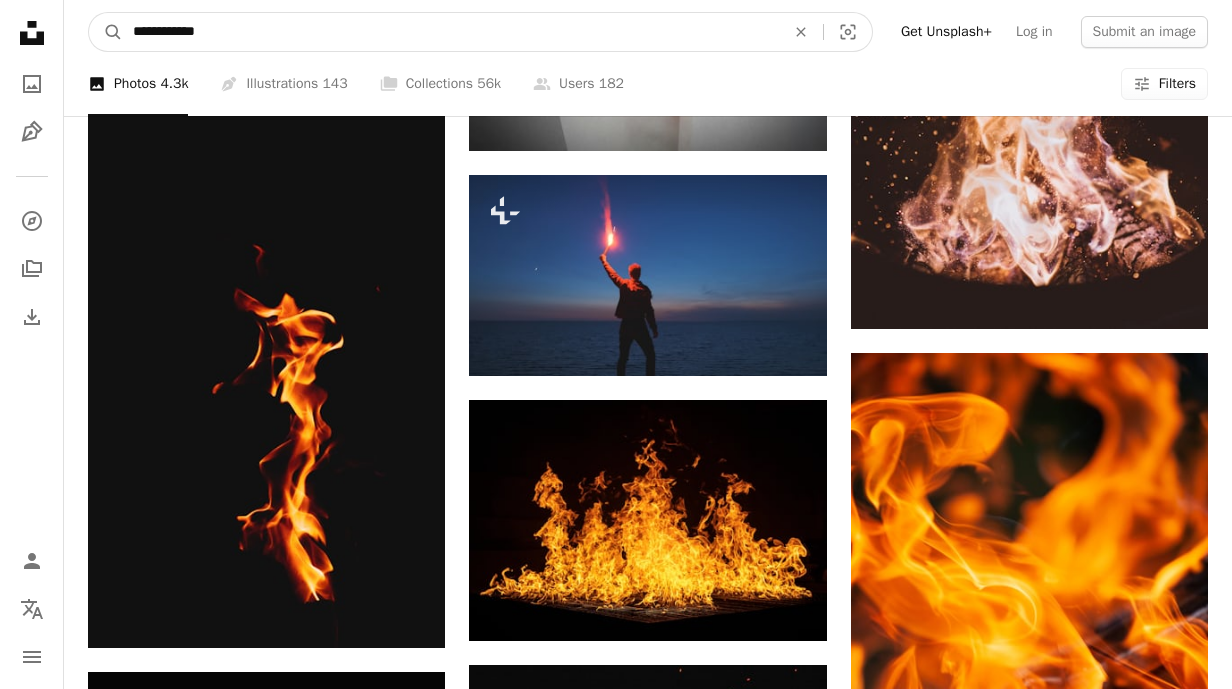 type on "**********" 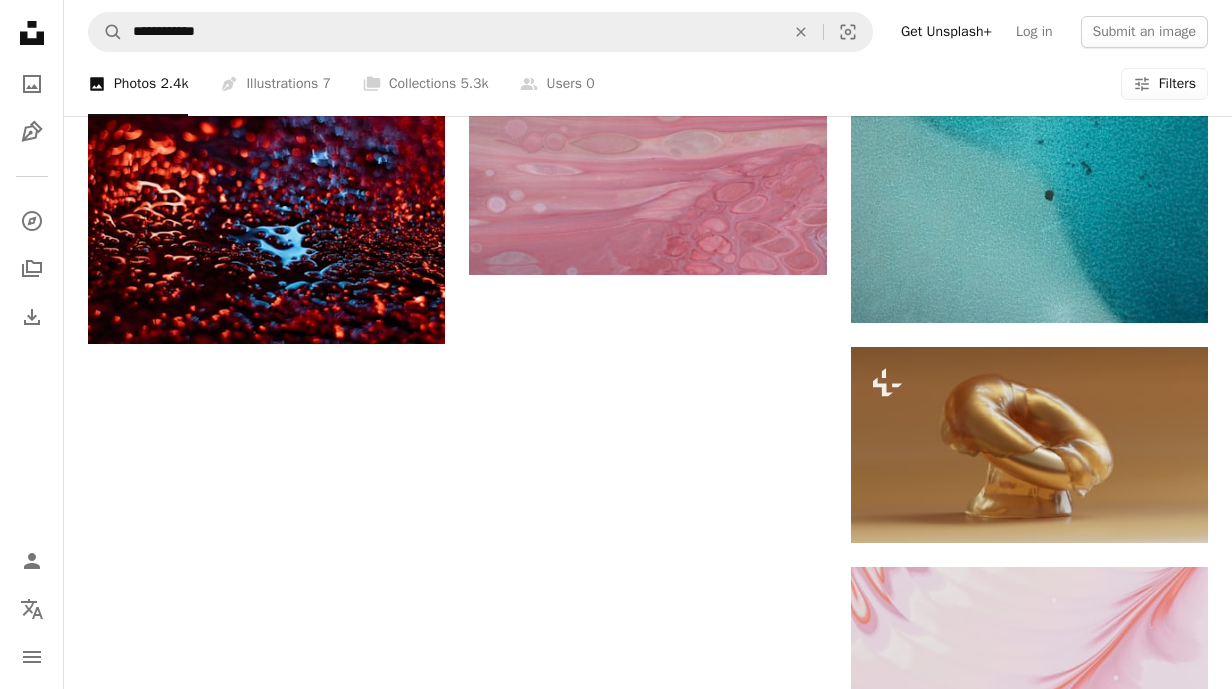 scroll, scrollTop: 2570, scrollLeft: 0, axis: vertical 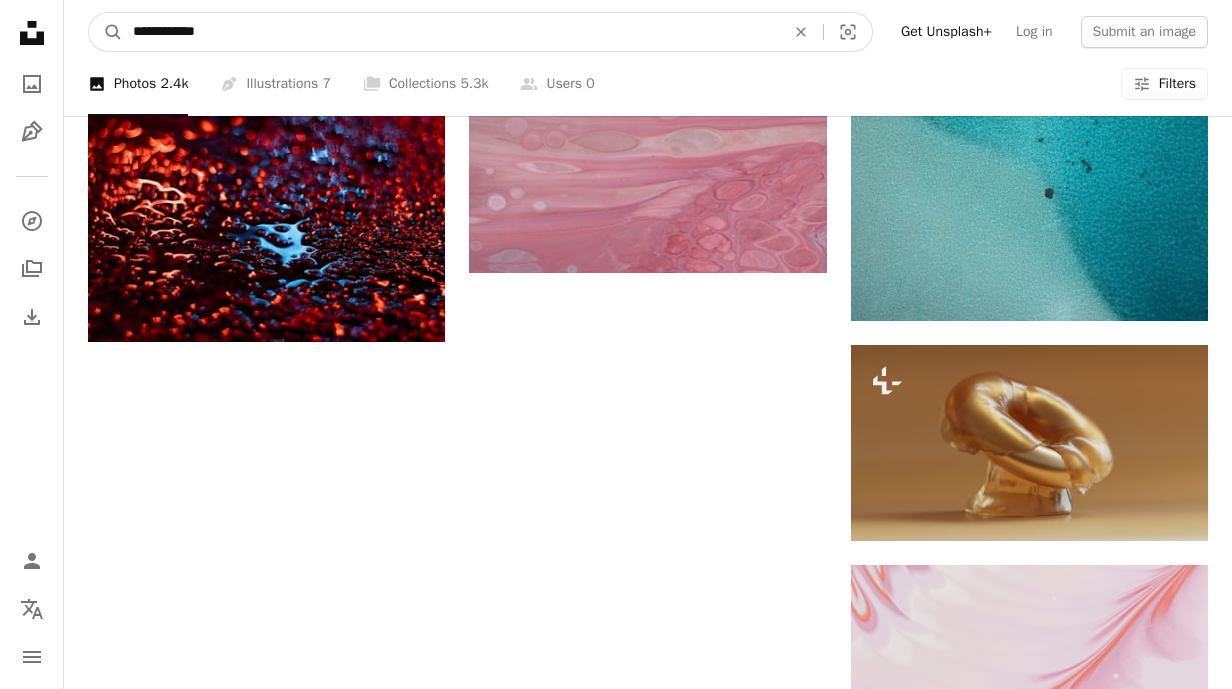 click on "**********" at bounding box center (451, 32) 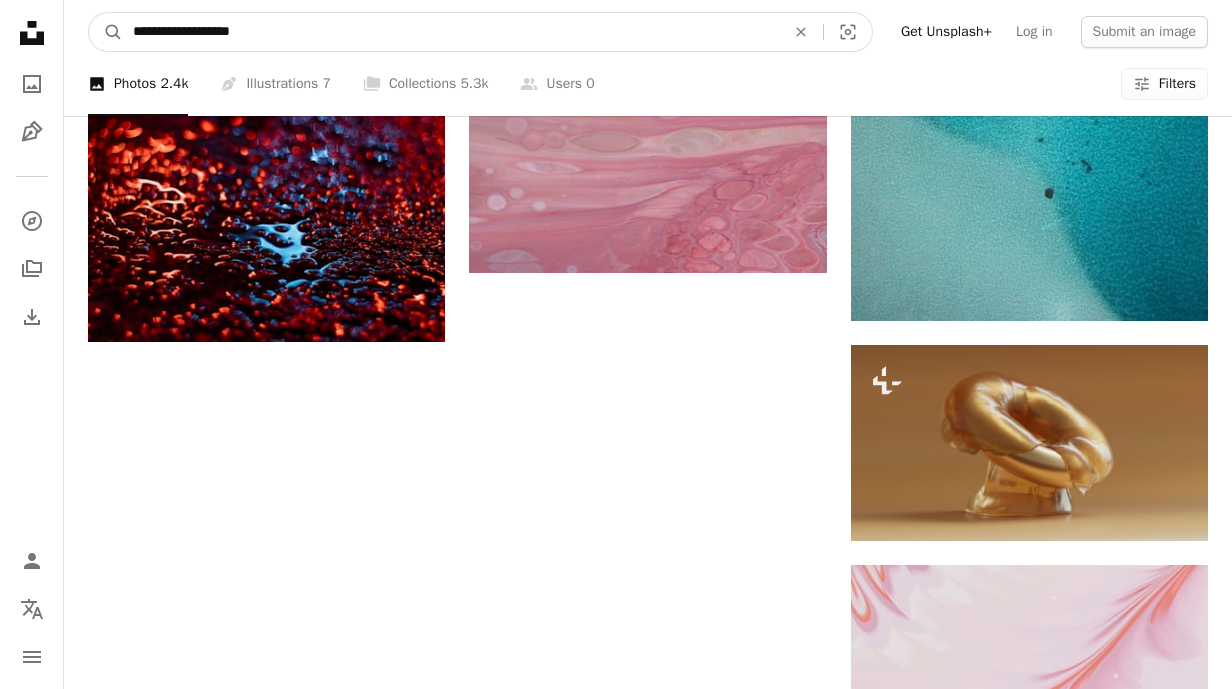 type on "**********" 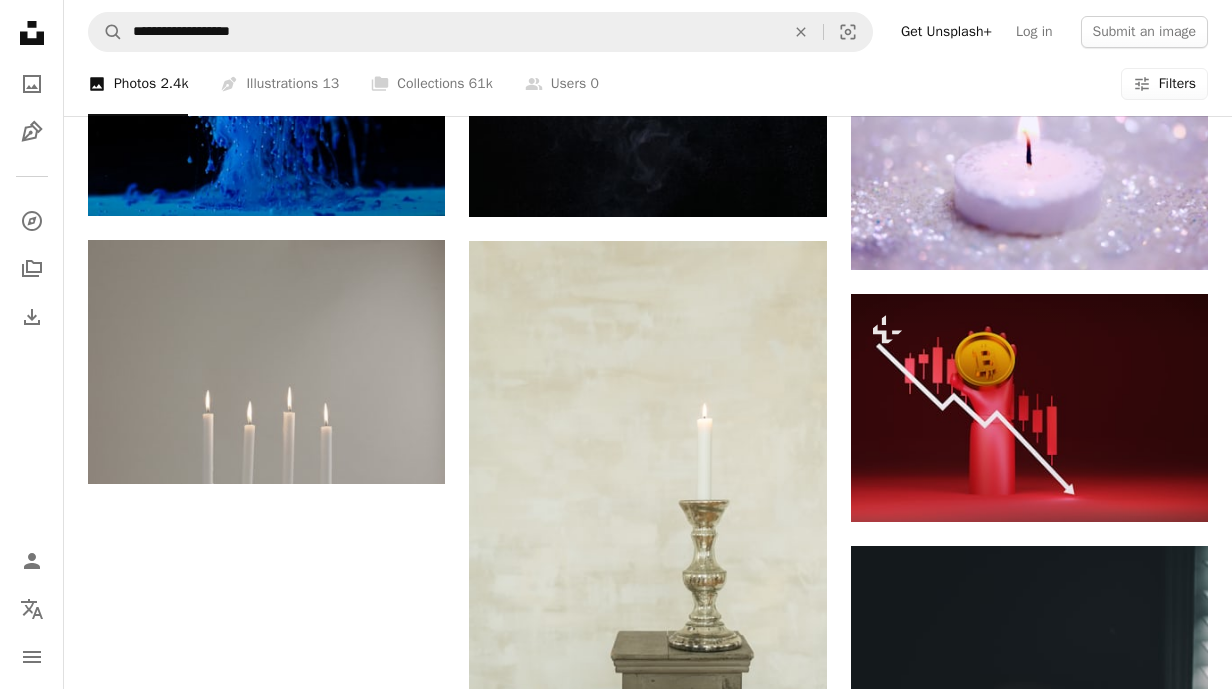 scroll, scrollTop: 2374, scrollLeft: 0, axis: vertical 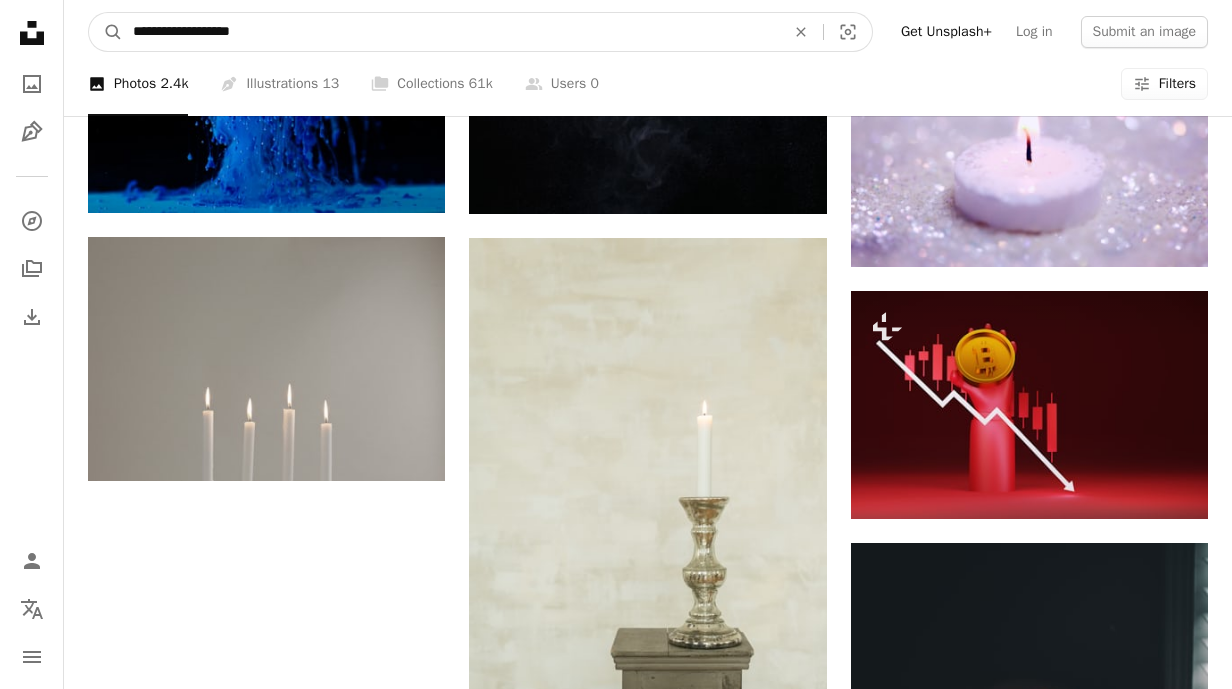 click on "**********" at bounding box center [451, 32] 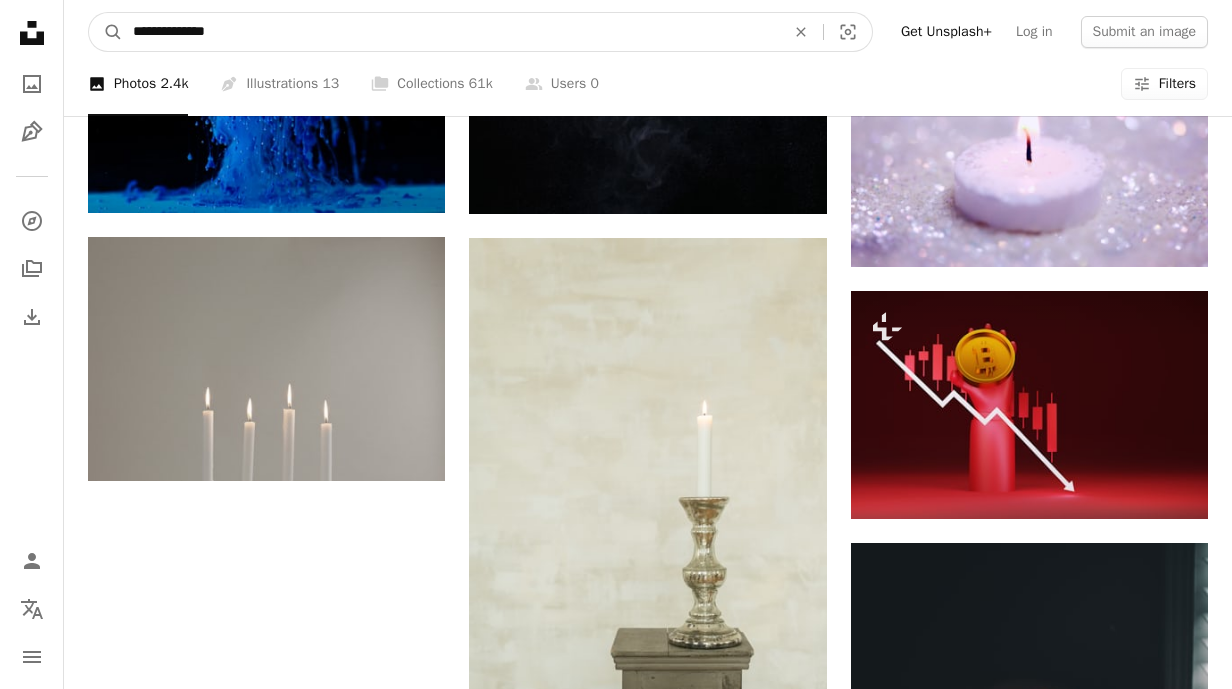 type on "**********" 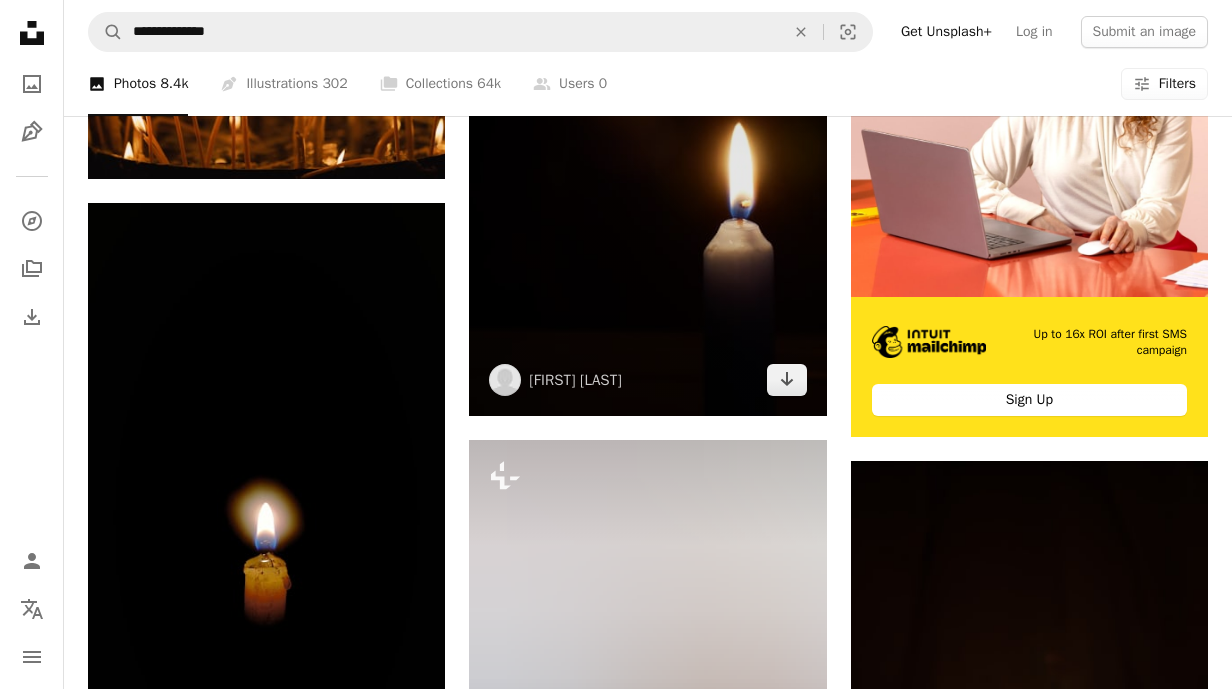 scroll, scrollTop: 558, scrollLeft: 0, axis: vertical 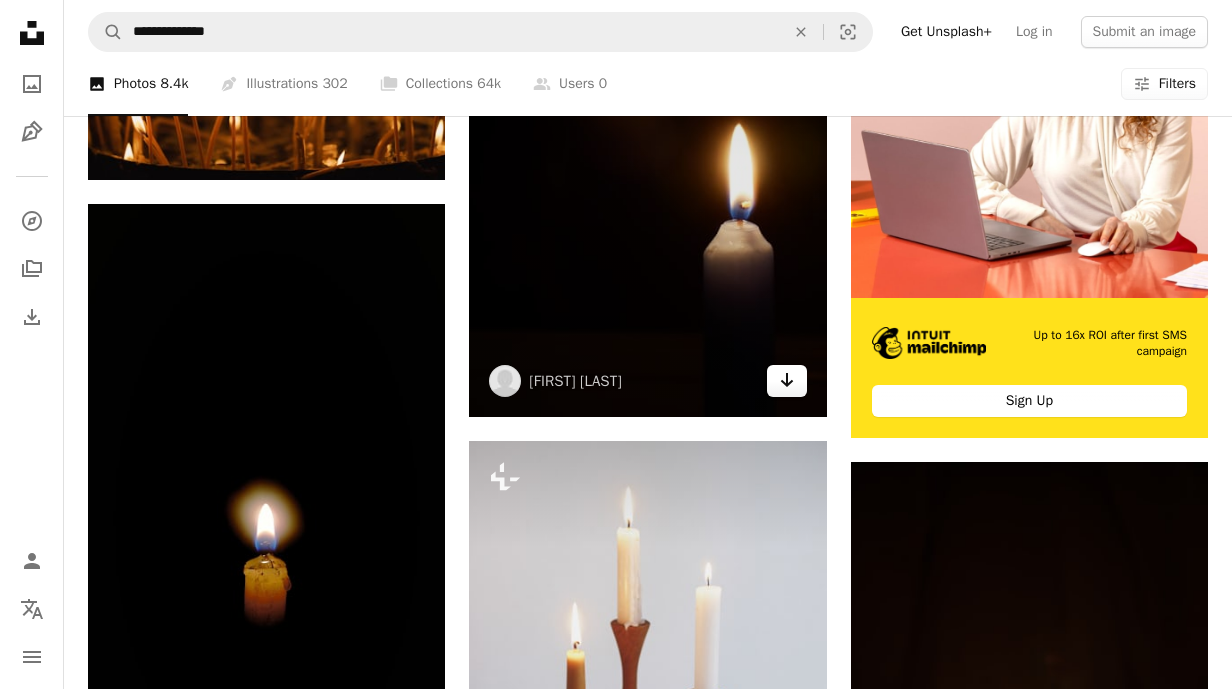 click 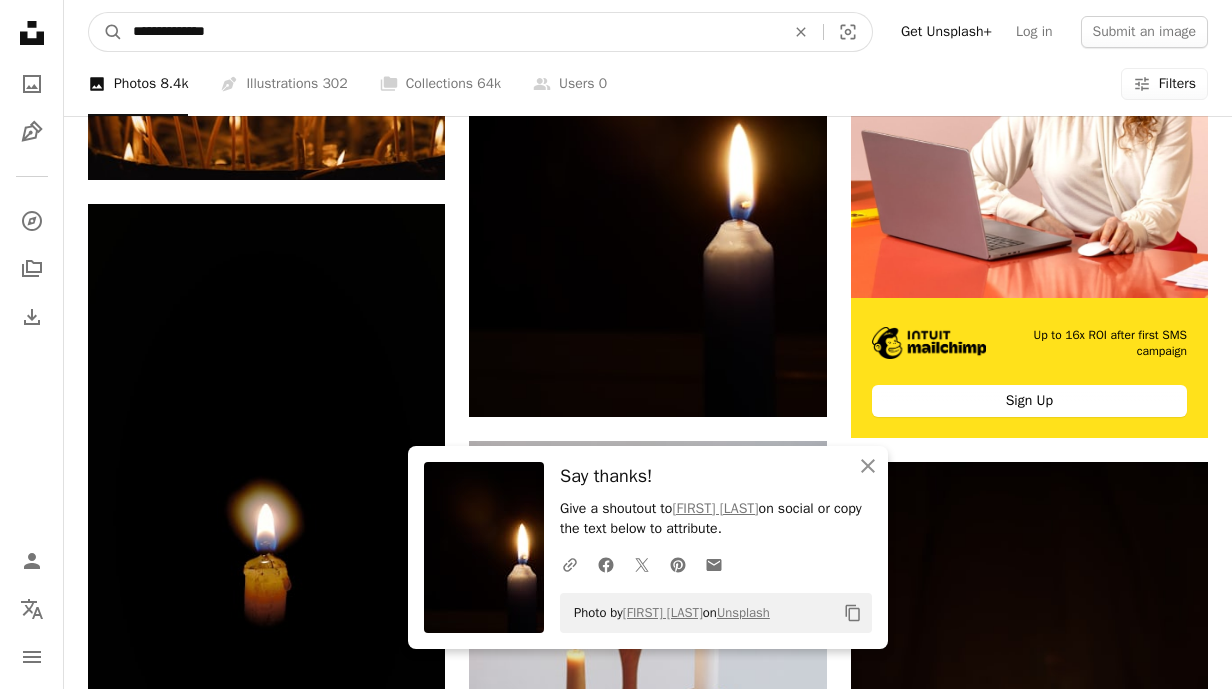 click on "**********" at bounding box center (451, 32) 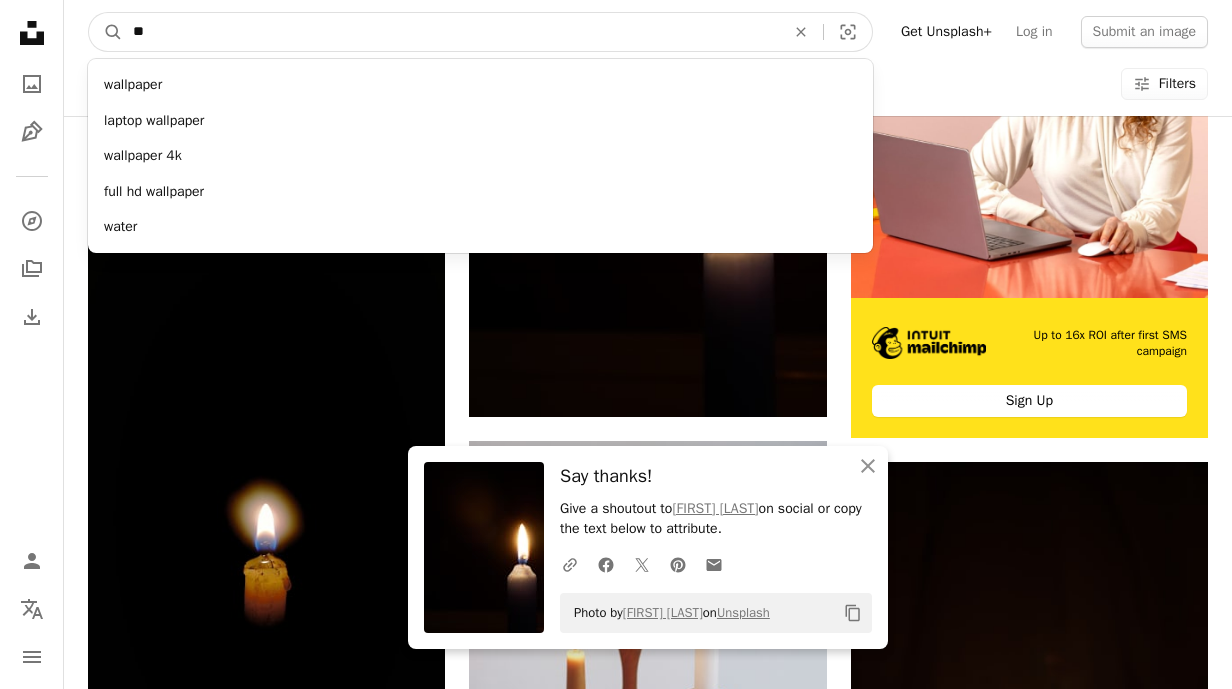 type on "*" 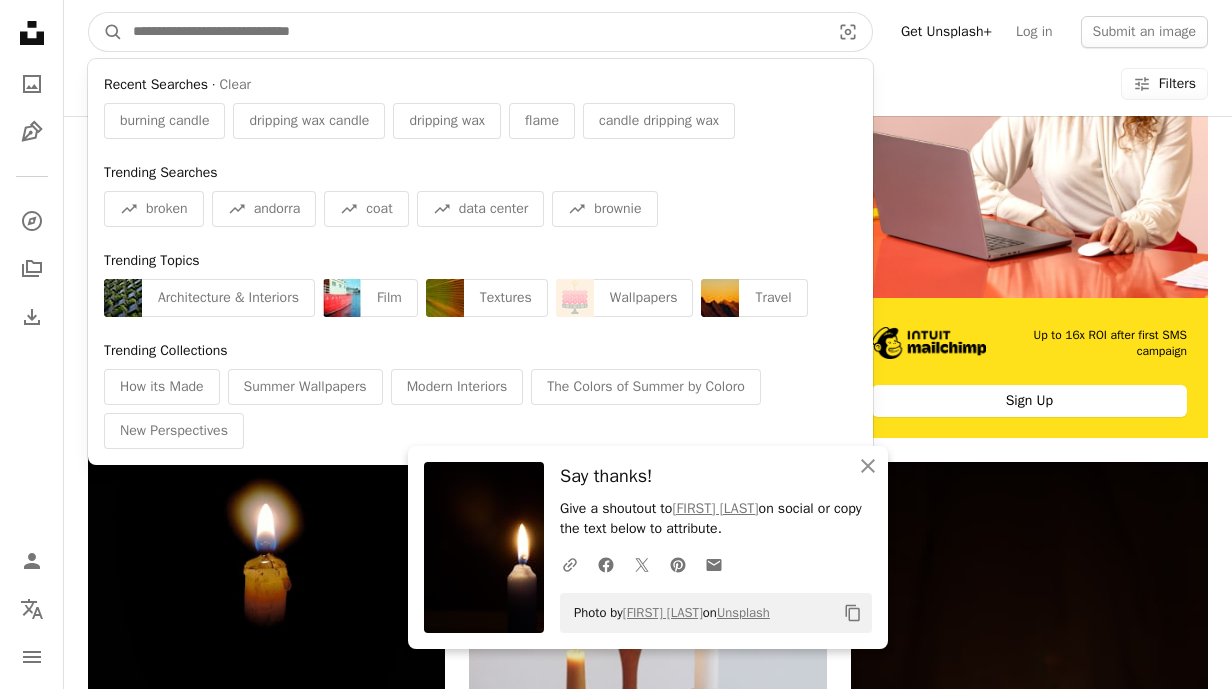 type on "*" 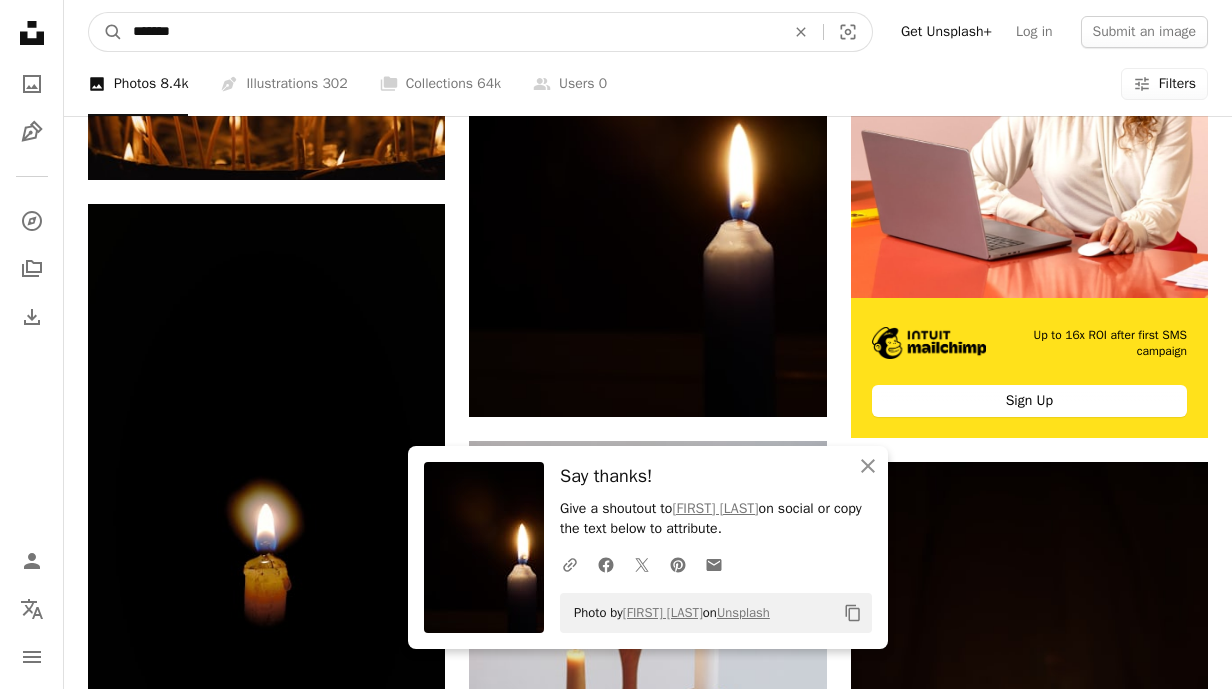 type on "*******" 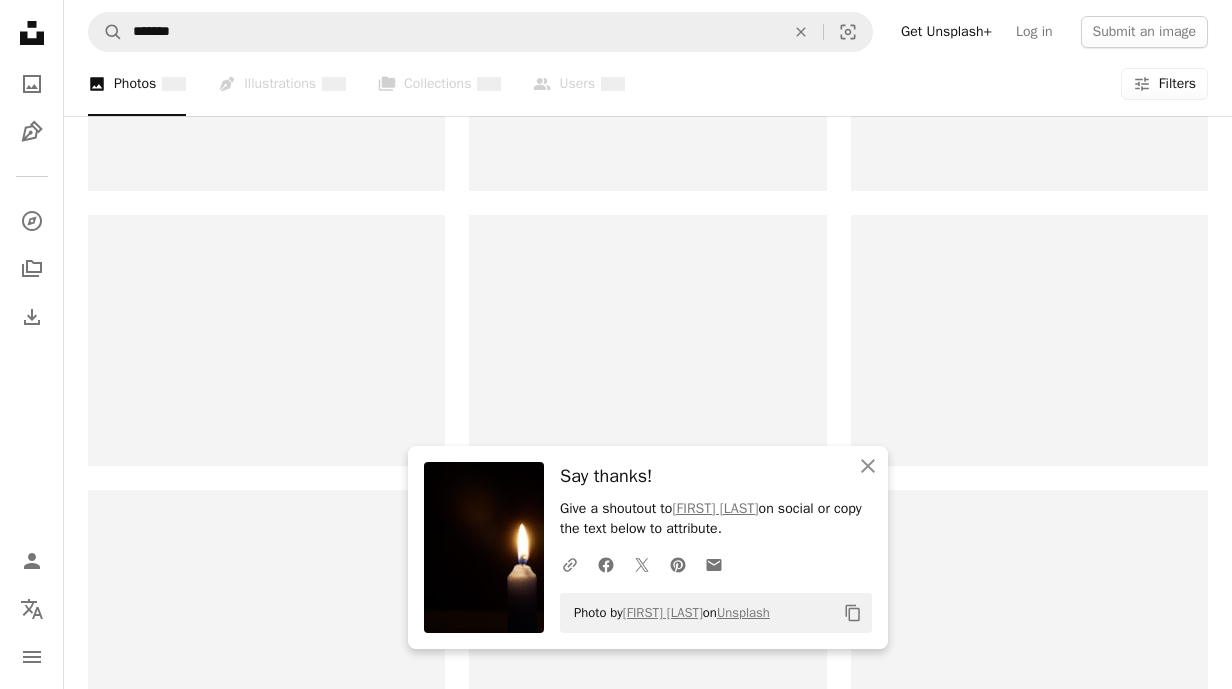 scroll, scrollTop: 0, scrollLeft: 0, axis: both 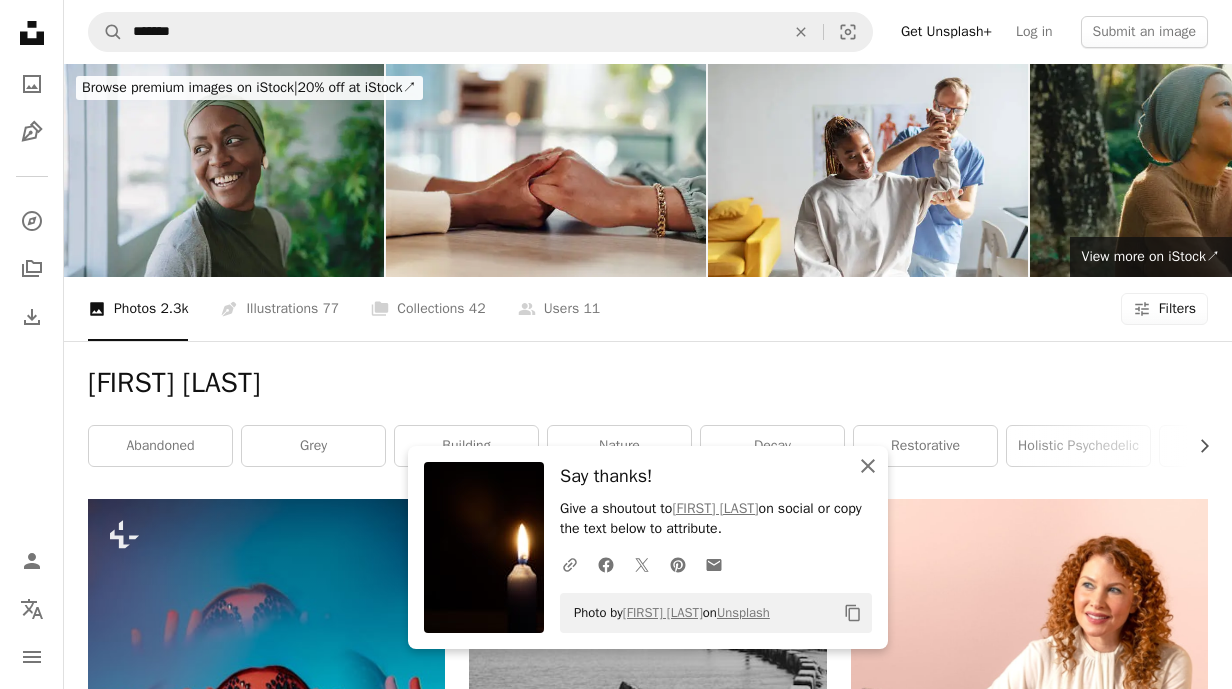 click 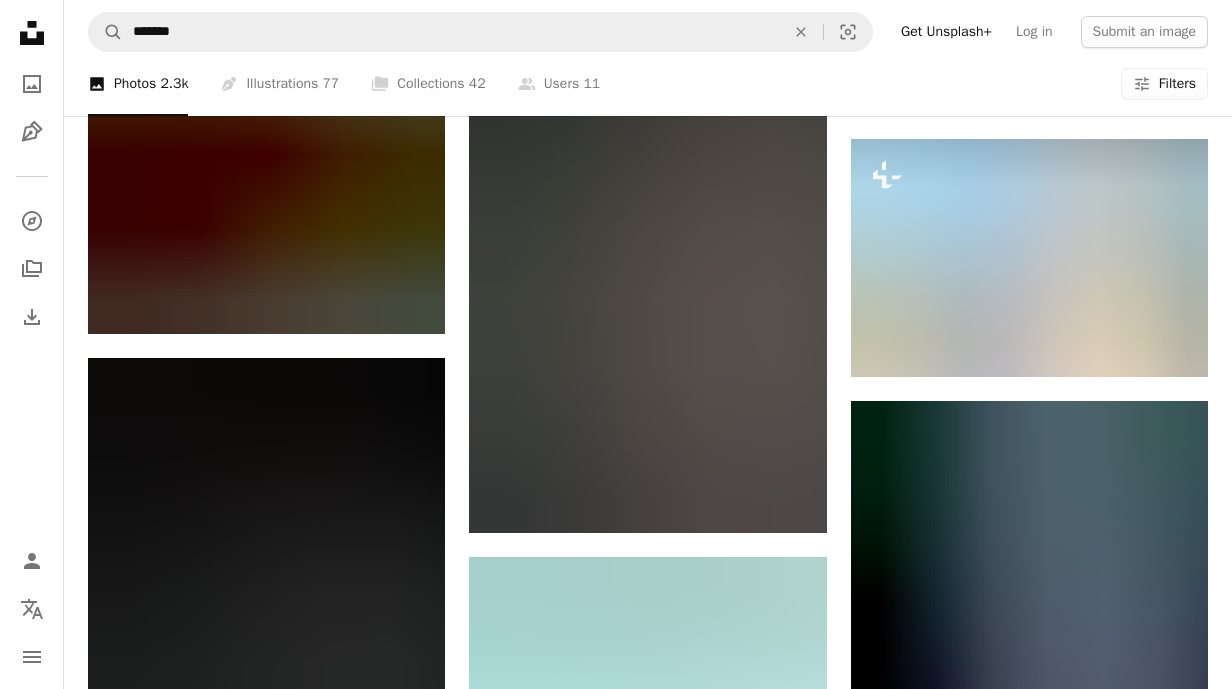 scroll, scrollTop: 2428, scrollLeft: 0, axis: vertical 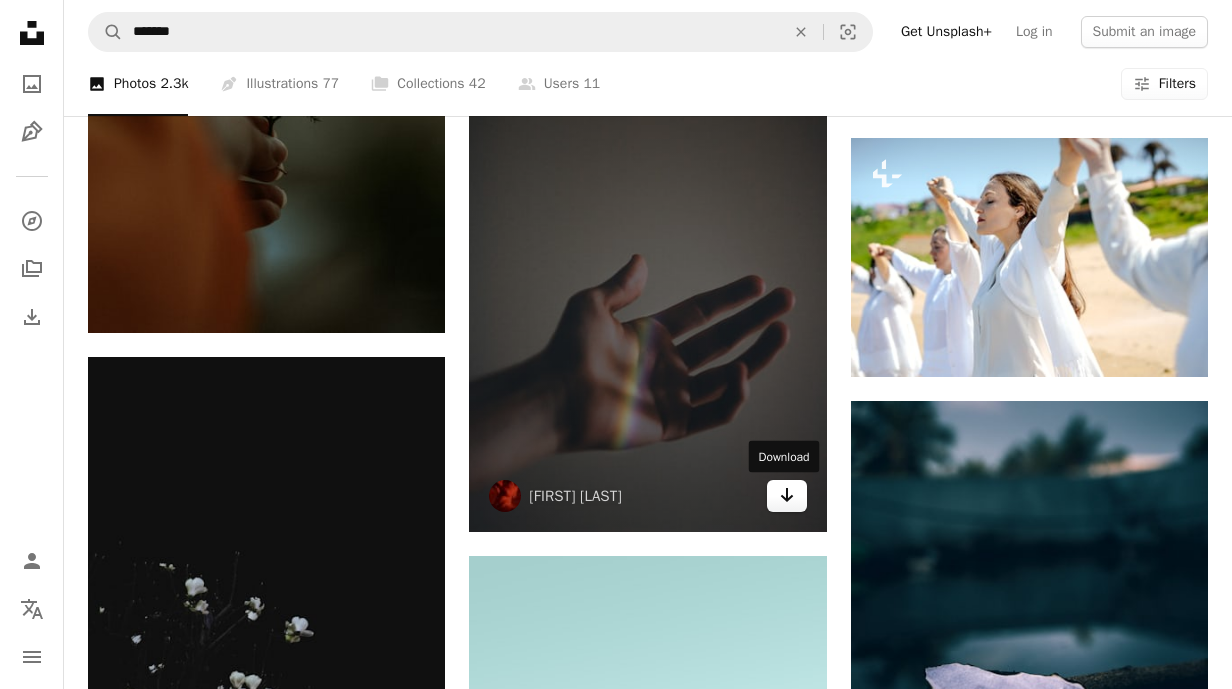 click on "Arrow pointing down" 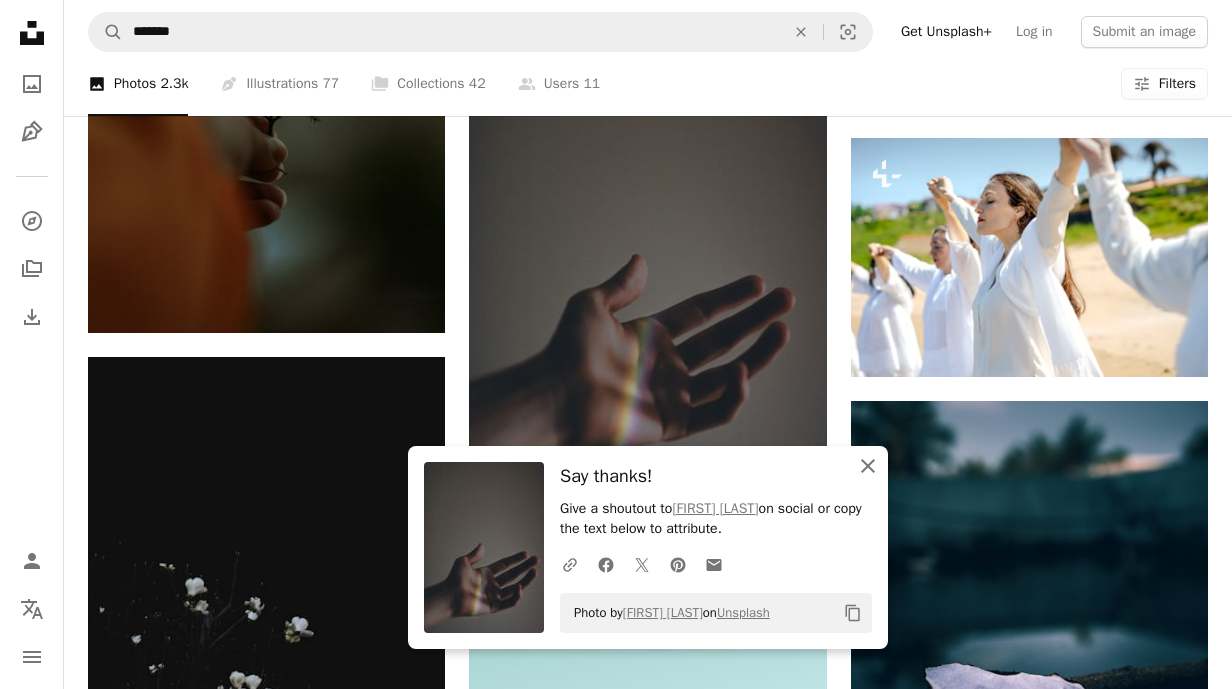 click 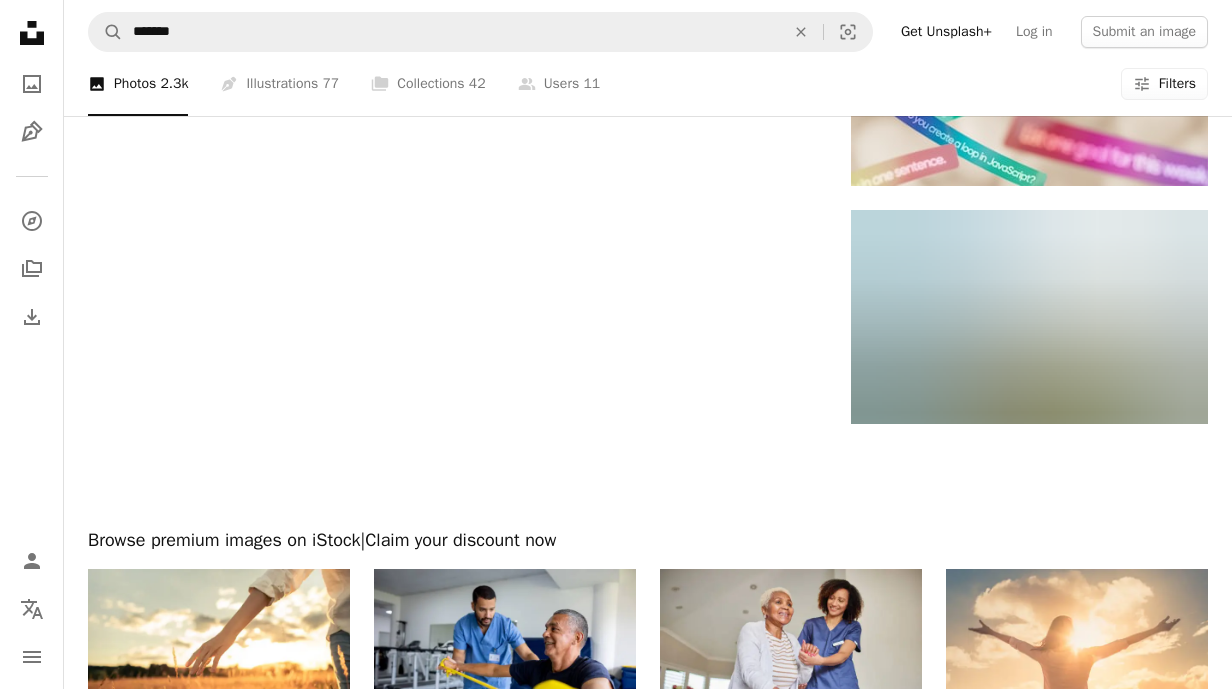 scroll, scrollTop: 3407, scrollLeft: 0, axis: vertical 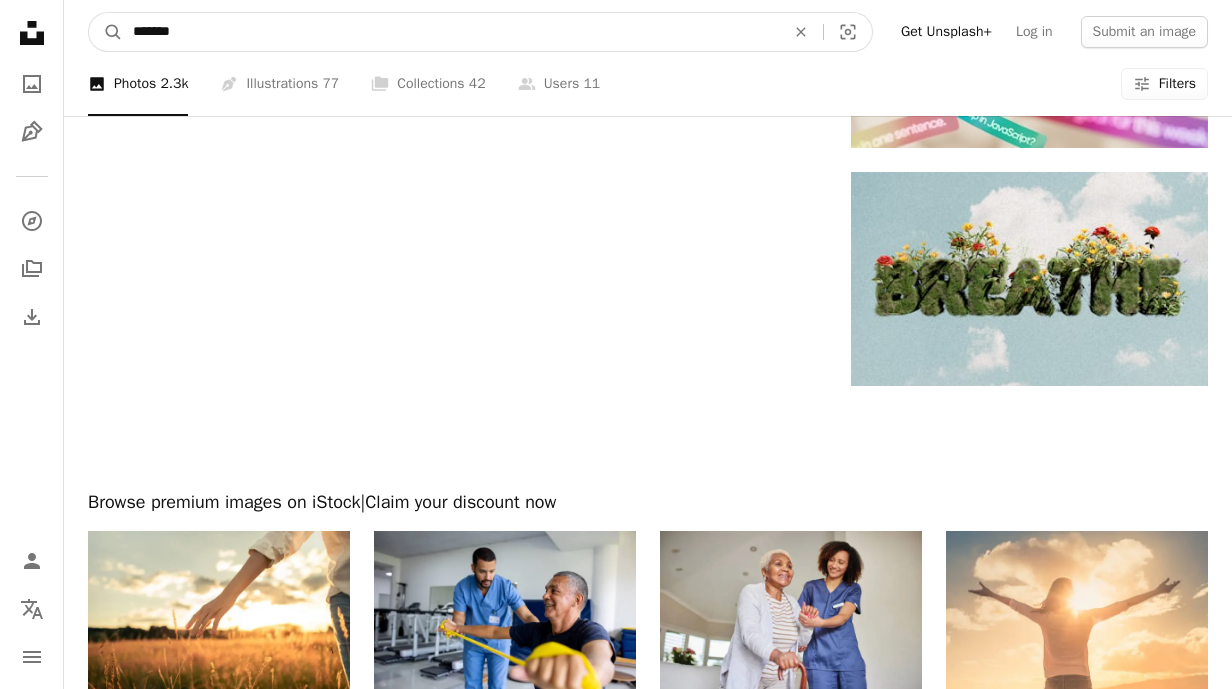 click on "*******" at bounding box center [451, 32] 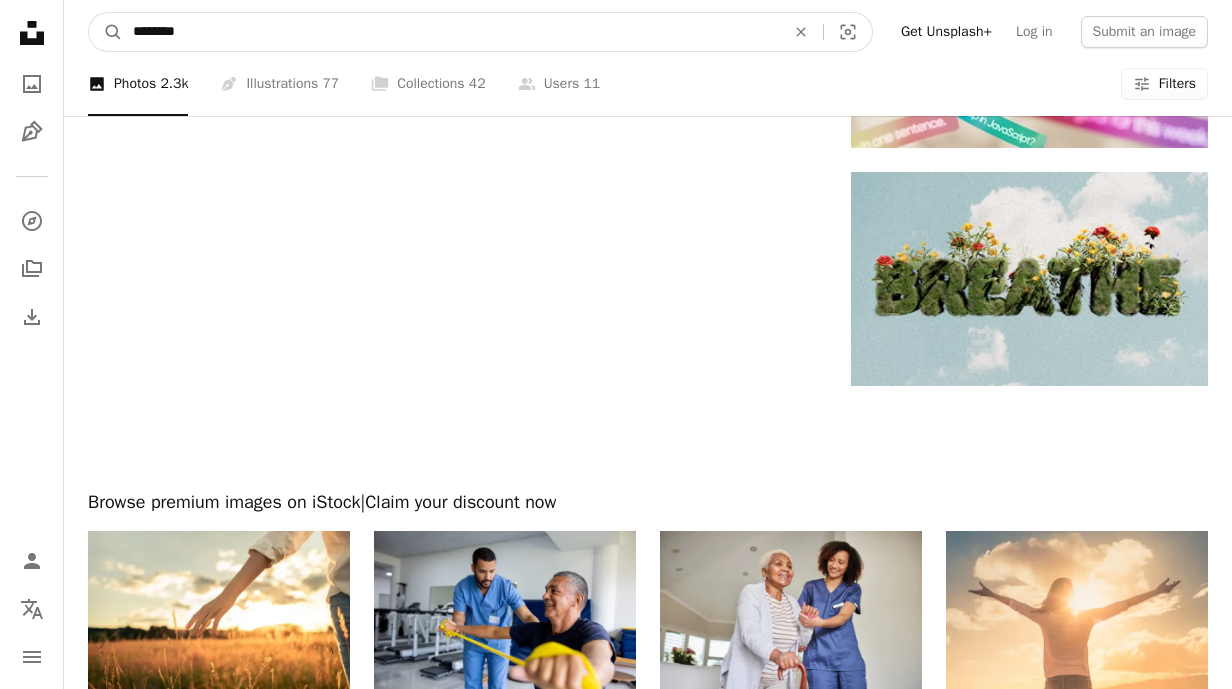 type on "********" 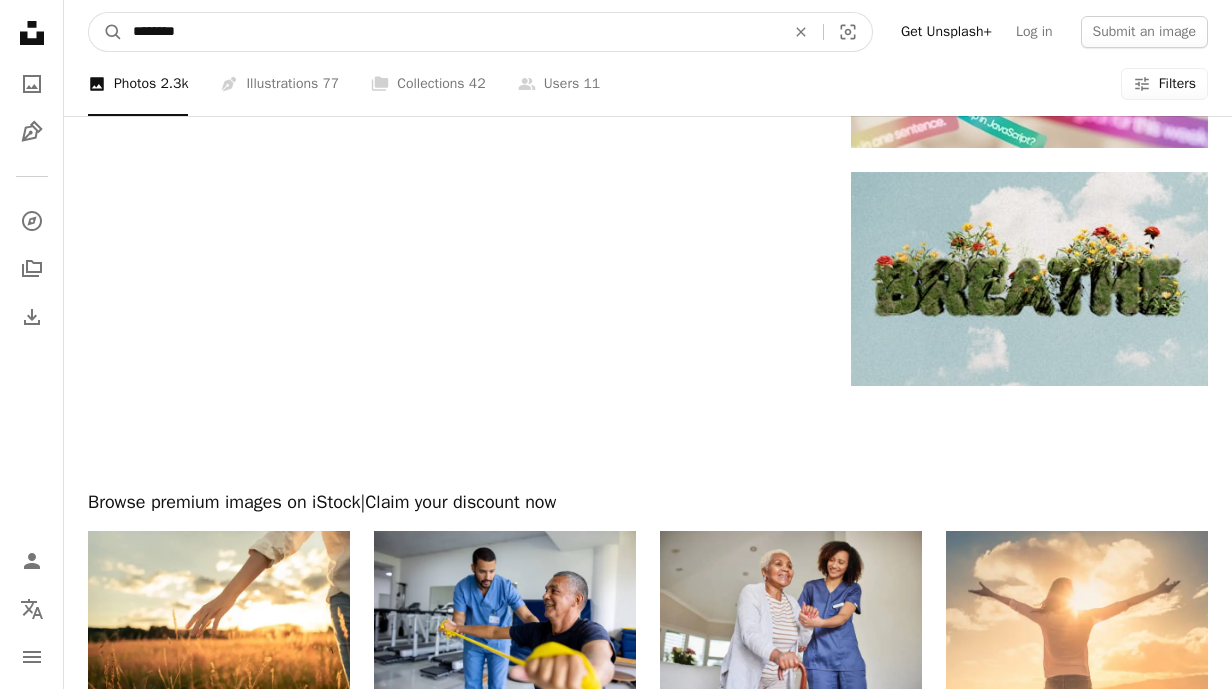 click on "A magnifying glass" at bounding box center [106, 32] 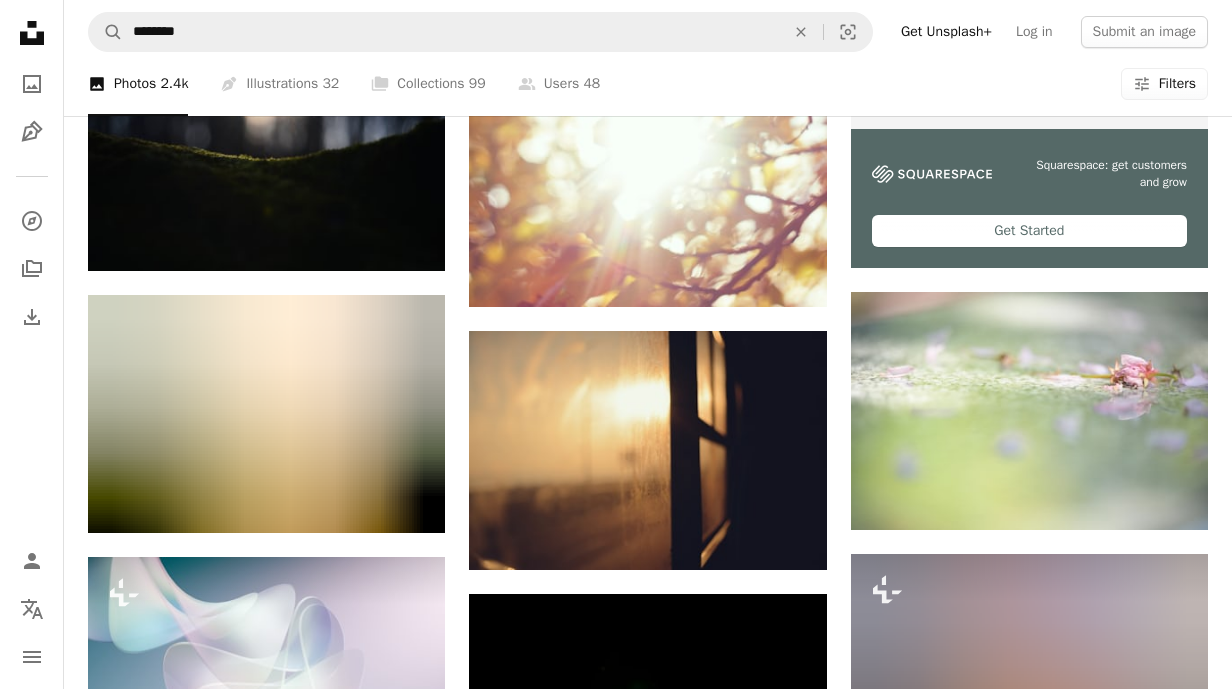 scroll, scrollTop: 731, scrollLeft: 0, axis: vertical 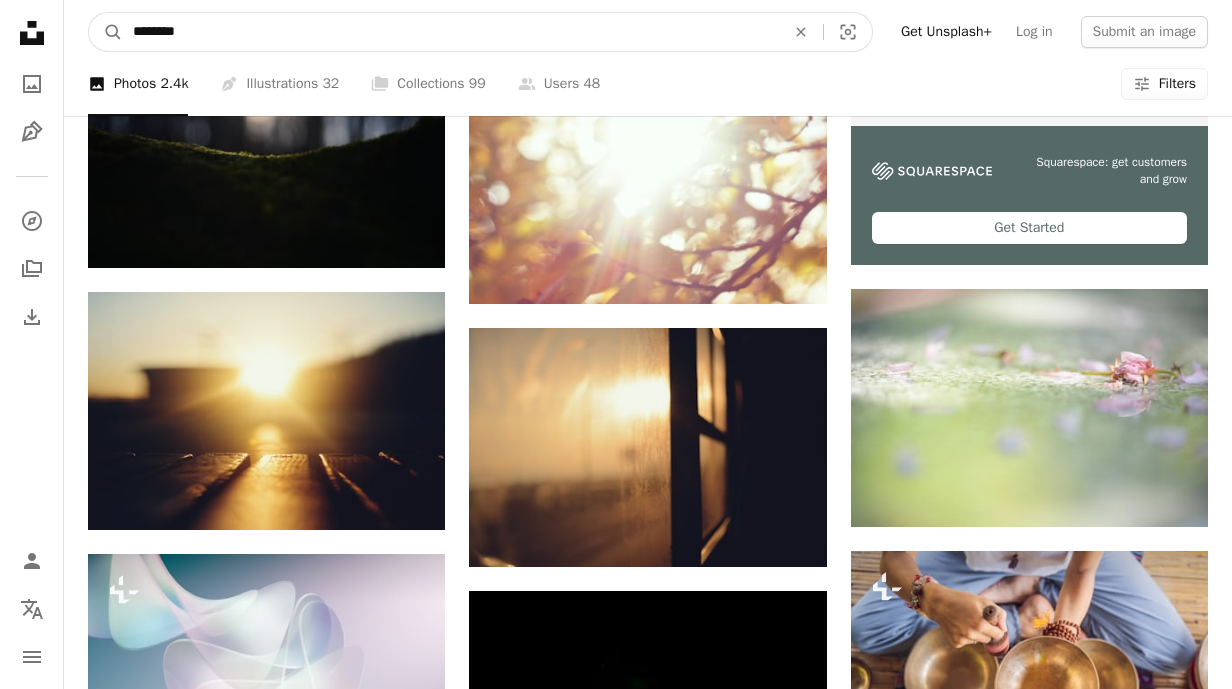 click on "********" at bounding box center [451, 32] 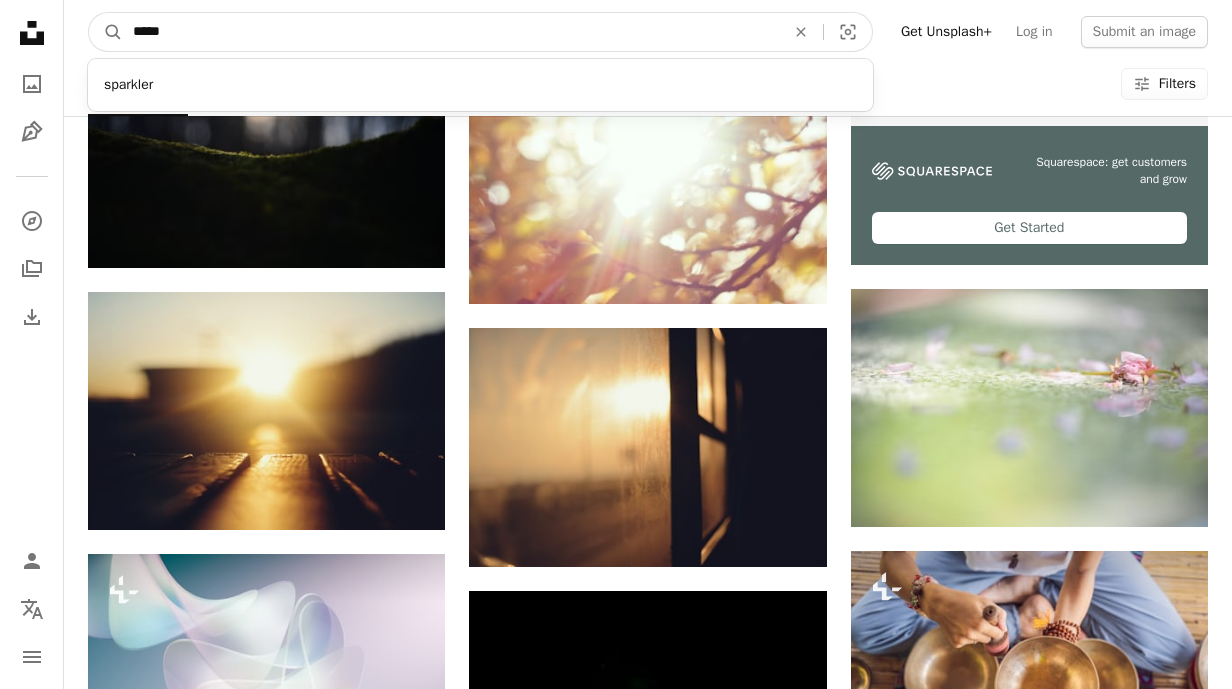 type on "*****" 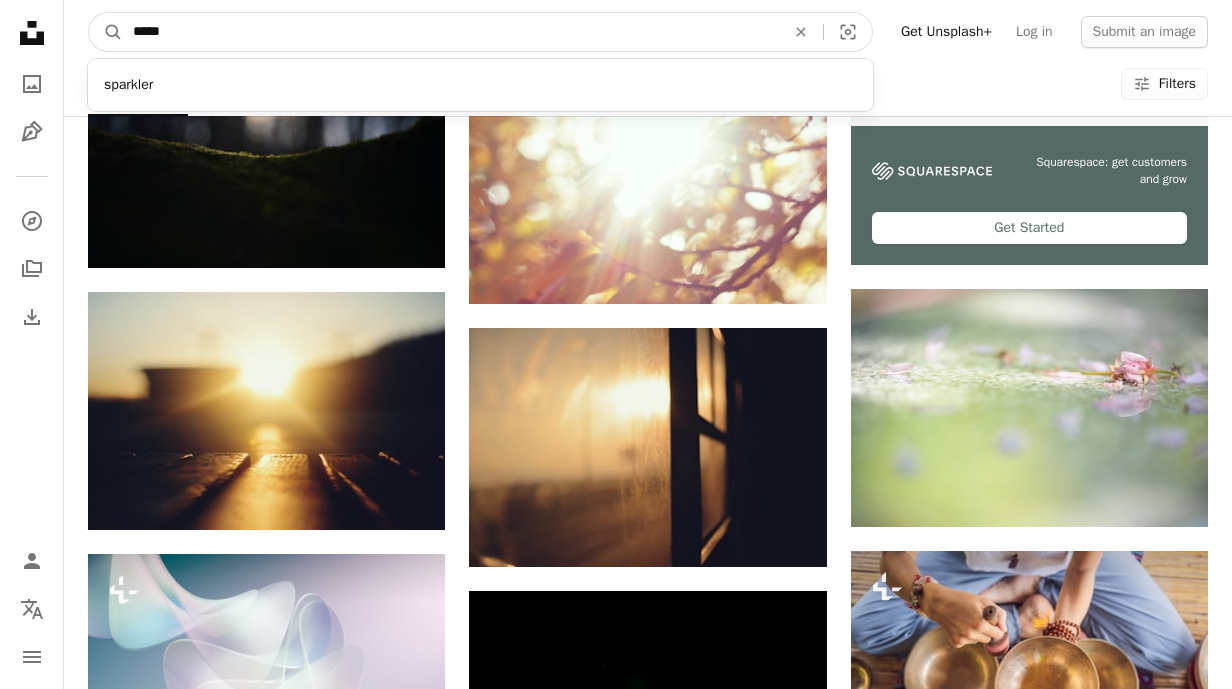 click on "A magnifying glass" at bounding box center (106, 32) 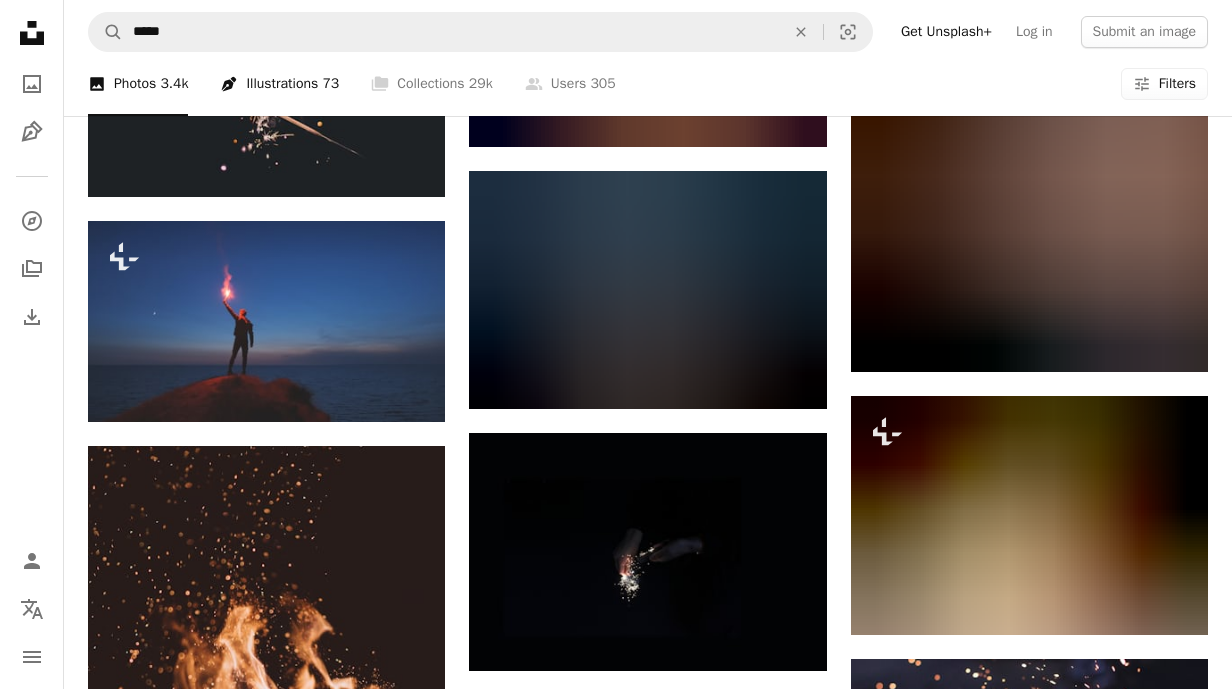scroll, scrollTop: 1083, scrollLeft: 0, axis: vertical 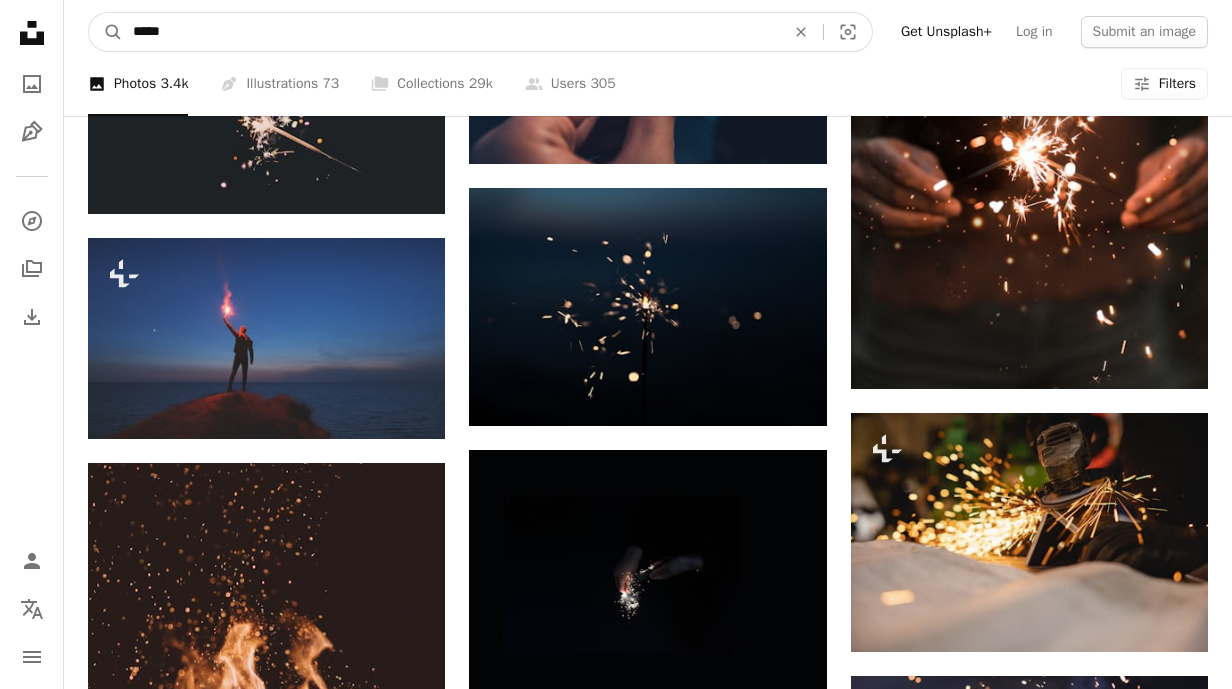 click on "*****" at bounding box center (451, 32) 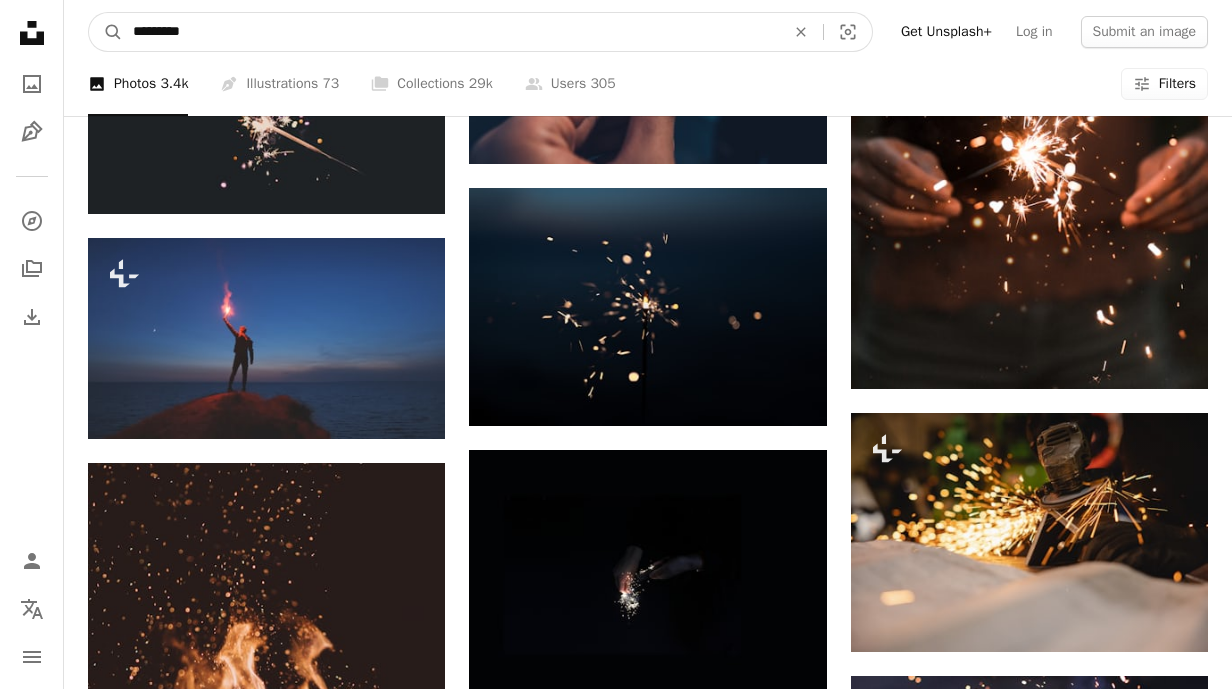 type on "*********" 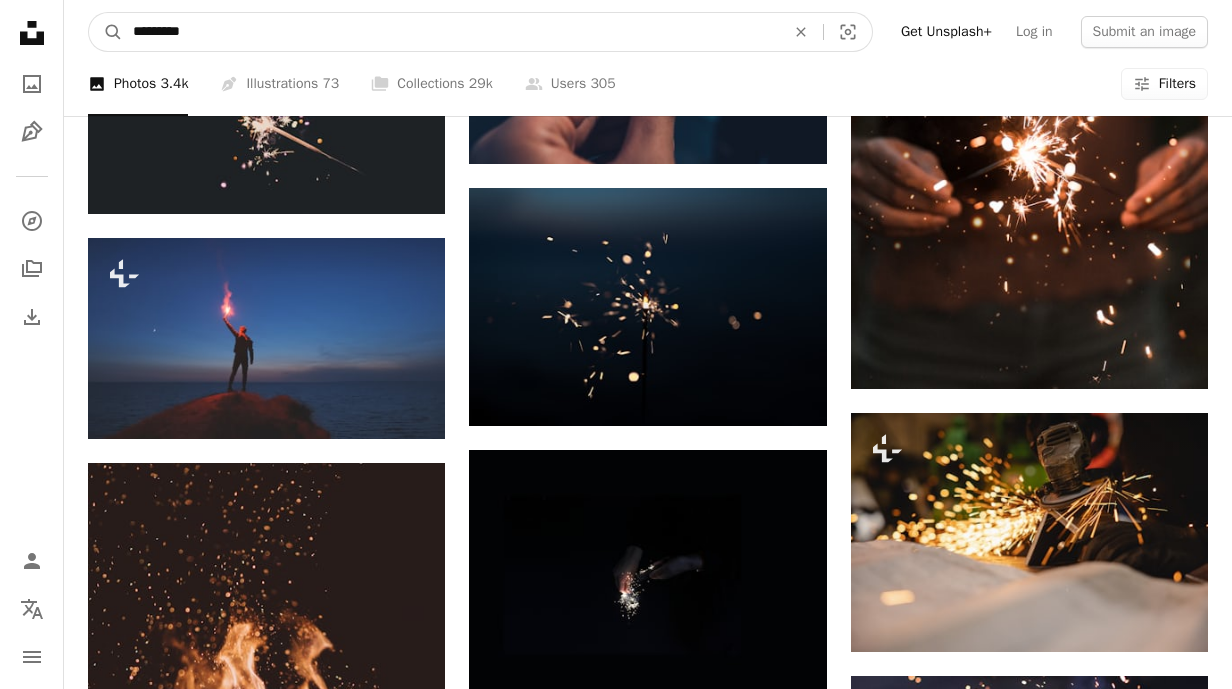 click on "A magnifying glass" at bounding box center (106, 32) 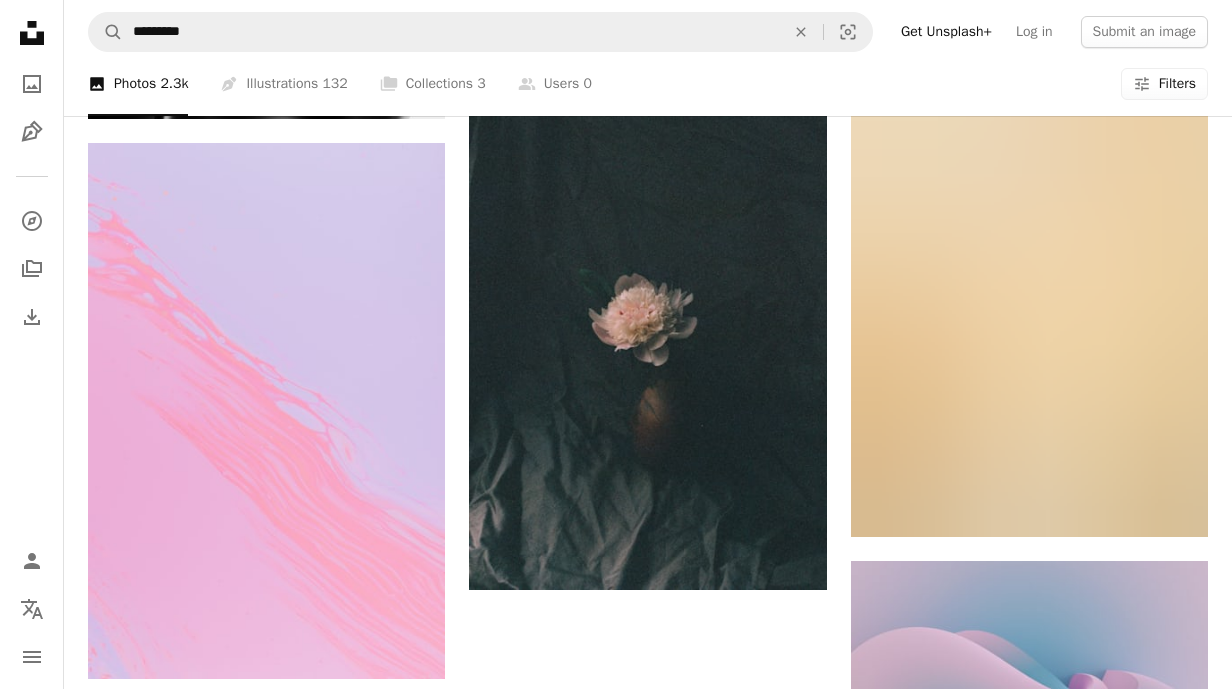 scroll, scrollTop: 2543, scrollLeft: 0, axis: vertical 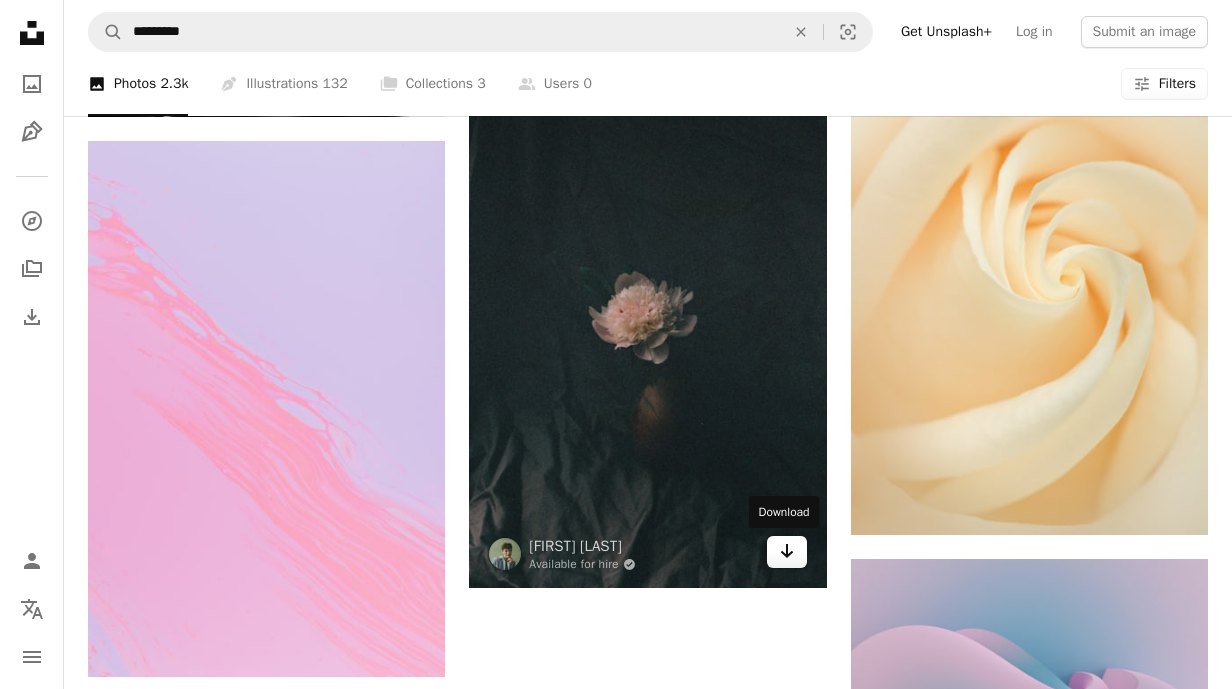 click on "Arrow pointing down" at bounding box center (787, 552) 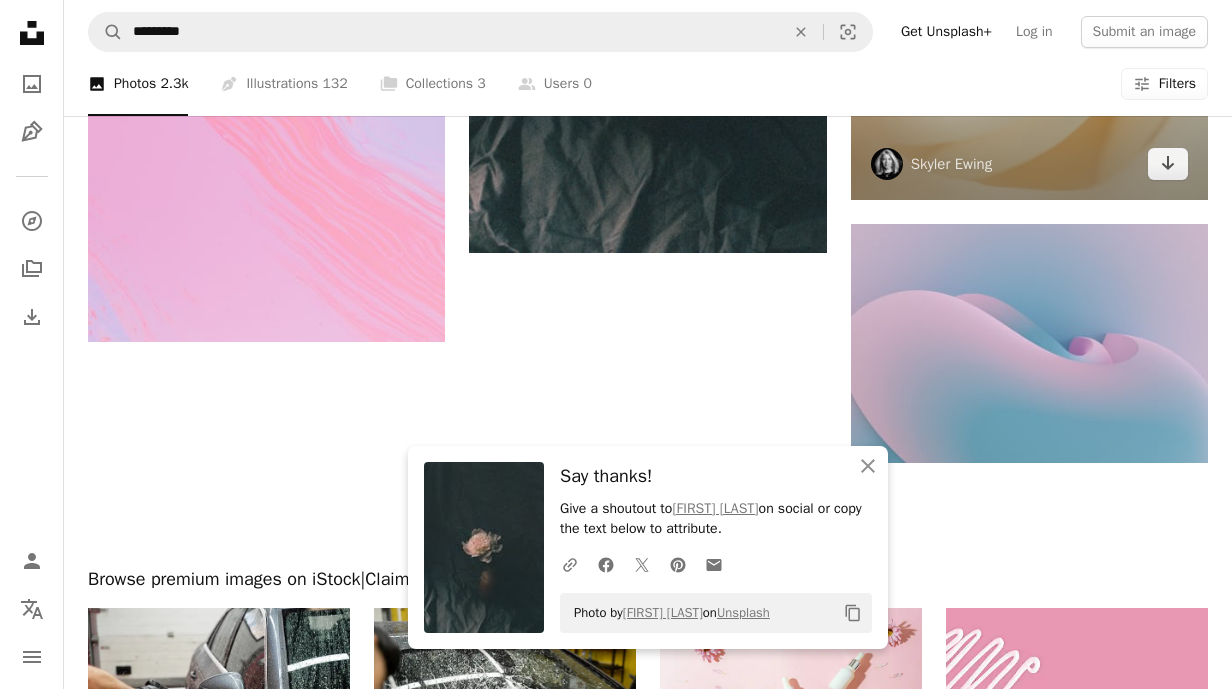 scroll, scrollTop: 2947, scrollLeft: 0, axis: vertical 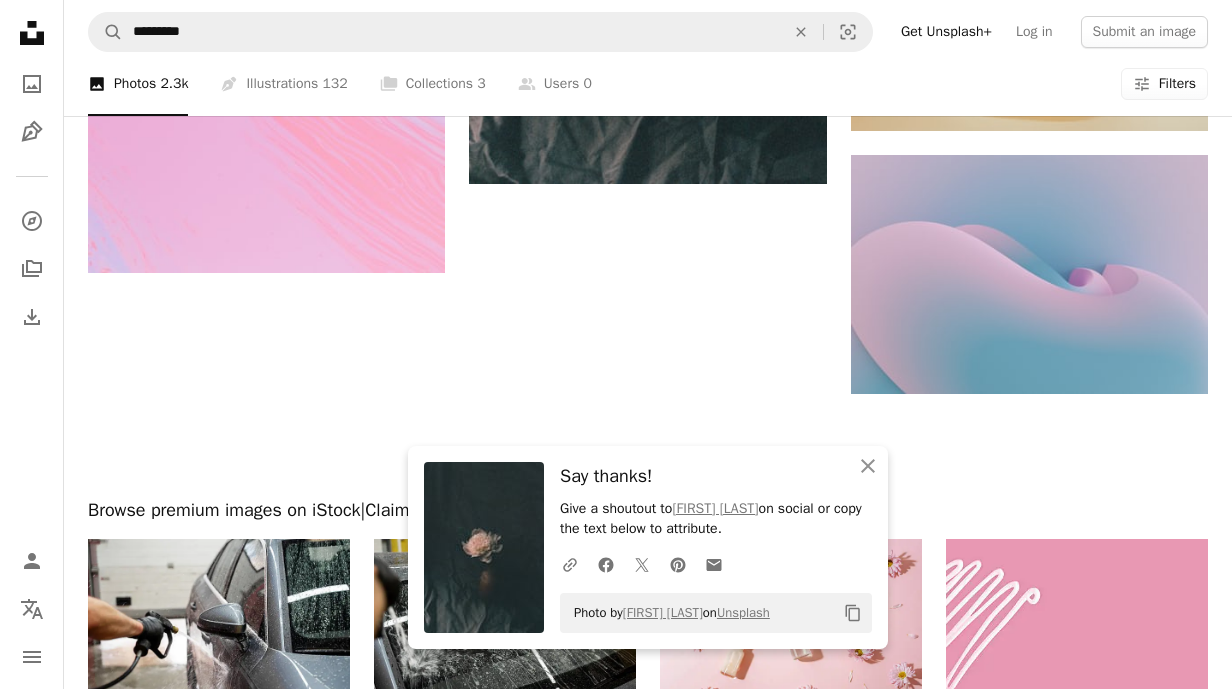 click on "[FIRST] [LAST]" at bounding box center (648, -1028) 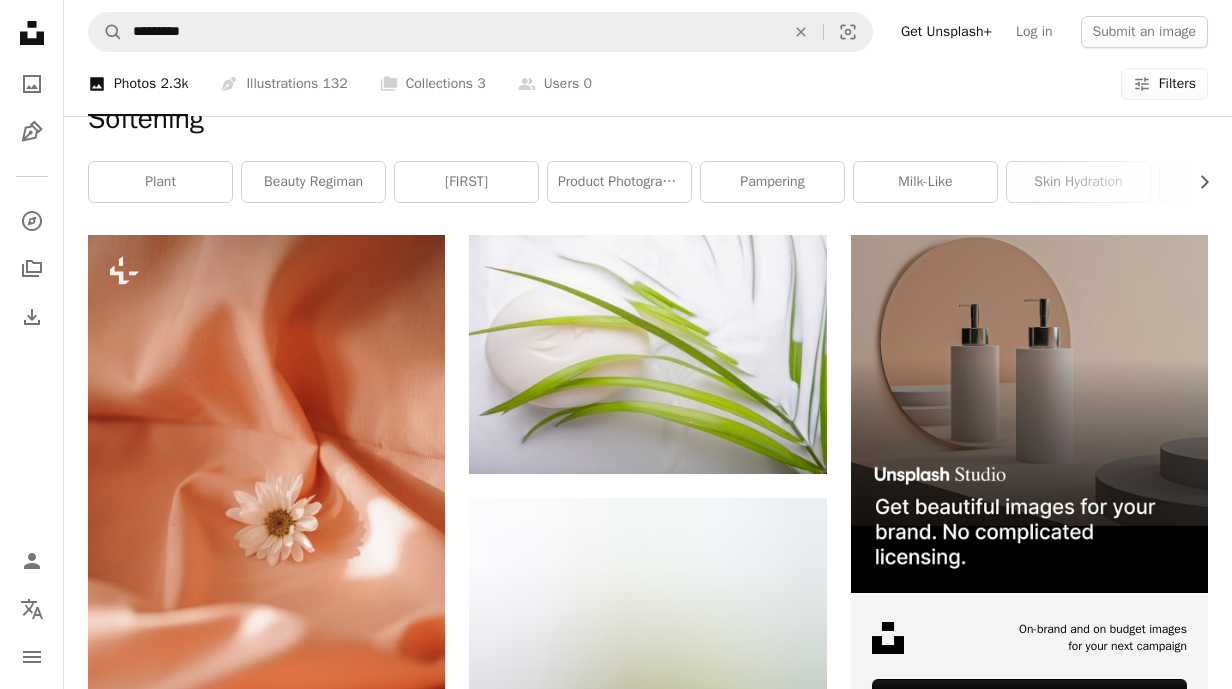 scroll, scrollTop: 0, scrollLeft: 0, axis: both 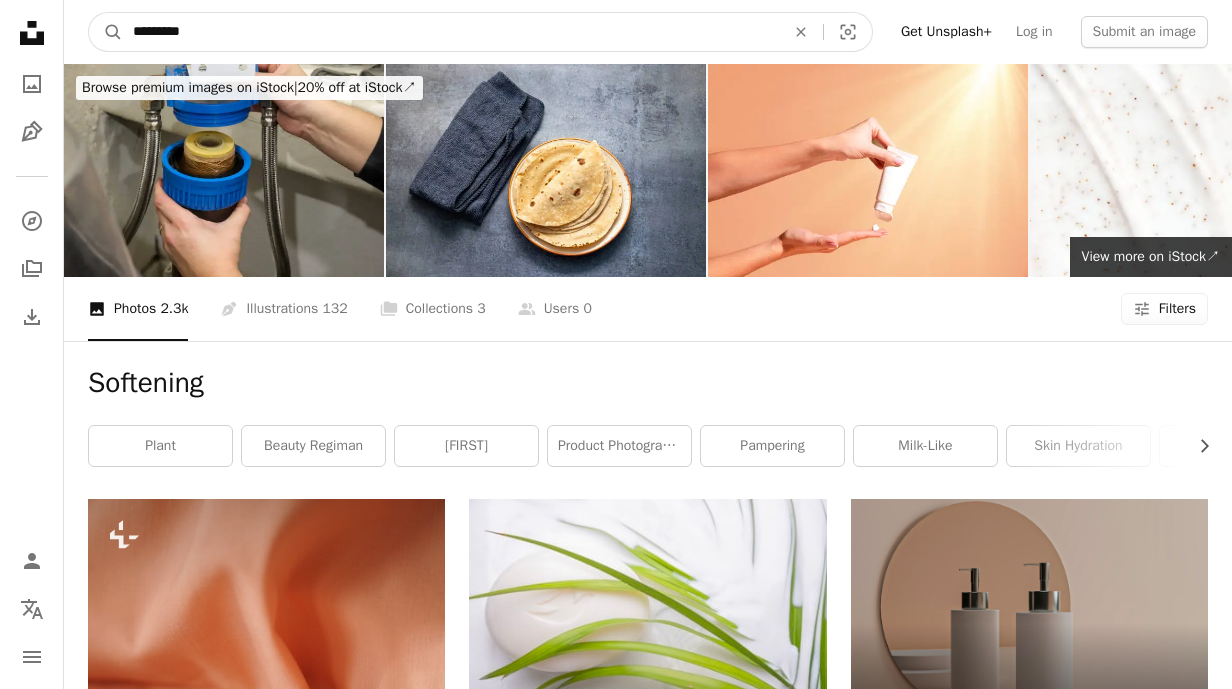 click on "*********" at bounding box center [451, 32] 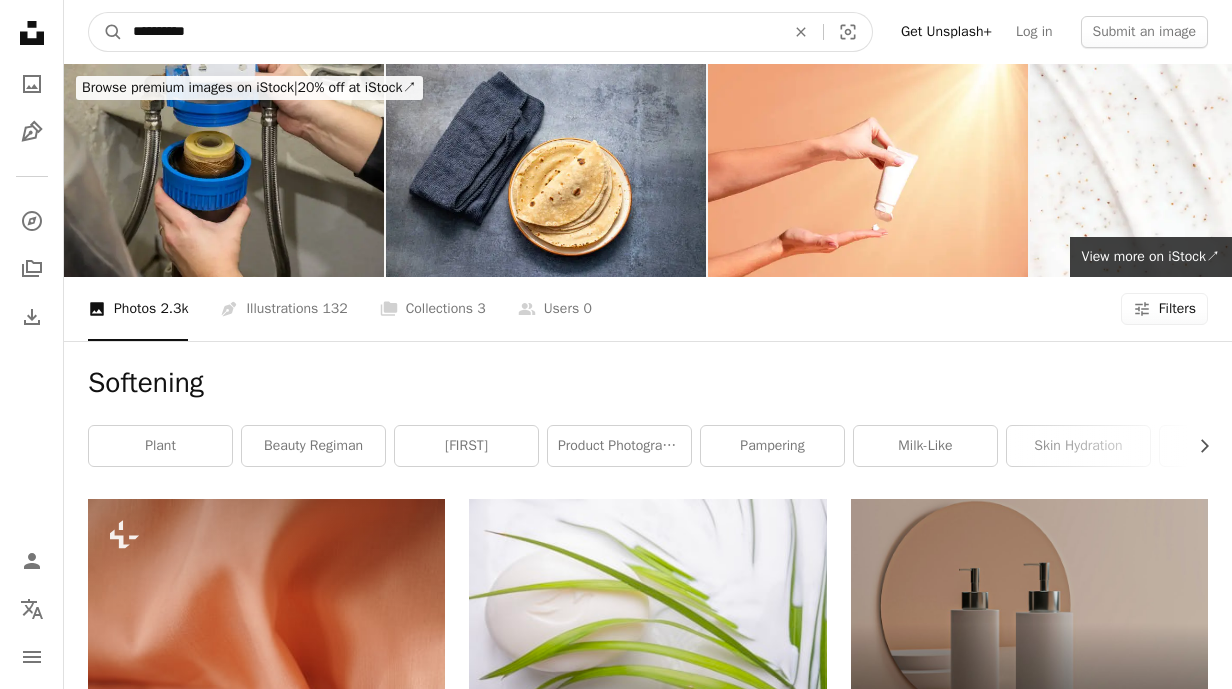 type on "**********" 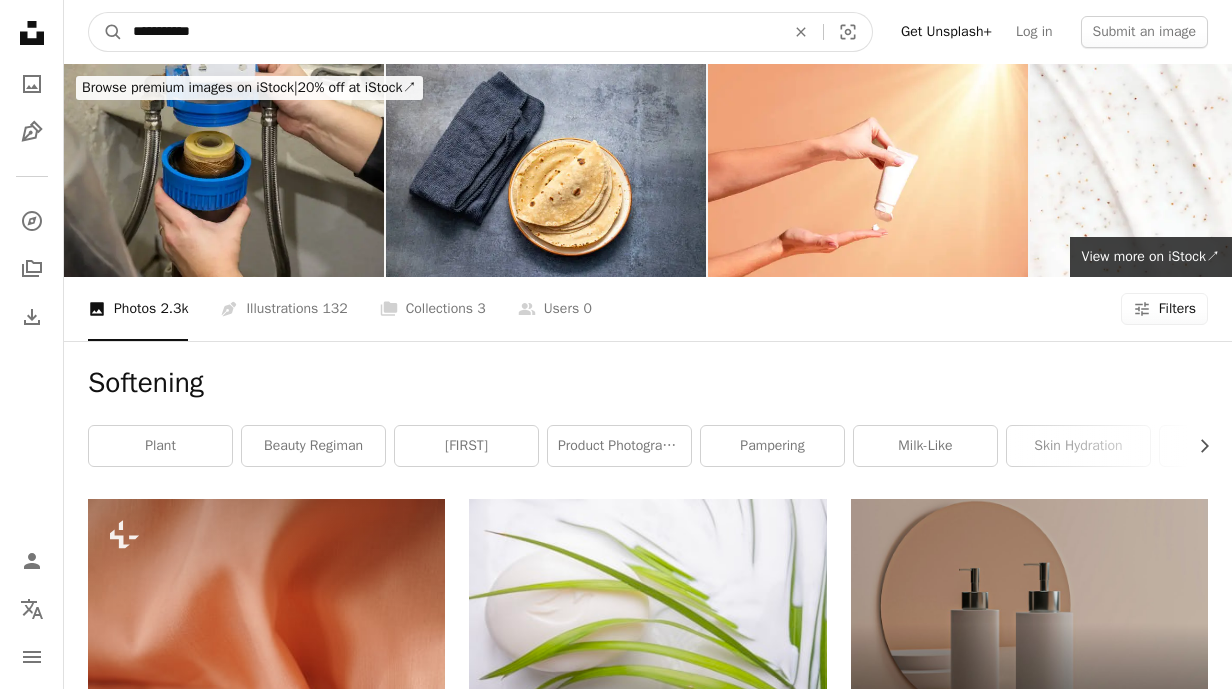 click on "A magnifying glass" at bounding box center (106, 32) 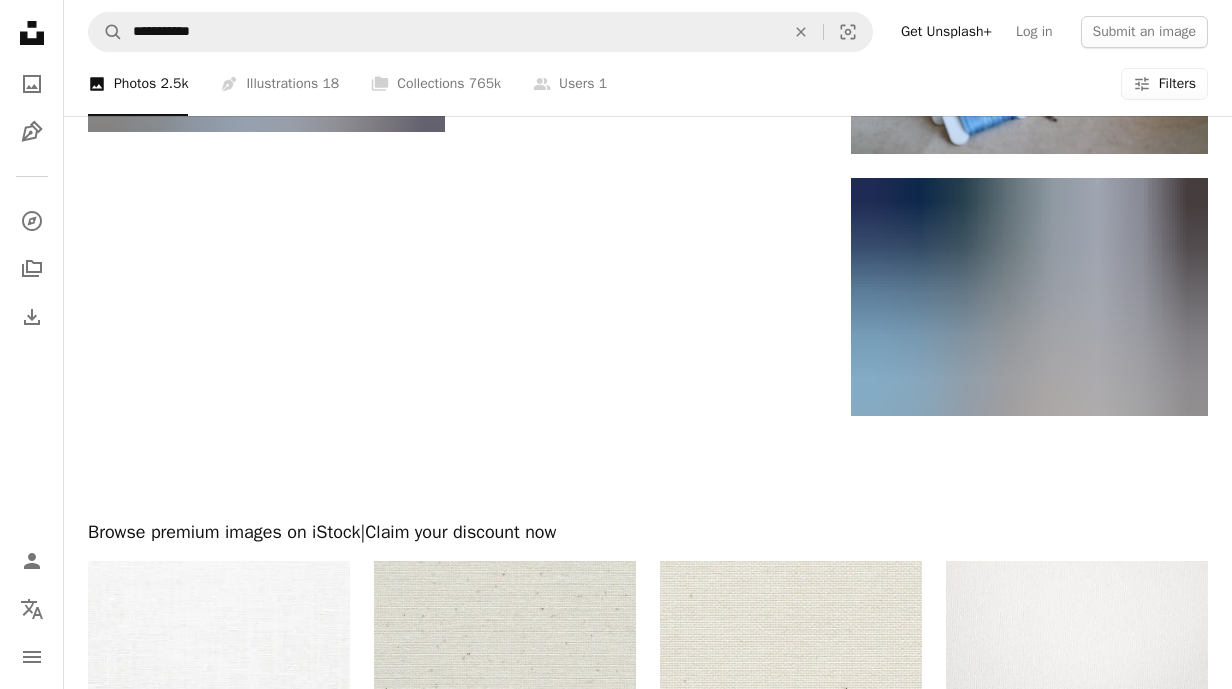 scroll, scrollTop: 2960, scrollLeft: 0, axis: vertical 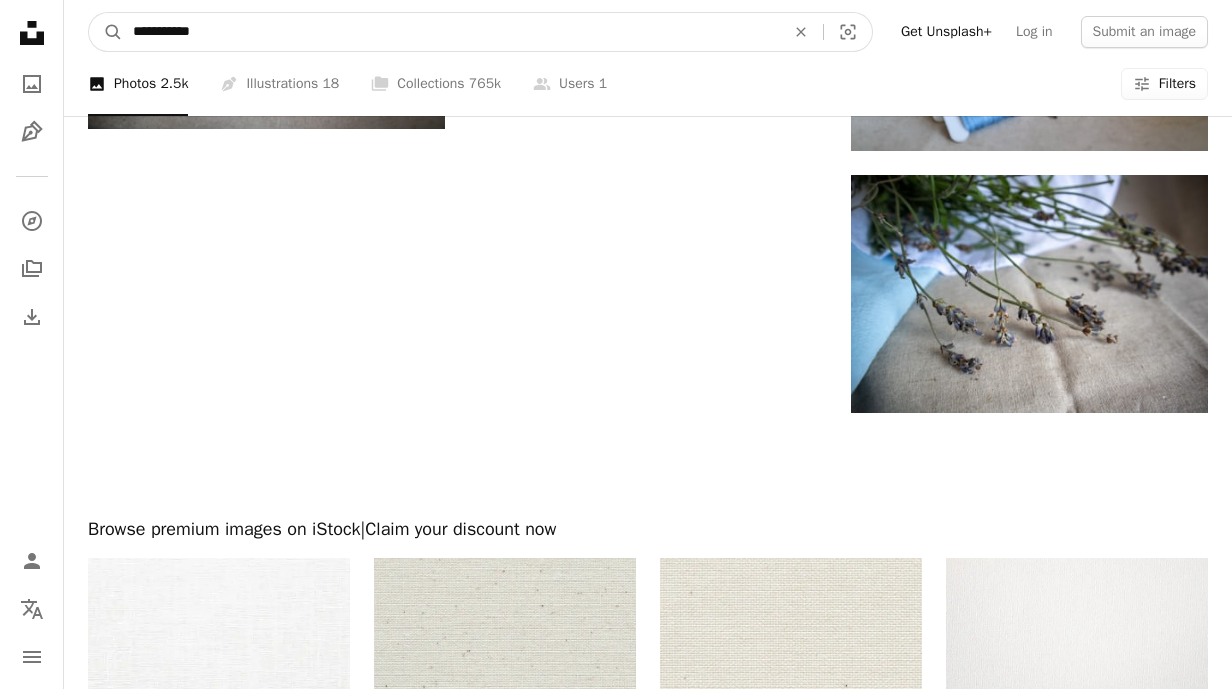 click on "**********" at bounding box center (451, 32) 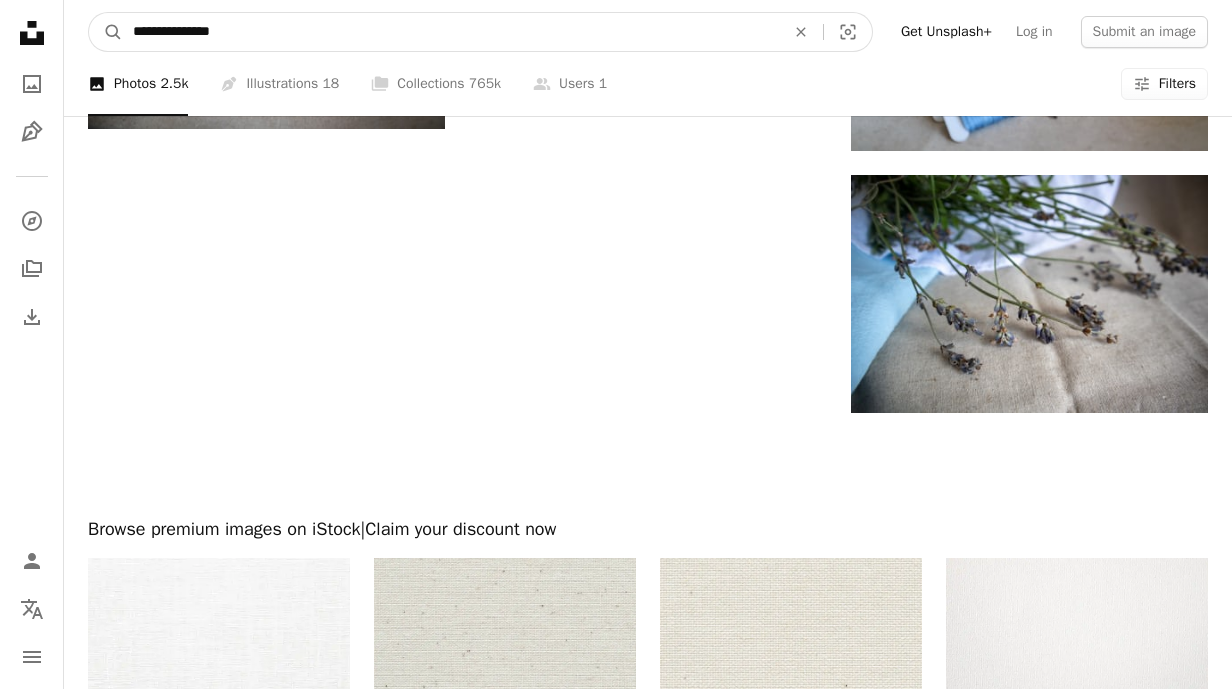 type on "**********" 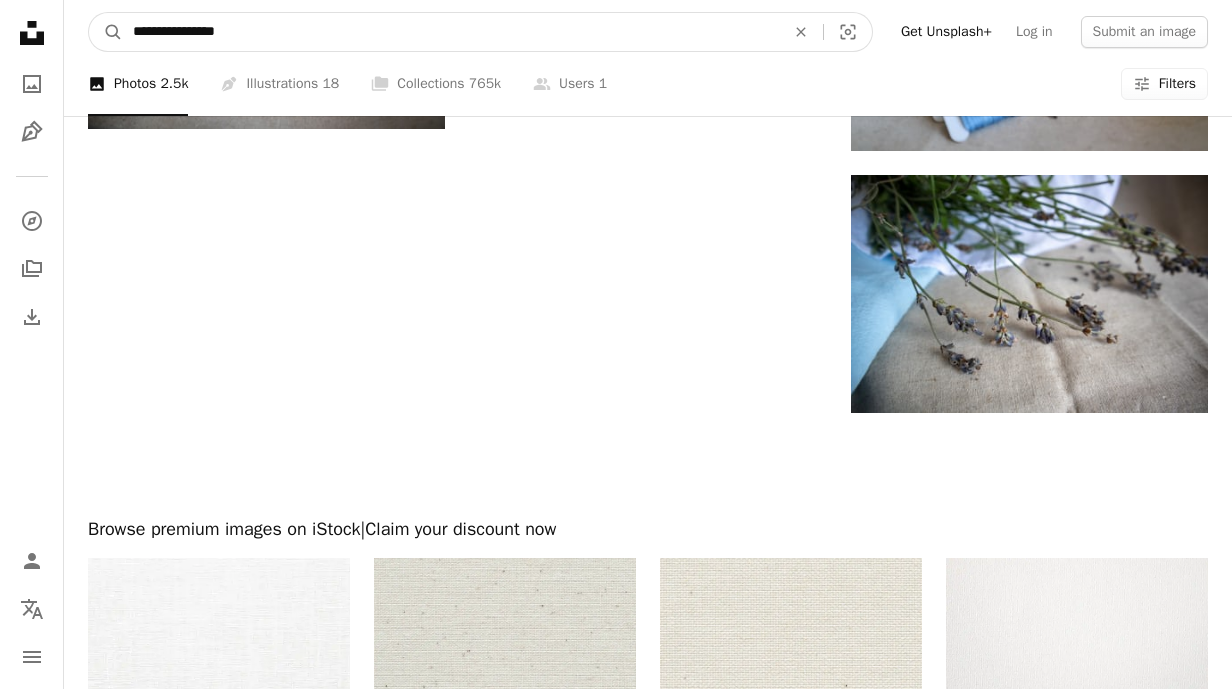 click on "A magnifying glass" at bounding box center (106, 32) 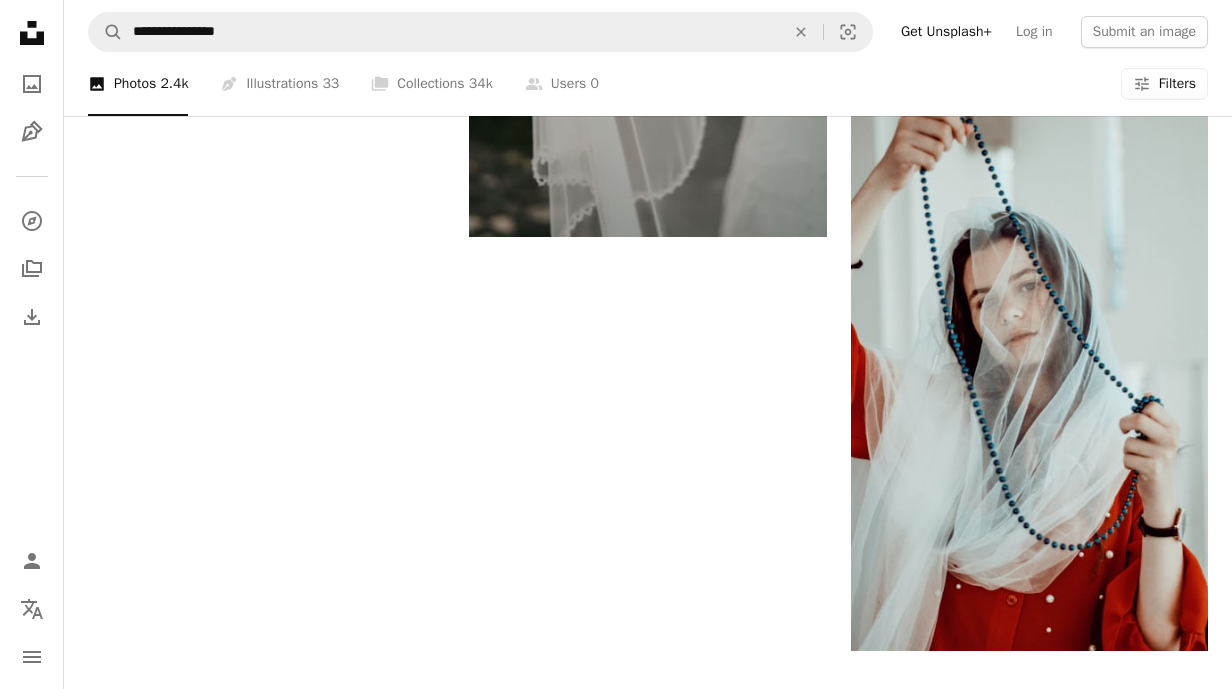 scroll, scrollTop: 3411, scrollLeft: 0, axis: vertical 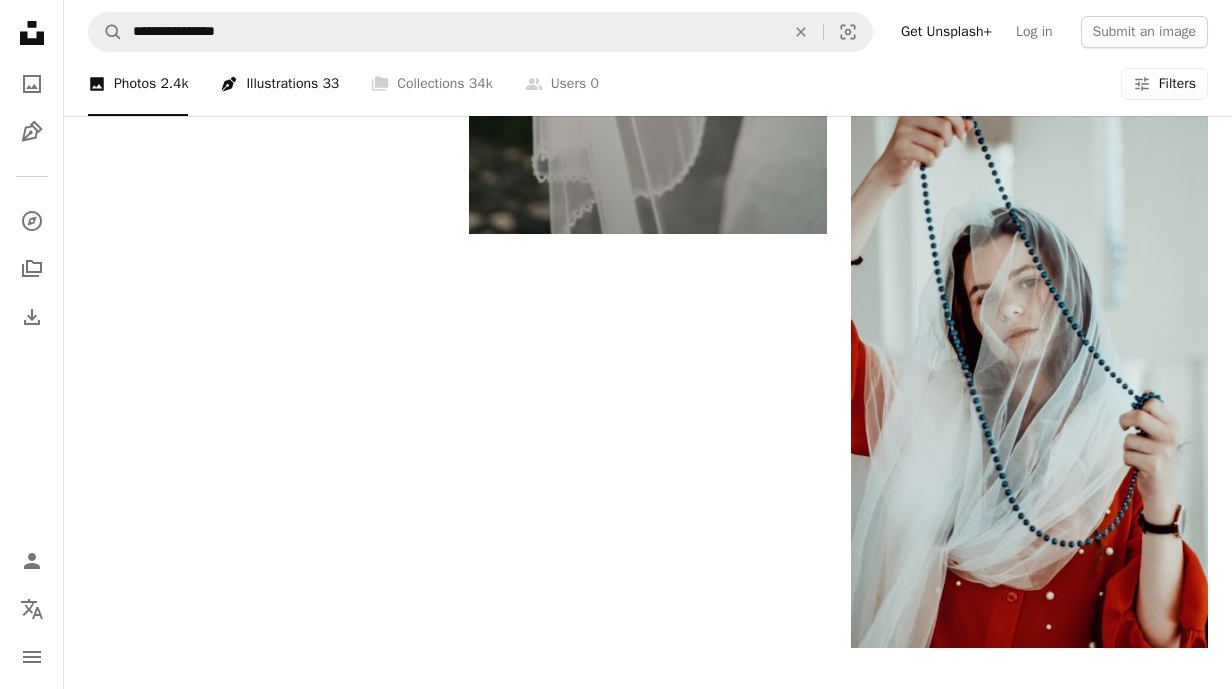 click on "Pen Tool Illustrations   33" at bounding box center [279, 84] 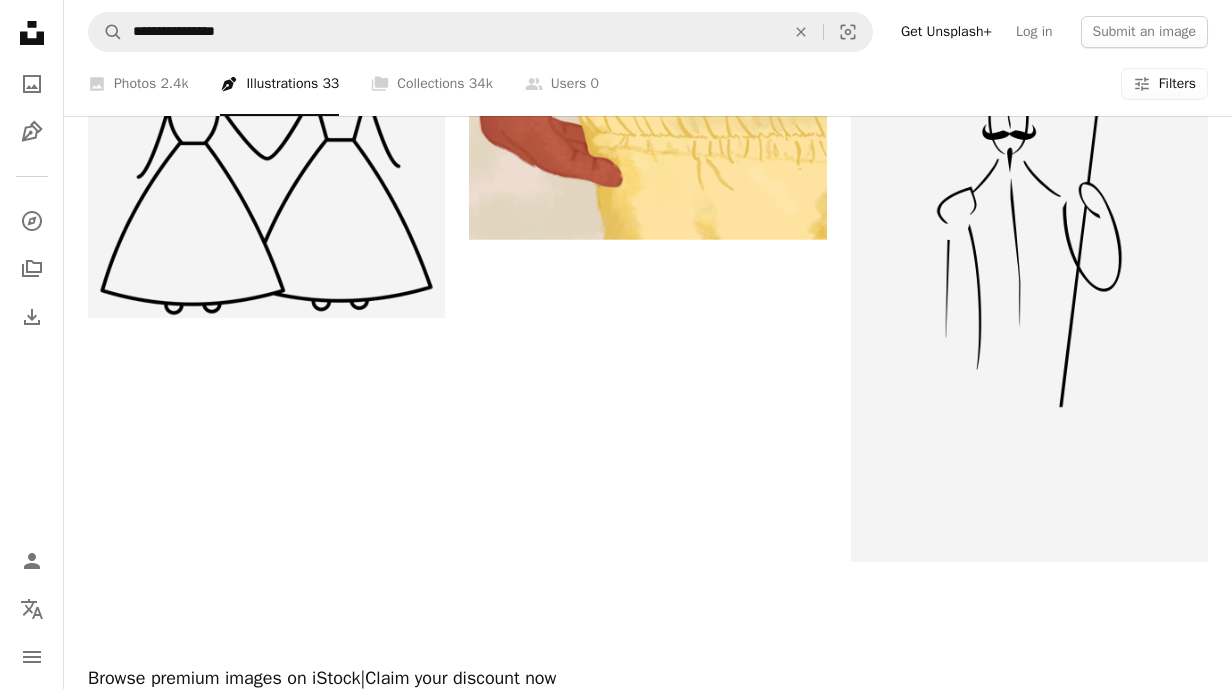 scroll, scrollTop: 3158, scrollLeft: 0, axis: vertical 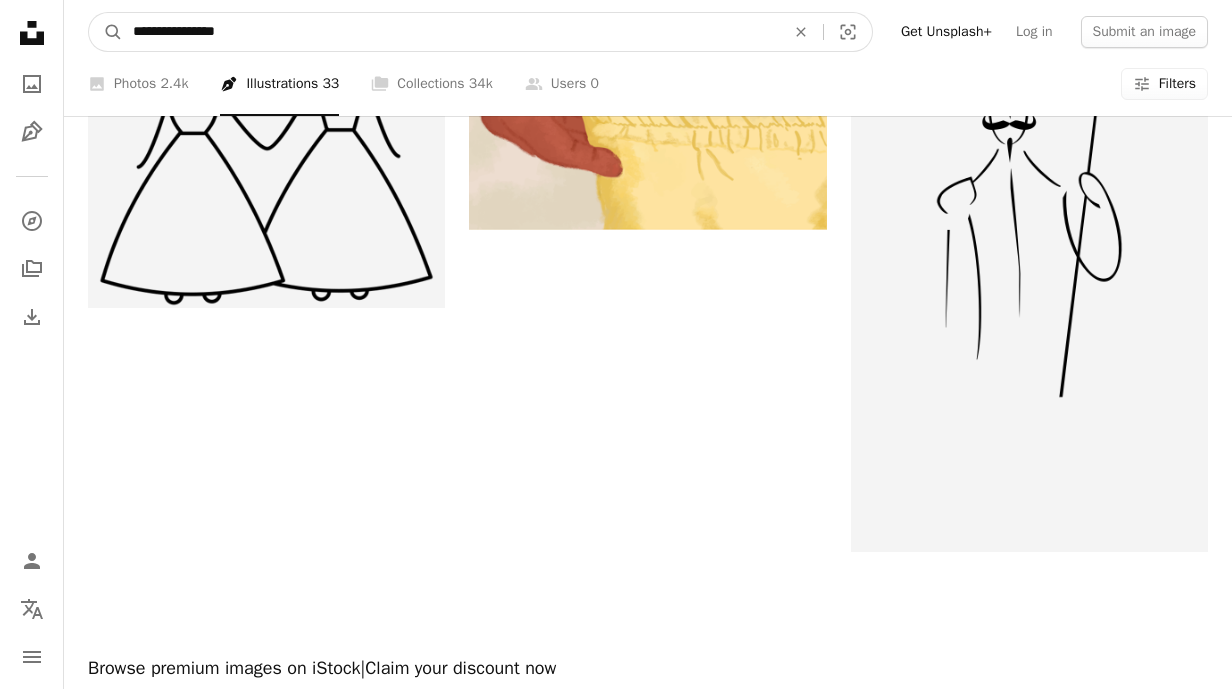 click on "**********" at bounding box center (451, 32) 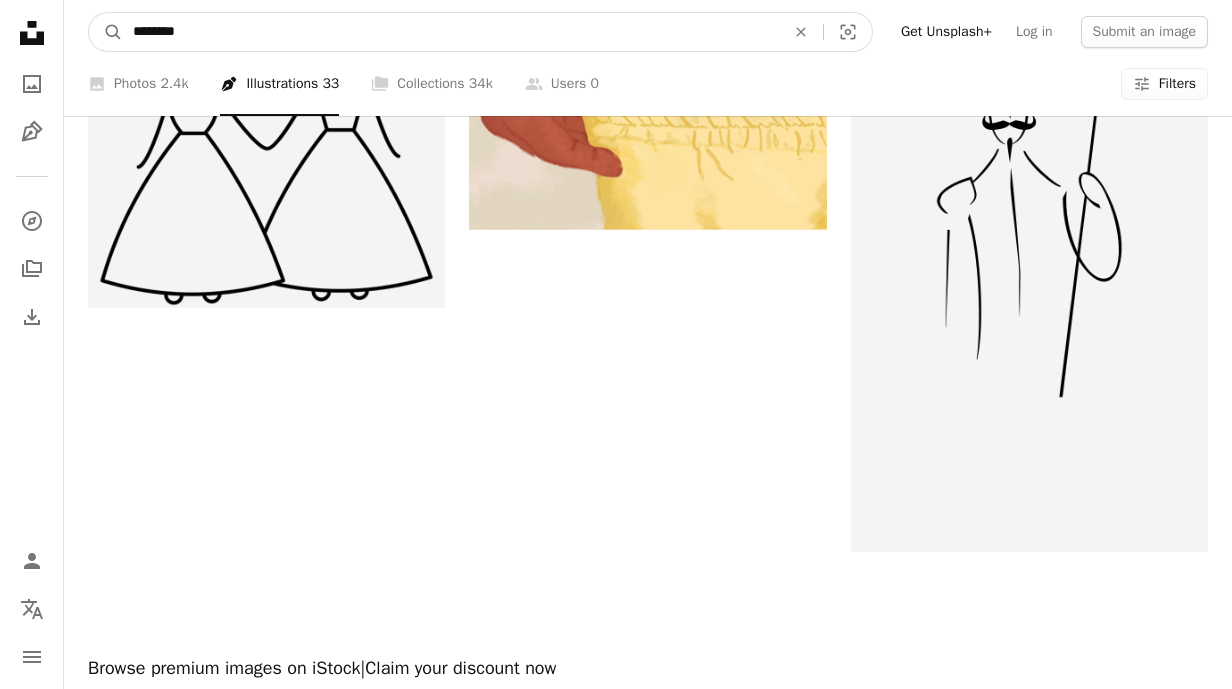 type on "********" 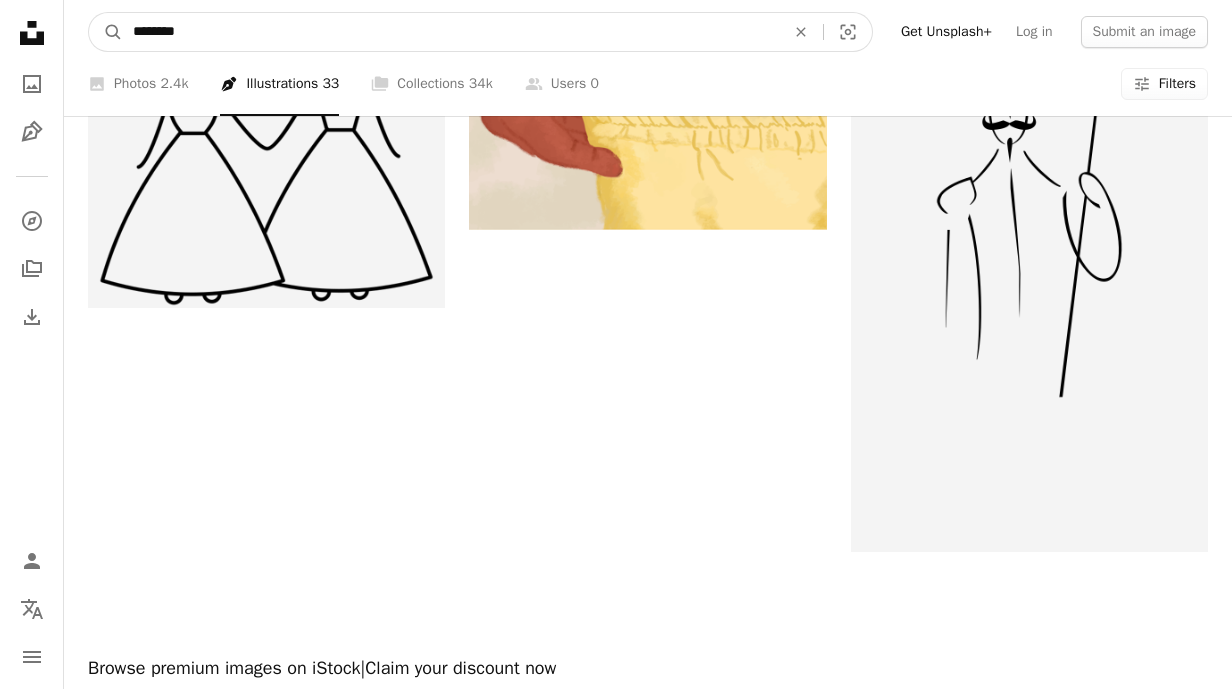 click on "A magnifying glass" at bounding box center [106, 32] 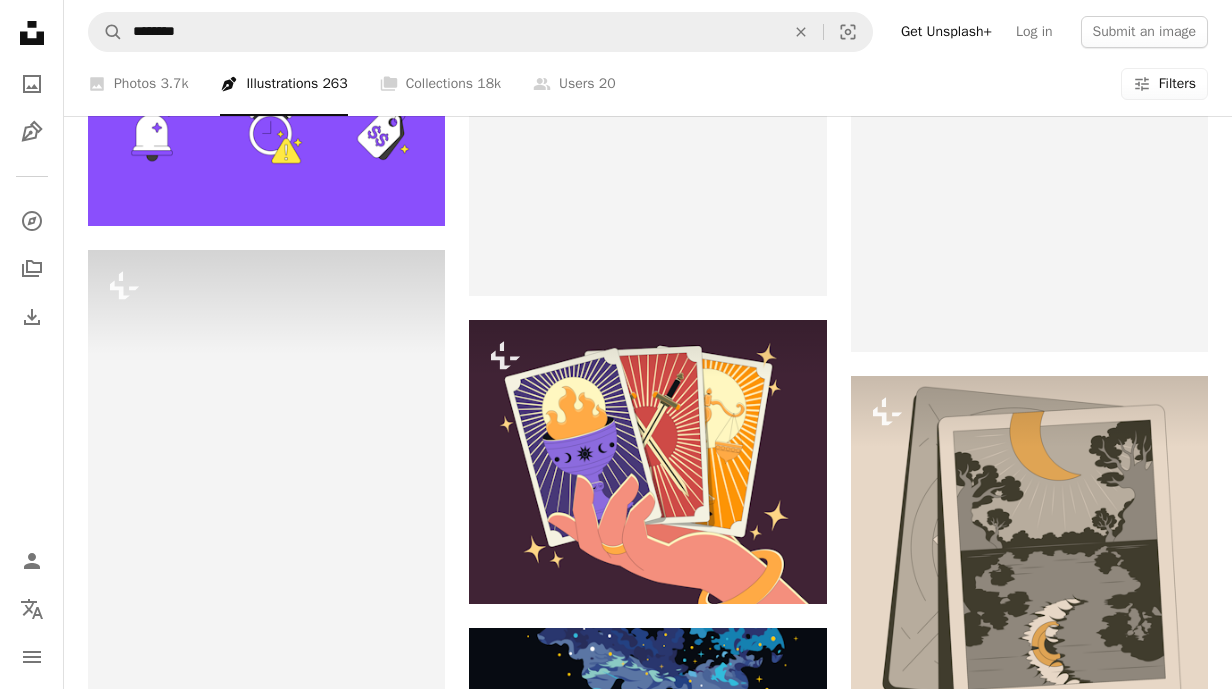 scroll, scrollTop: 1703, scrollLeft: 0, axis: vertical 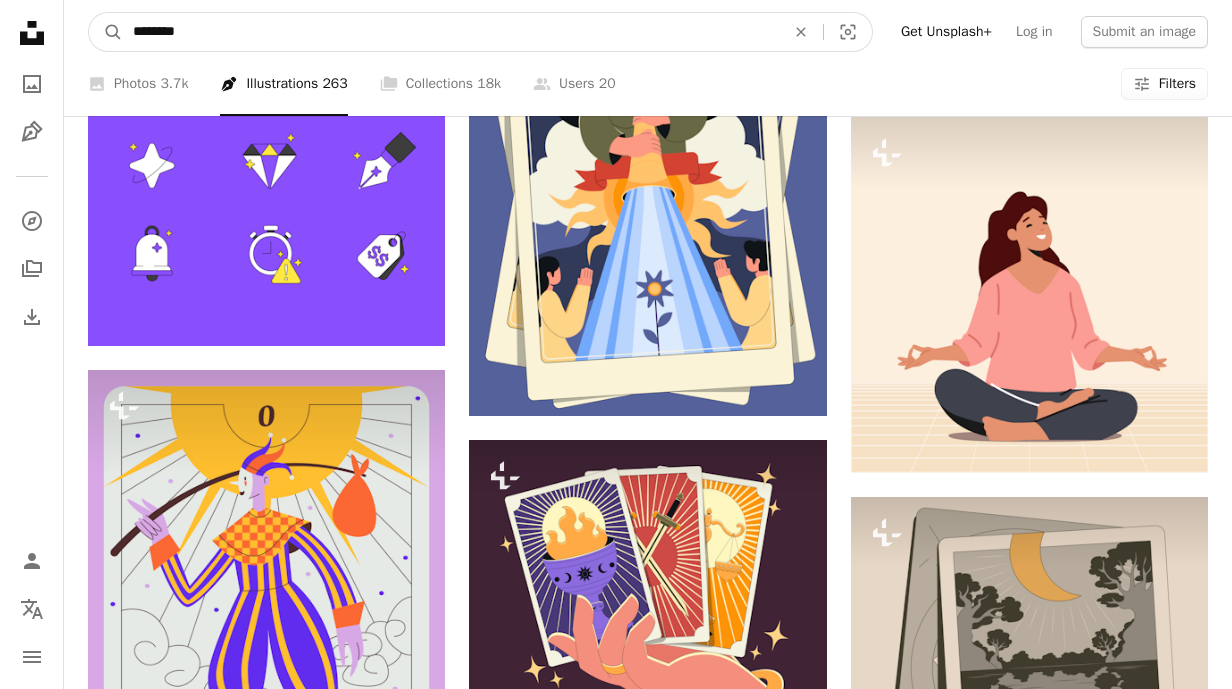 click on "********" at bounding box center (451, 32) 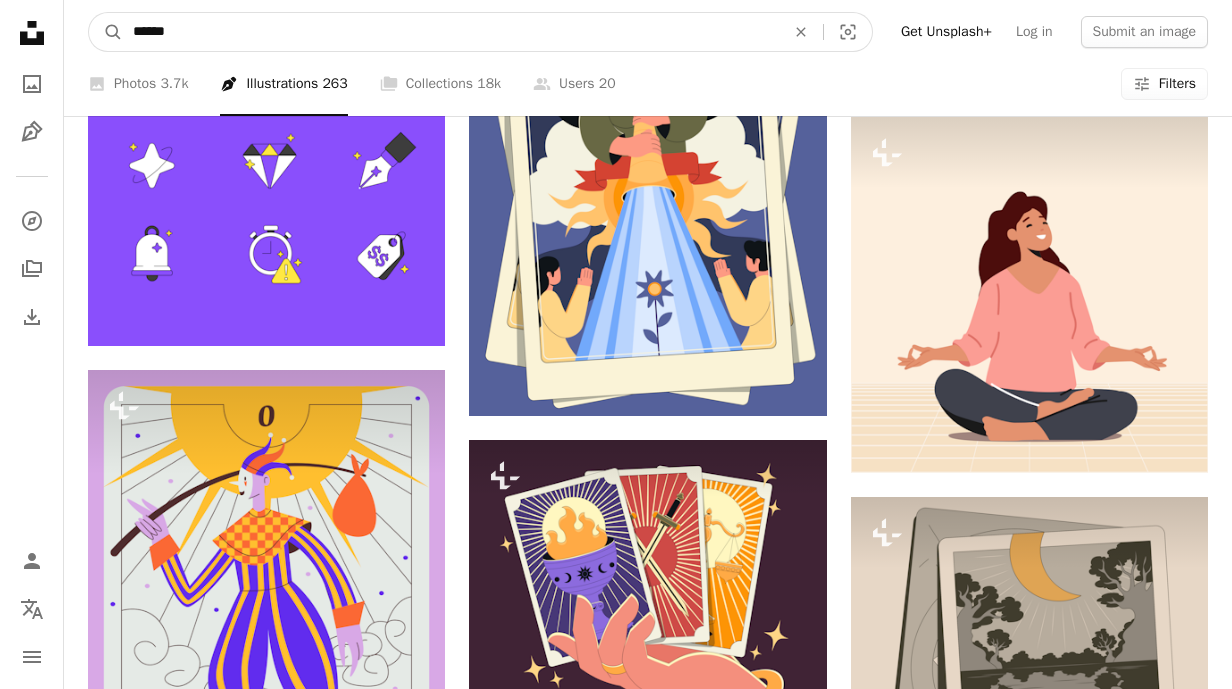 type on "******" 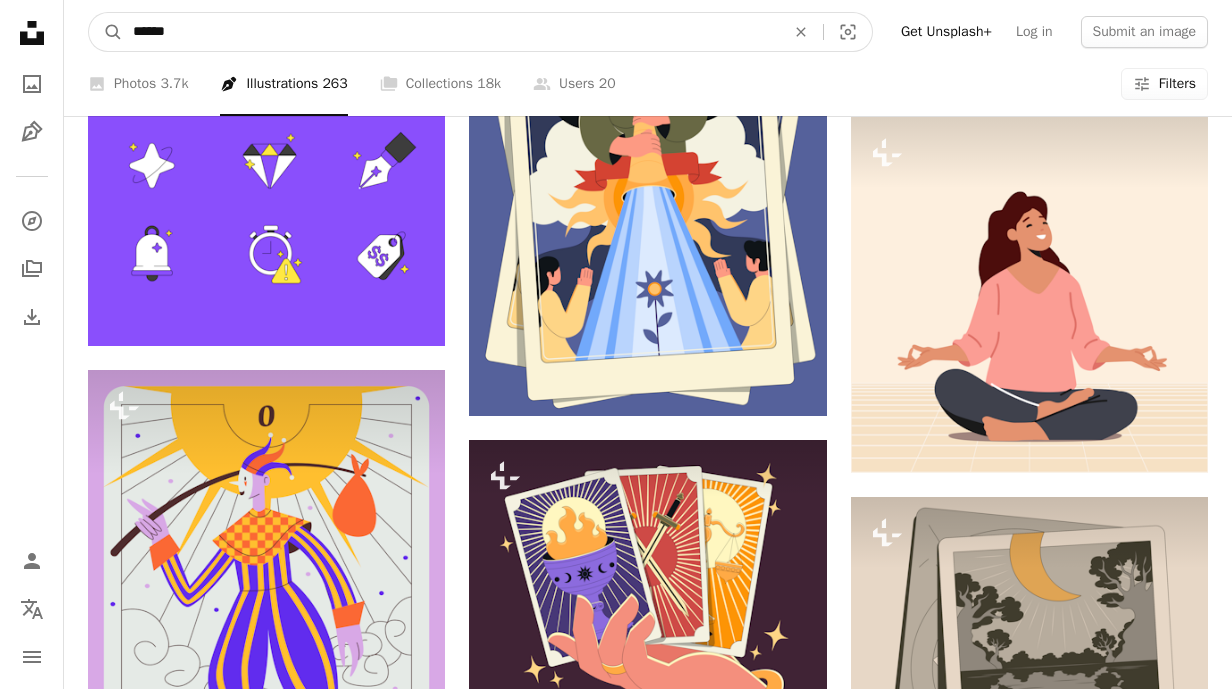 click on "A magnifying glass" at bounding box center [106, 32] 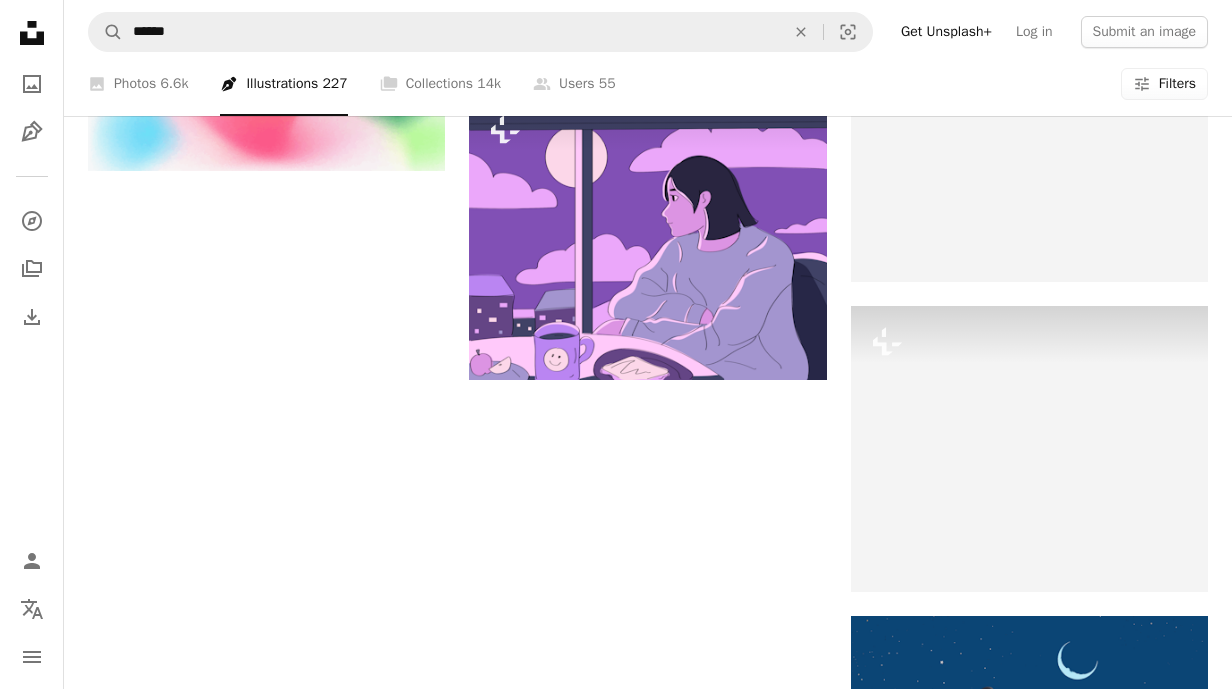 scroll, scrollTop: 2512, scrollLeft: 0, axis: vertical 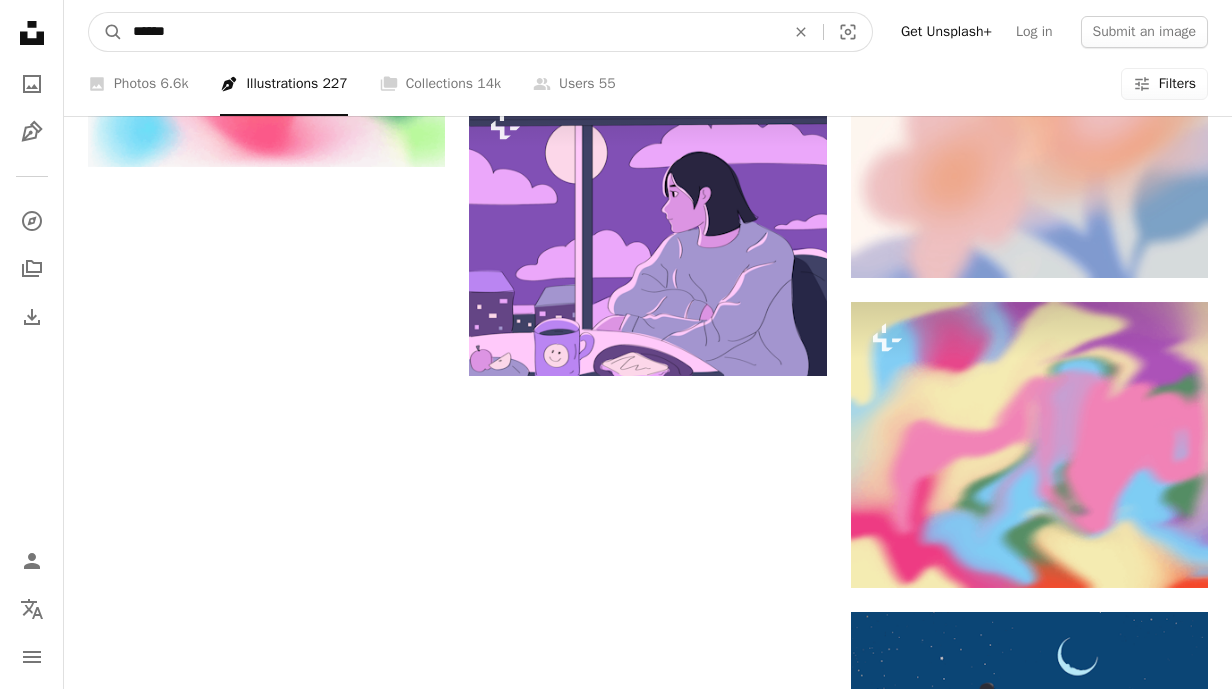 click on "******" at bounding box center [451, 32] 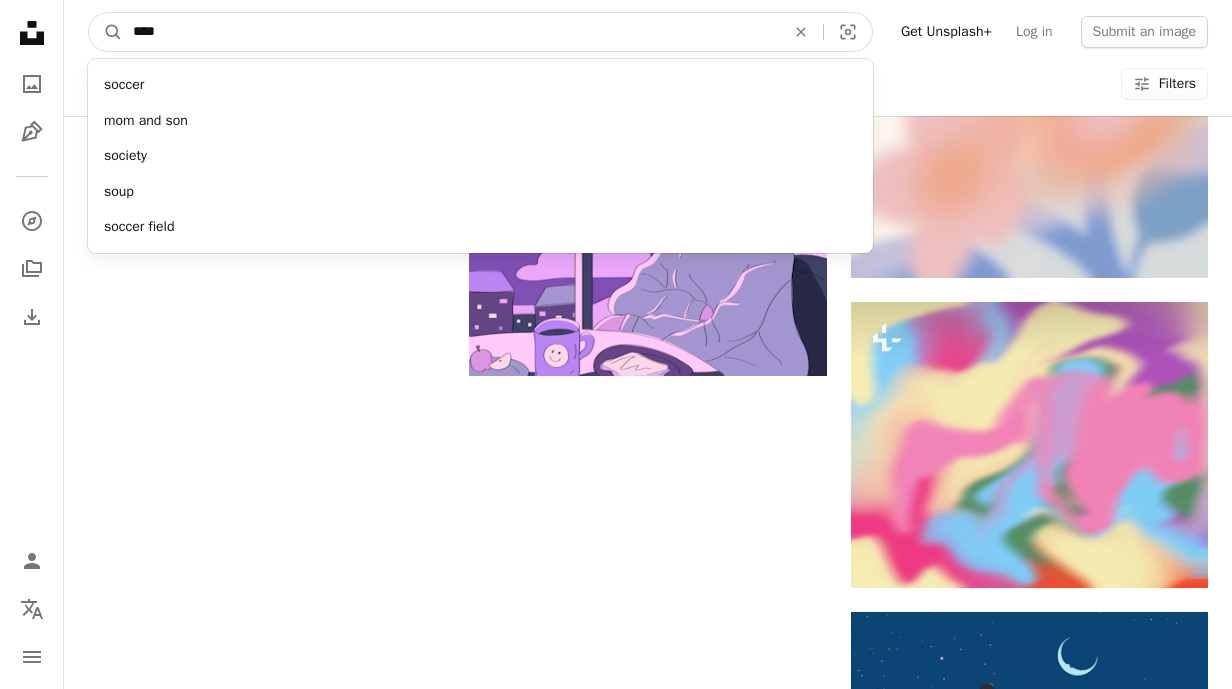 type on "****" 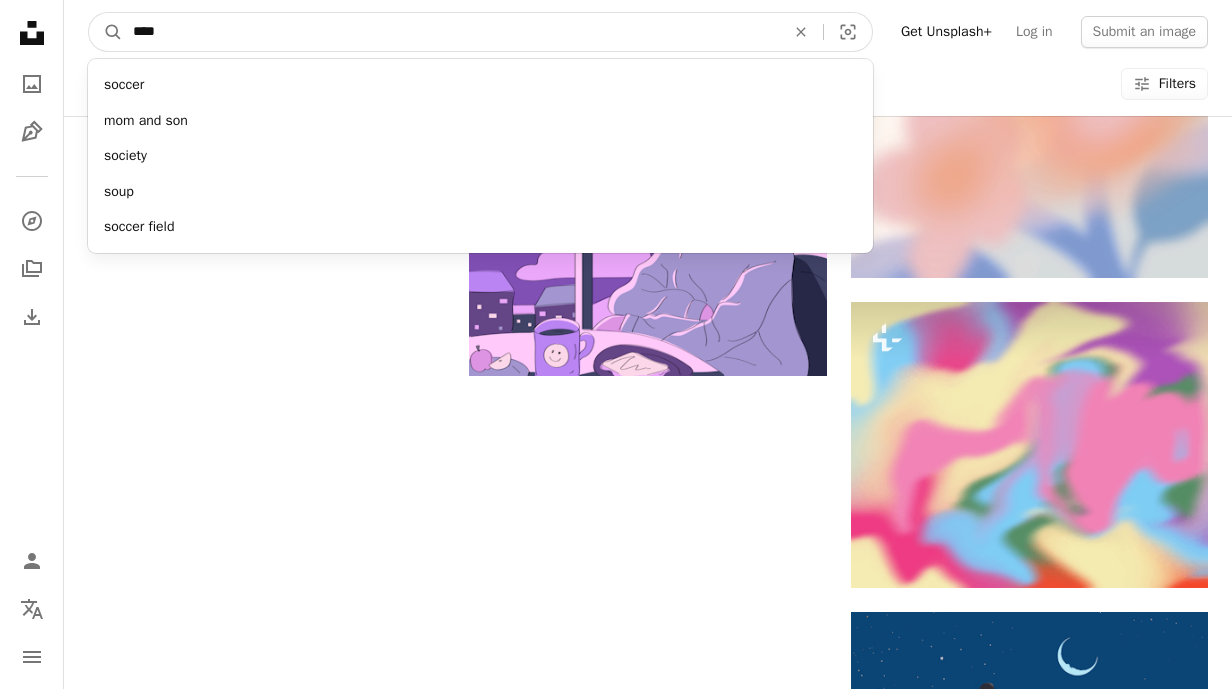 click on "A magnifying glass" at bounding box center [106, 32] 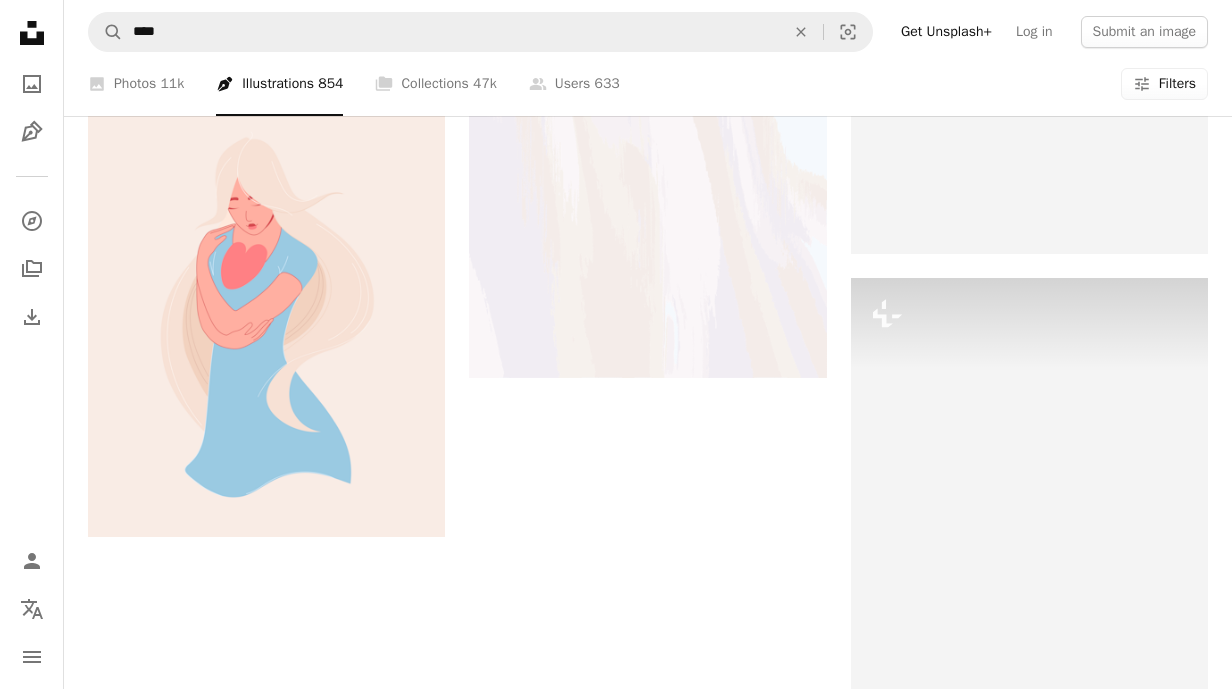 scroll, scrollTop: 2664, scrollLeft: 0, axis: vertical 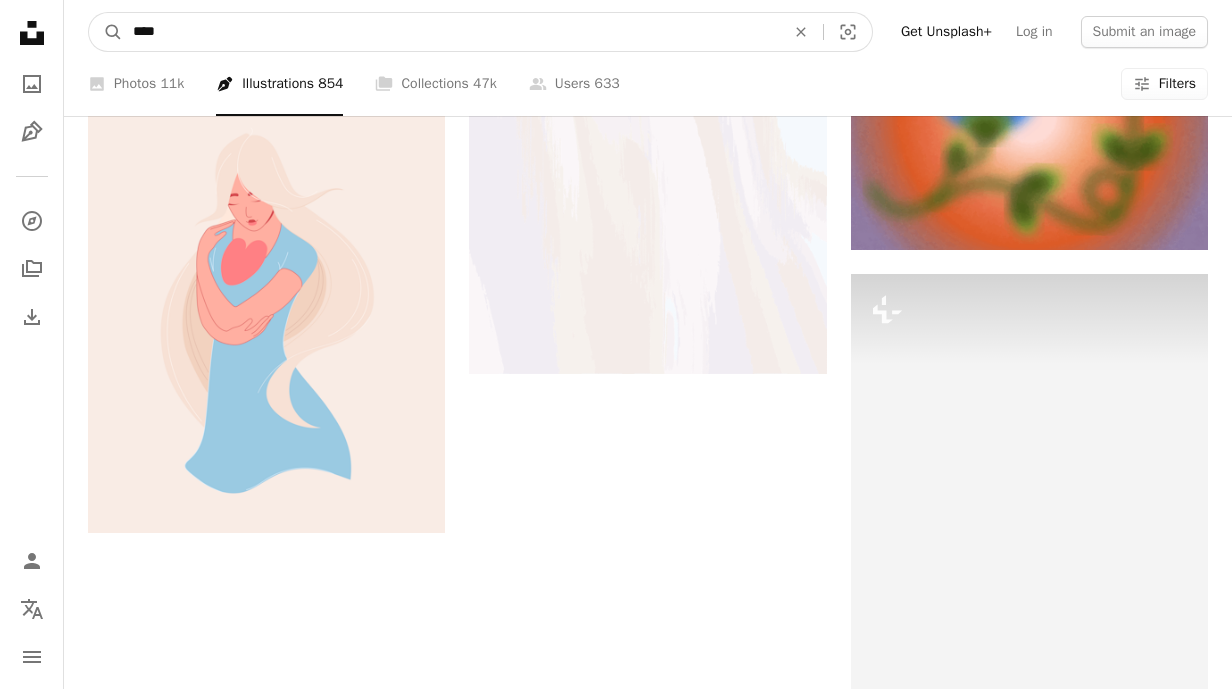 click on "****" at bounding box center (451, 32) 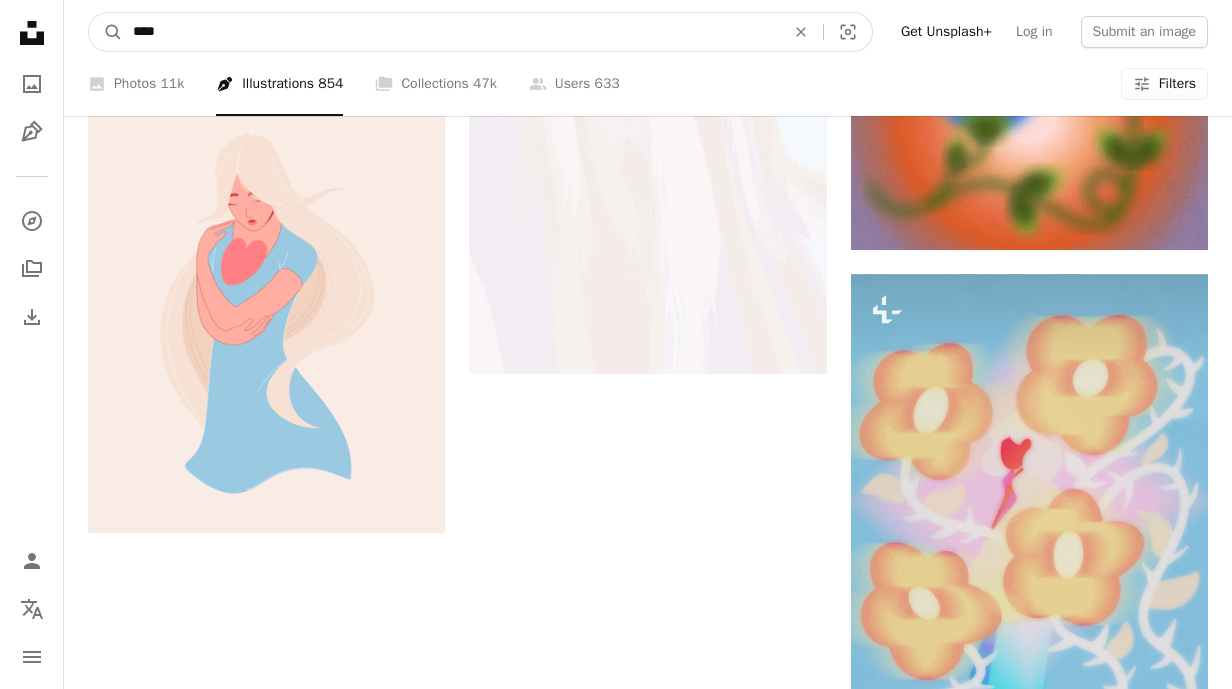 click on "****" at bounding box center [451, 32] 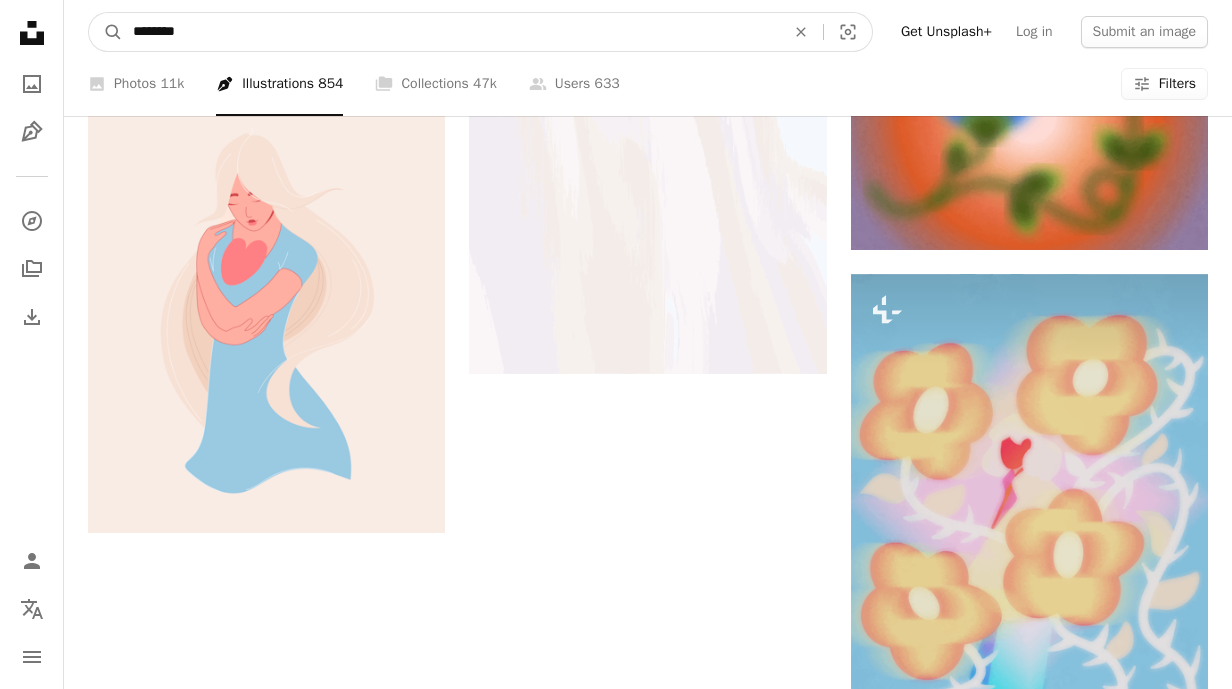 type on "********" 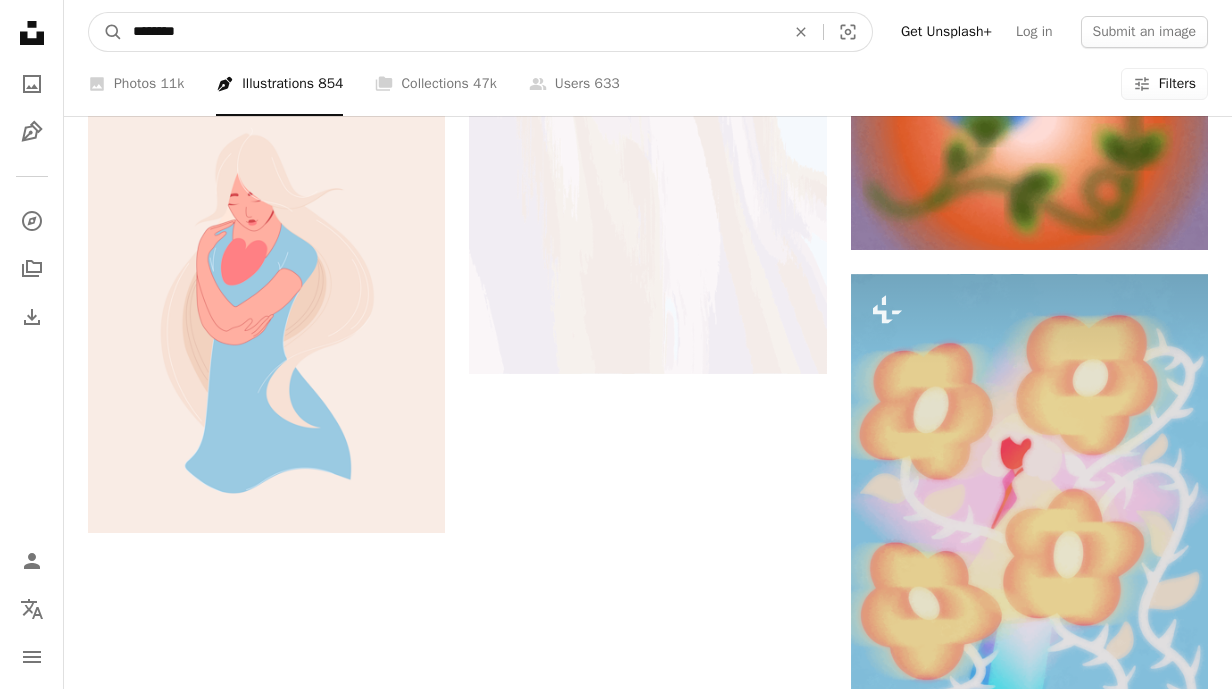 click on "A magnifying glass" at bounding box center [106, 32] 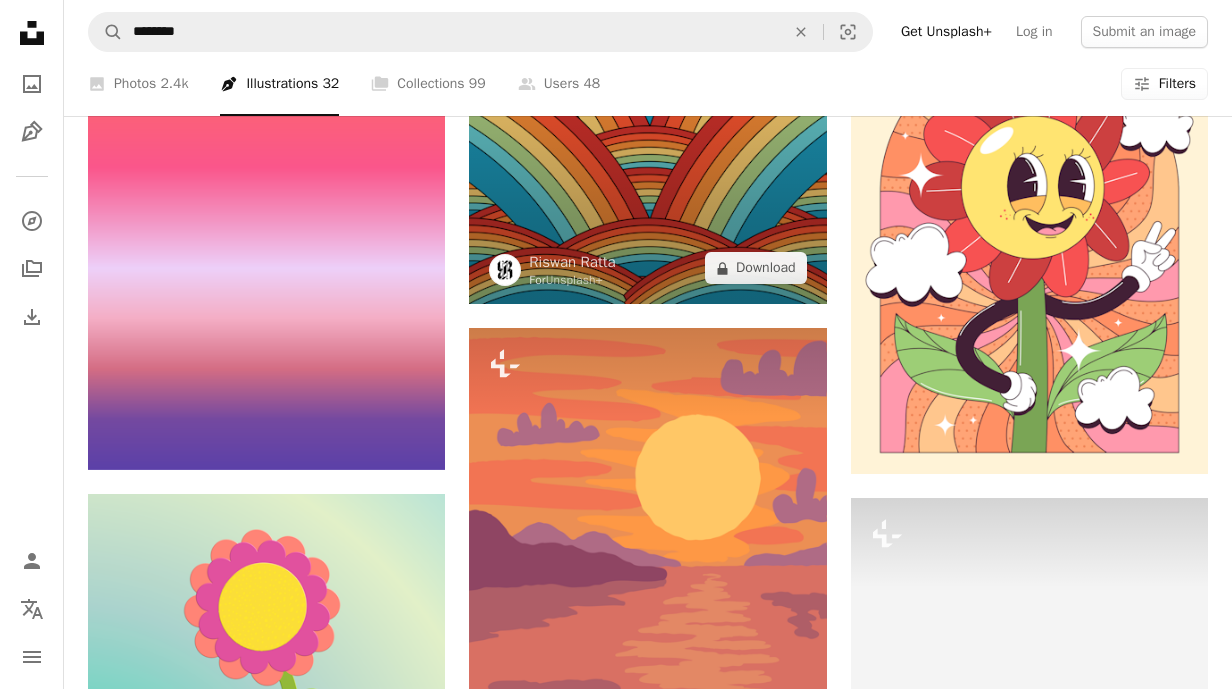 scroll, scrollTop: 1960, scrollLeft: 0, axis: vertical 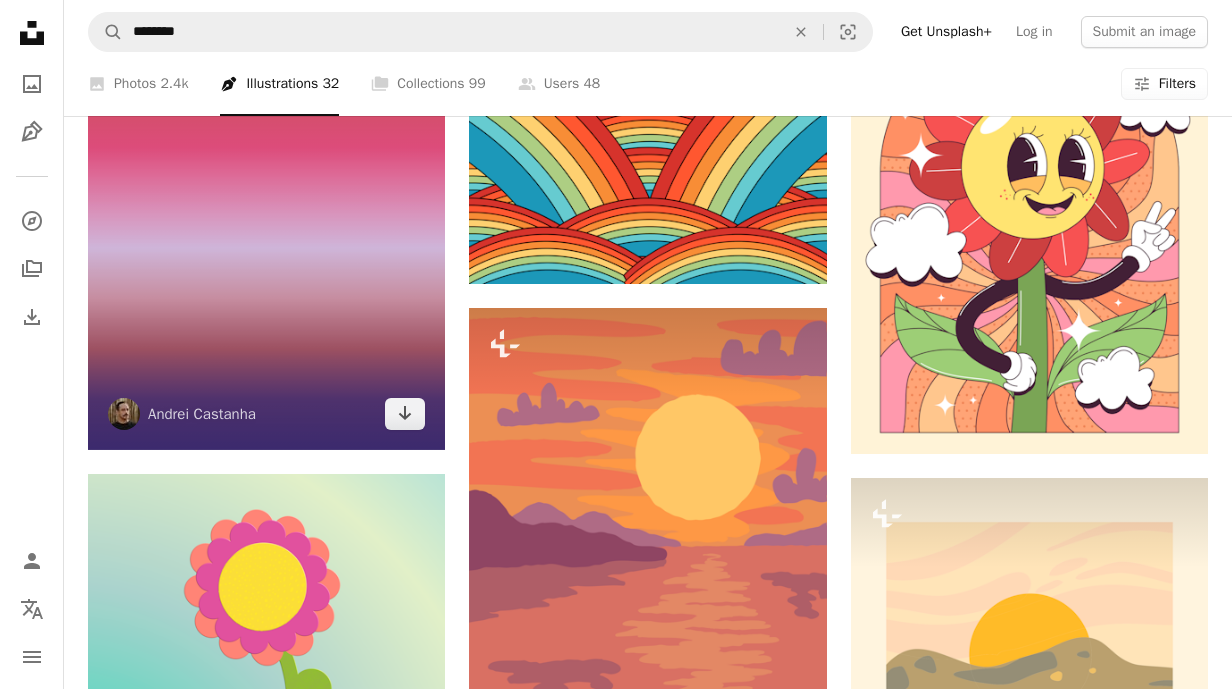 click at bounding box center (266, 198) 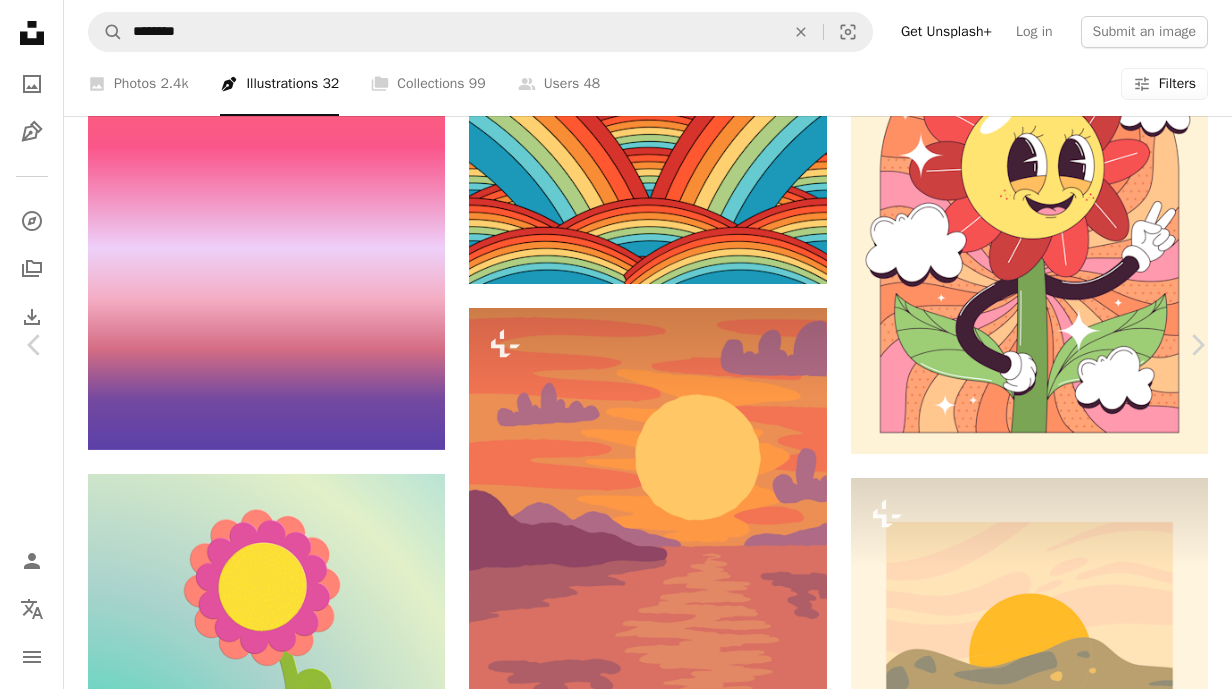 click on "Download free Chevron down" at bounding box center (1057, 2809) 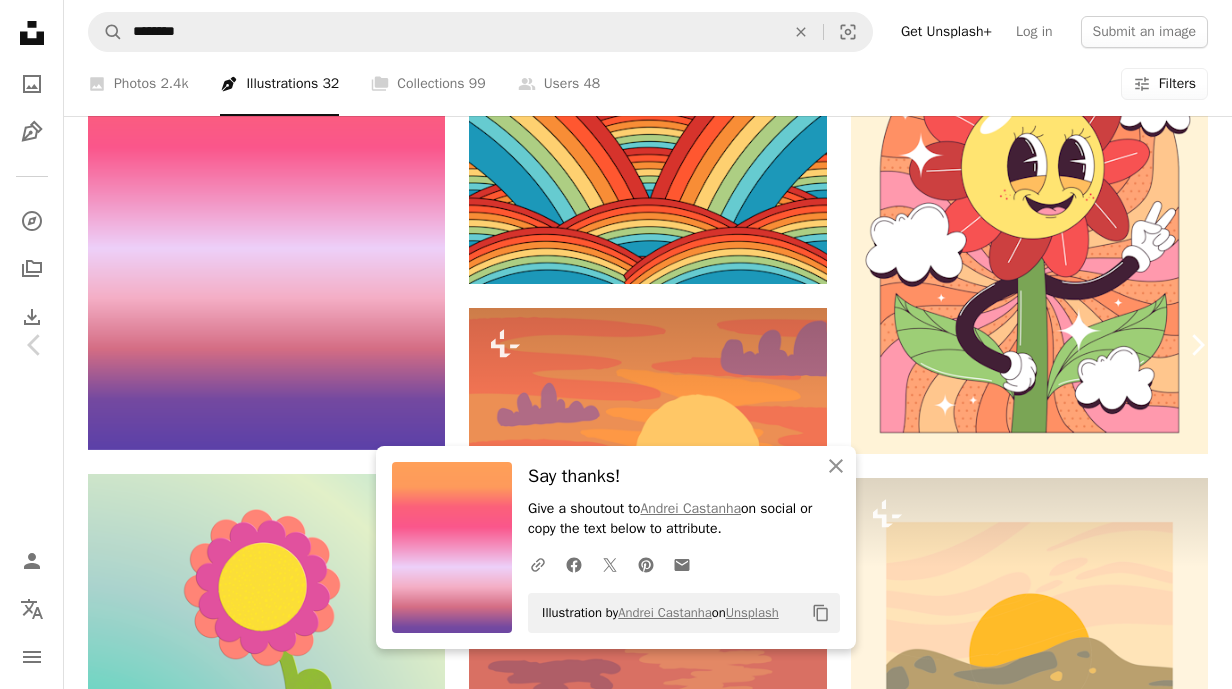 click on "Chevron right" at bounding box center [1197, 345] 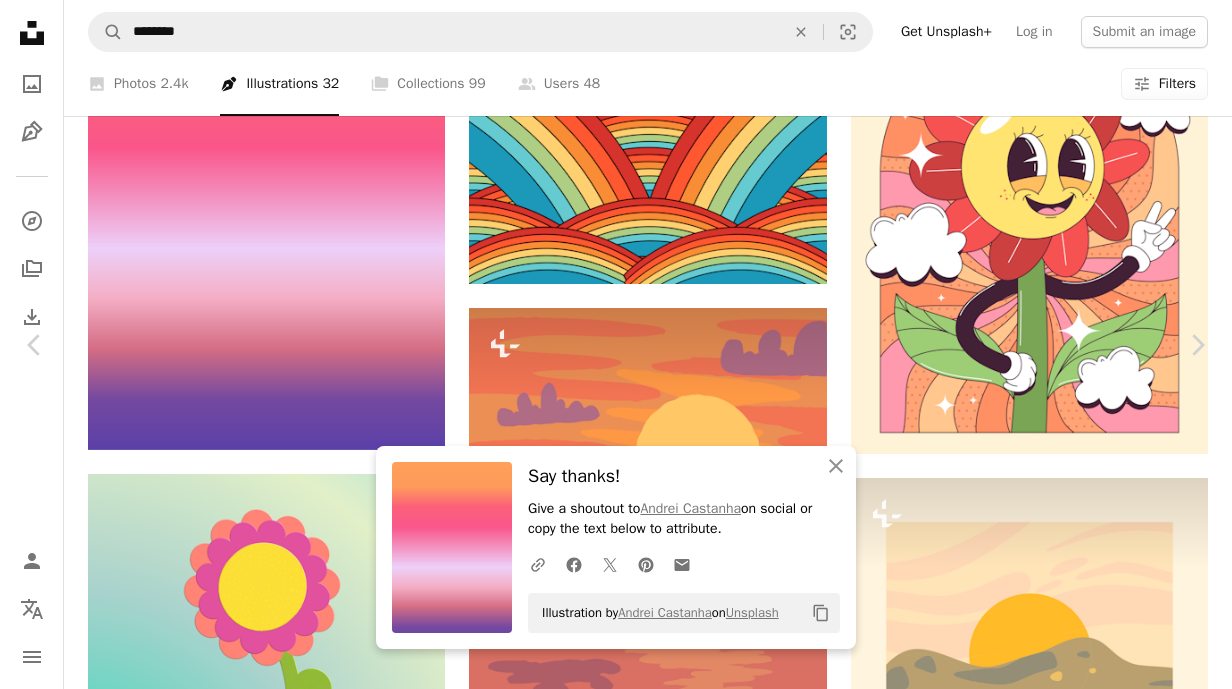 click on "An X shape" at bounding box center (20, 20) 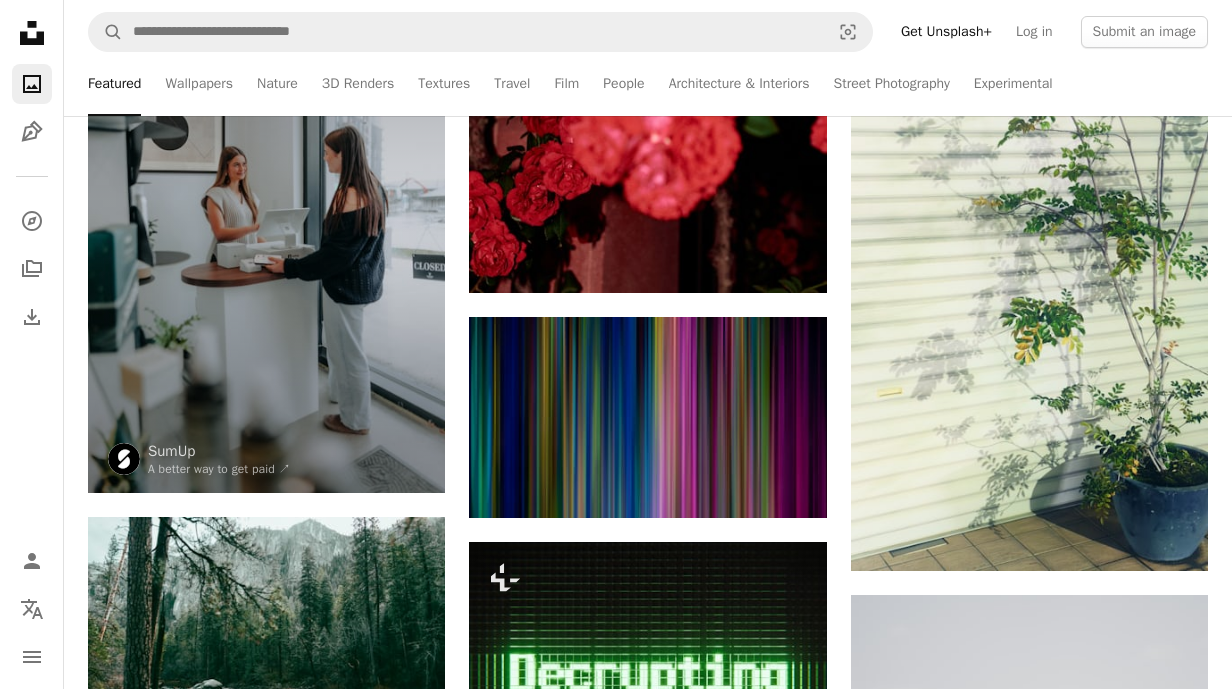 scroll, scrollTop: 0, scrollLeft: 0, axis: both 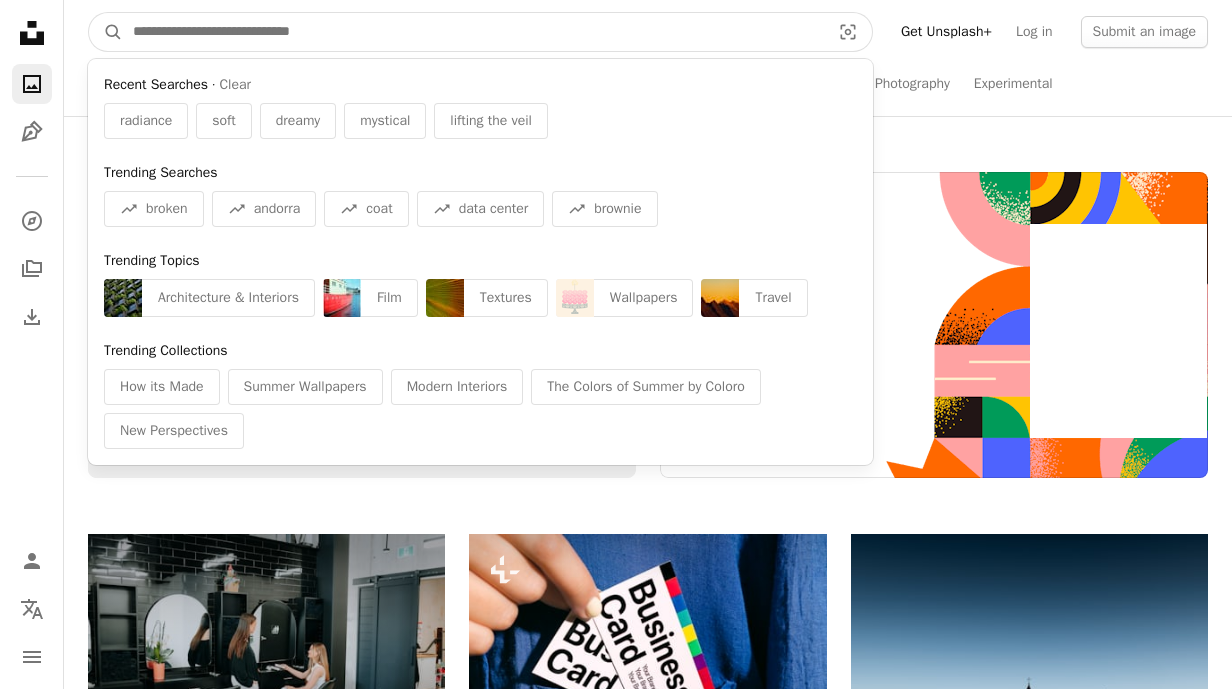 click at bounding box center (473, 32) 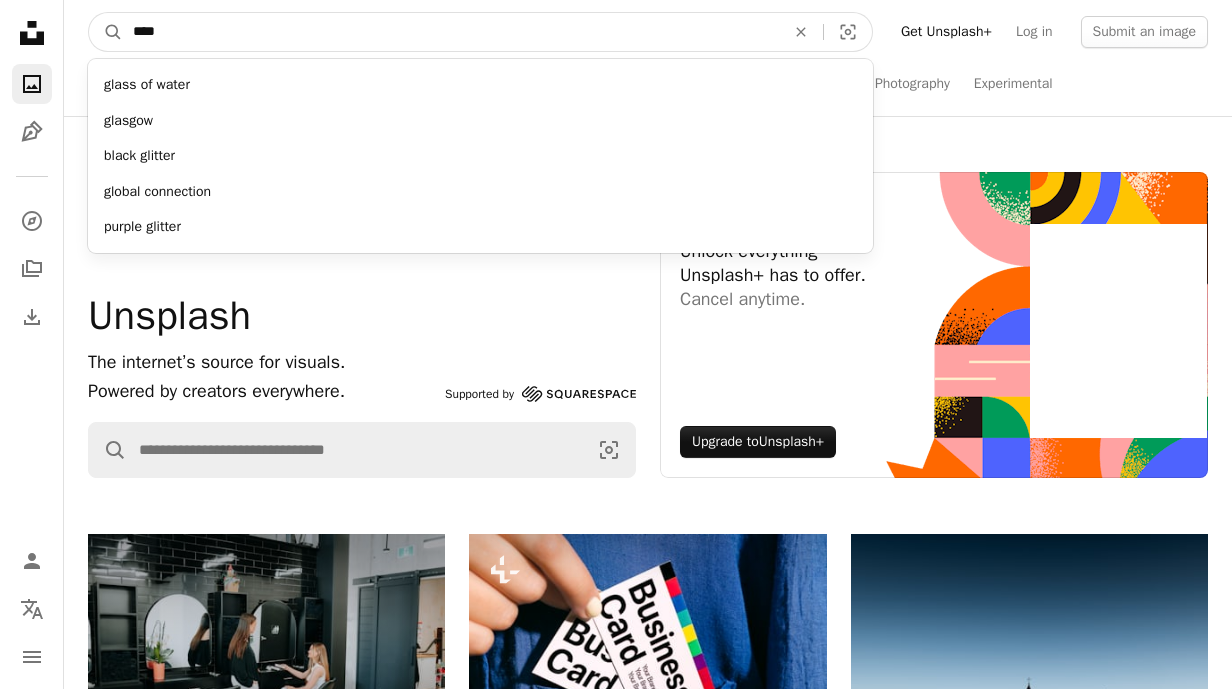 type on "****" 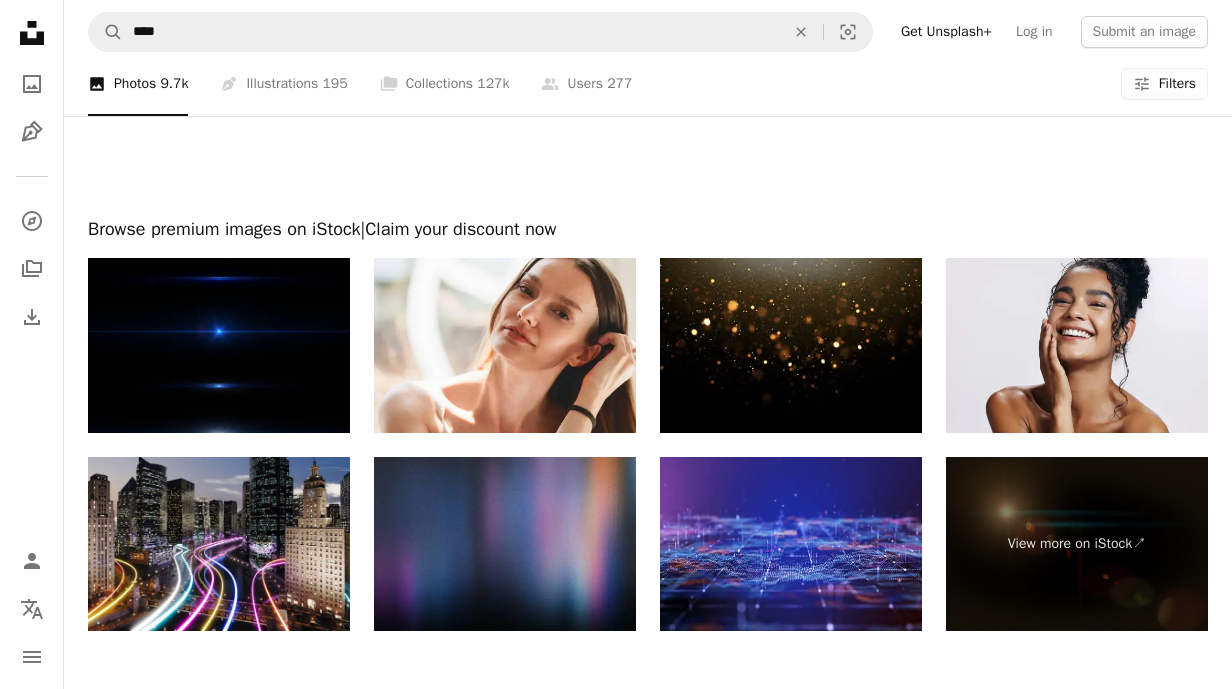 scroll, scrollTop: 3500, scrollLeft: 0, axis: vertical 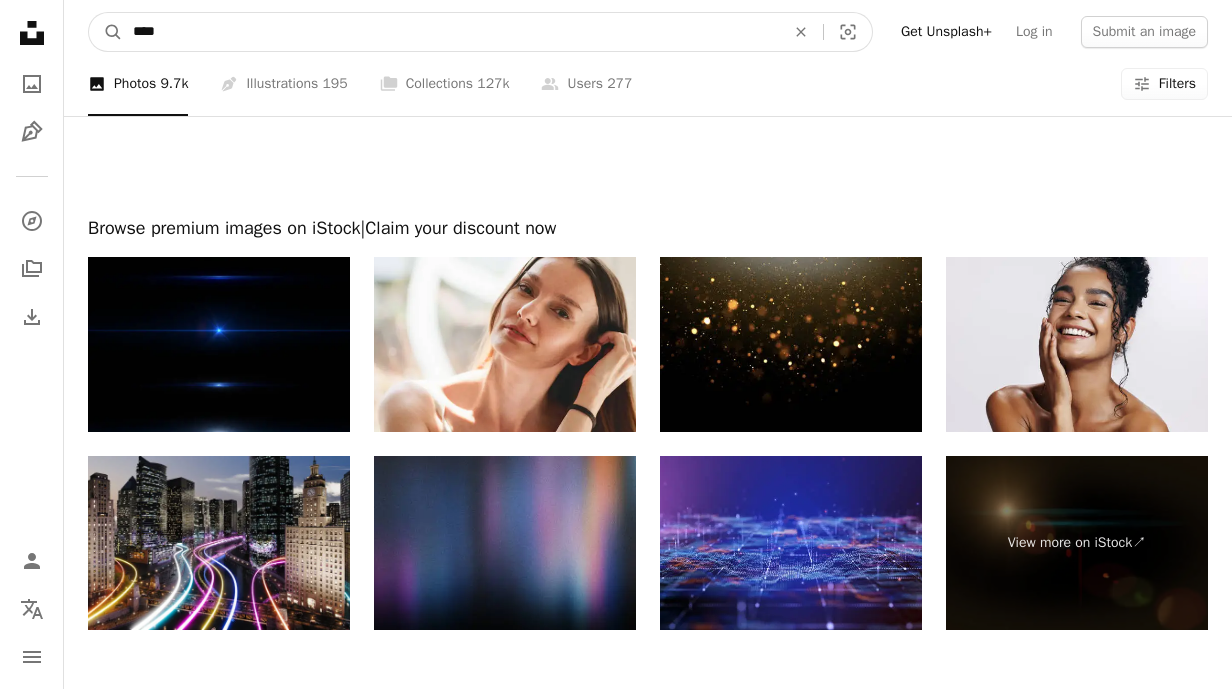 click on "****" at bounding box center (451, 32) 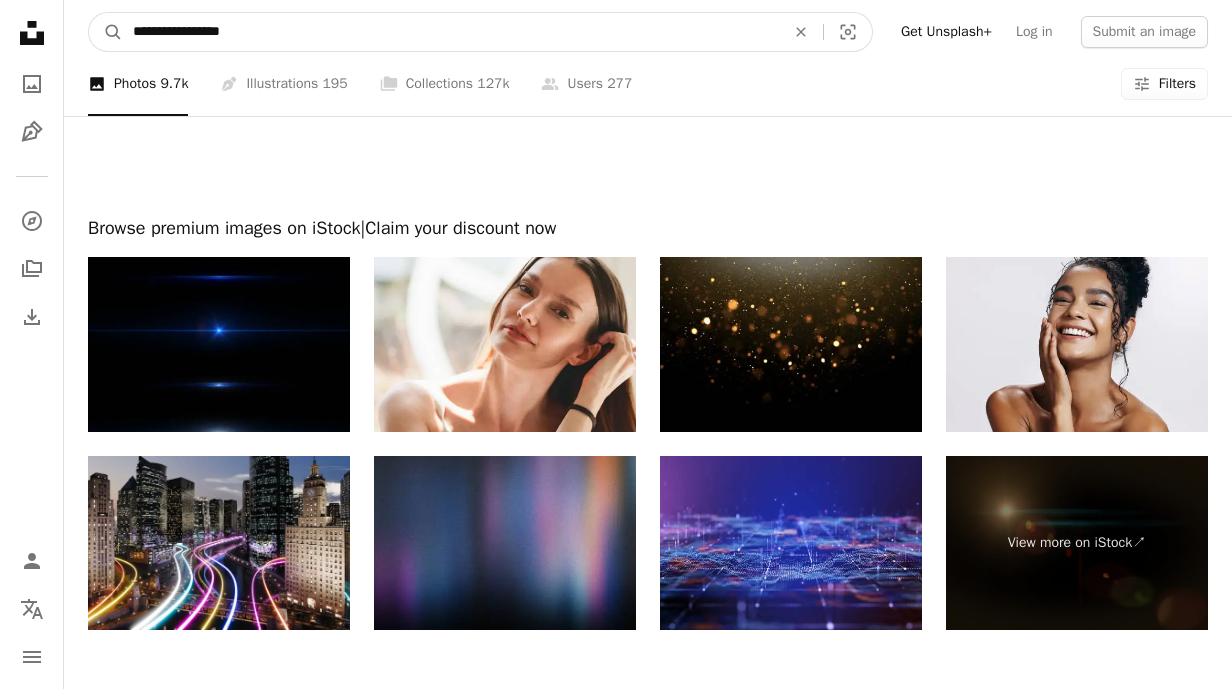 type on "**********" 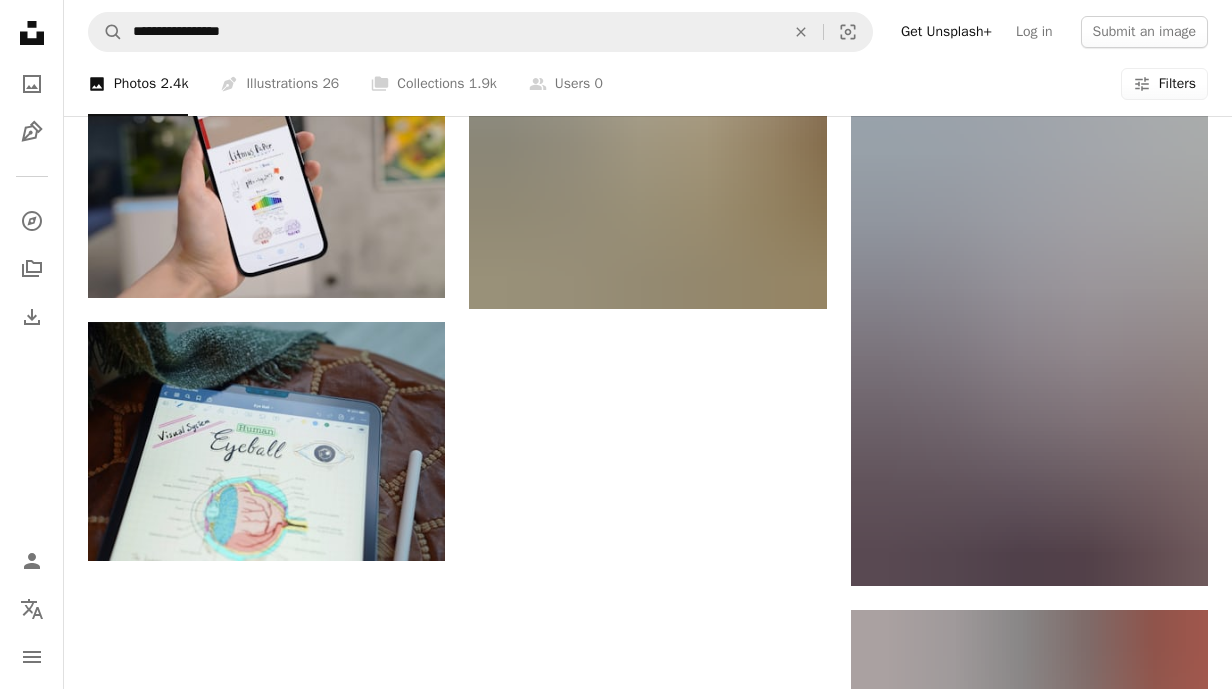 scroll, scrollTop: 2613, scrollLeft: 0, axis: vertical 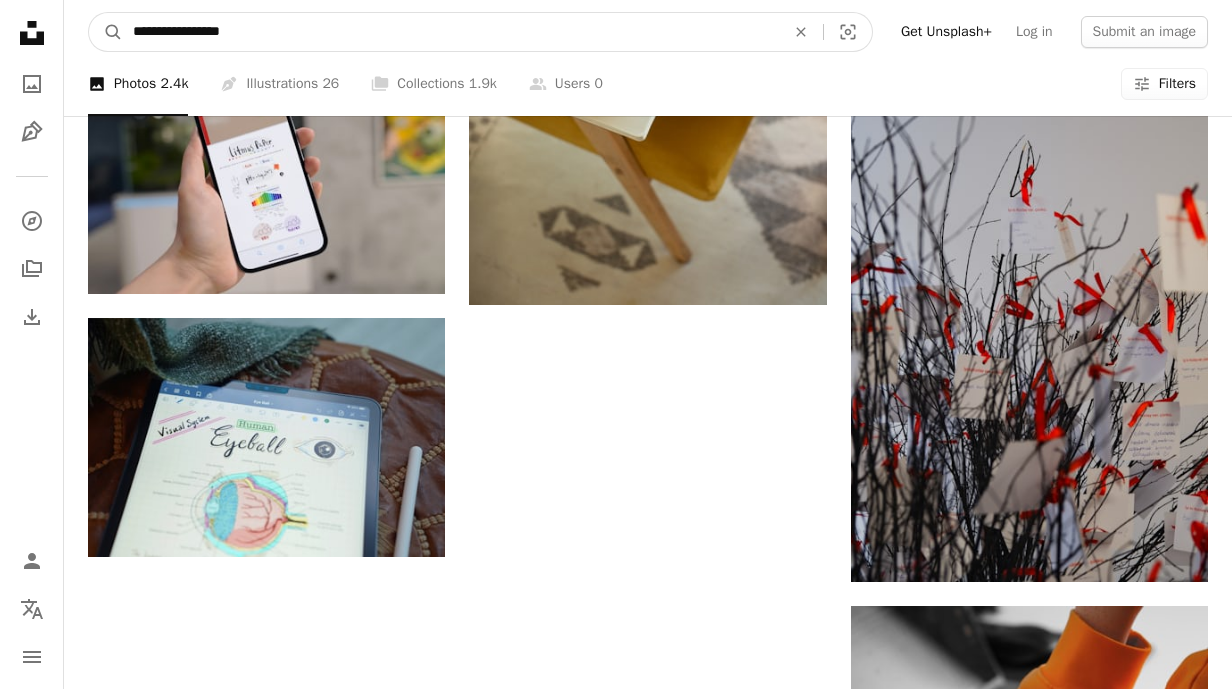 click on "**********" at bounding box center (451, 32) 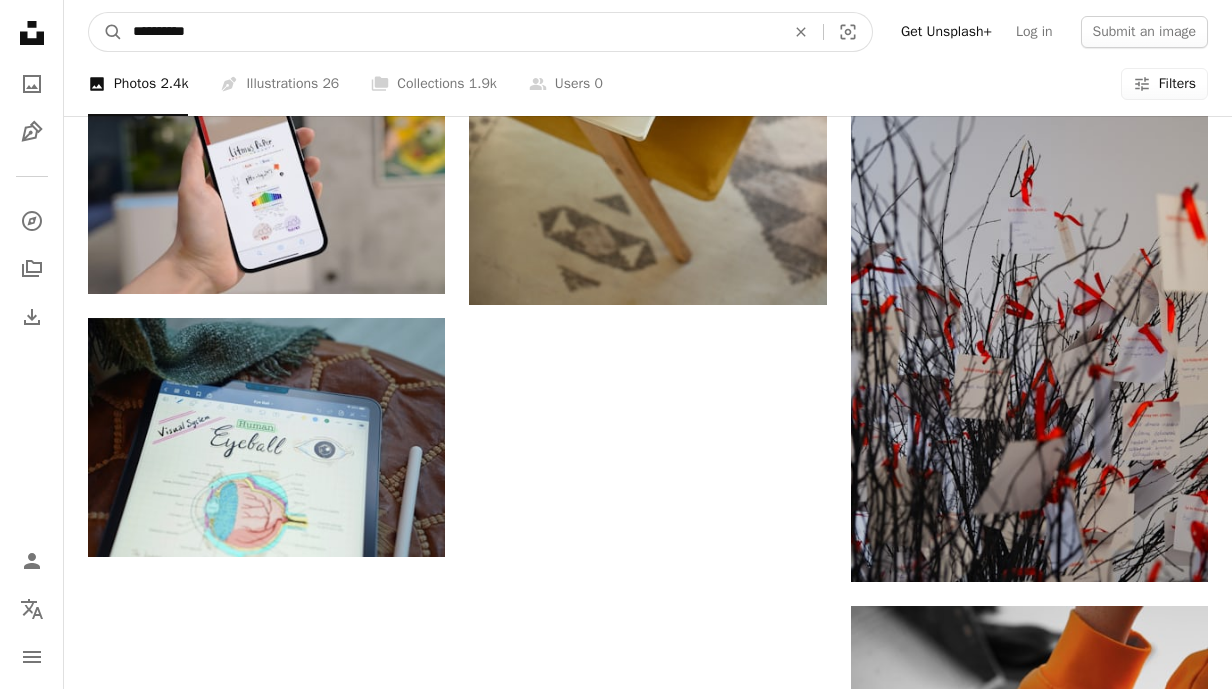 type on "**********" 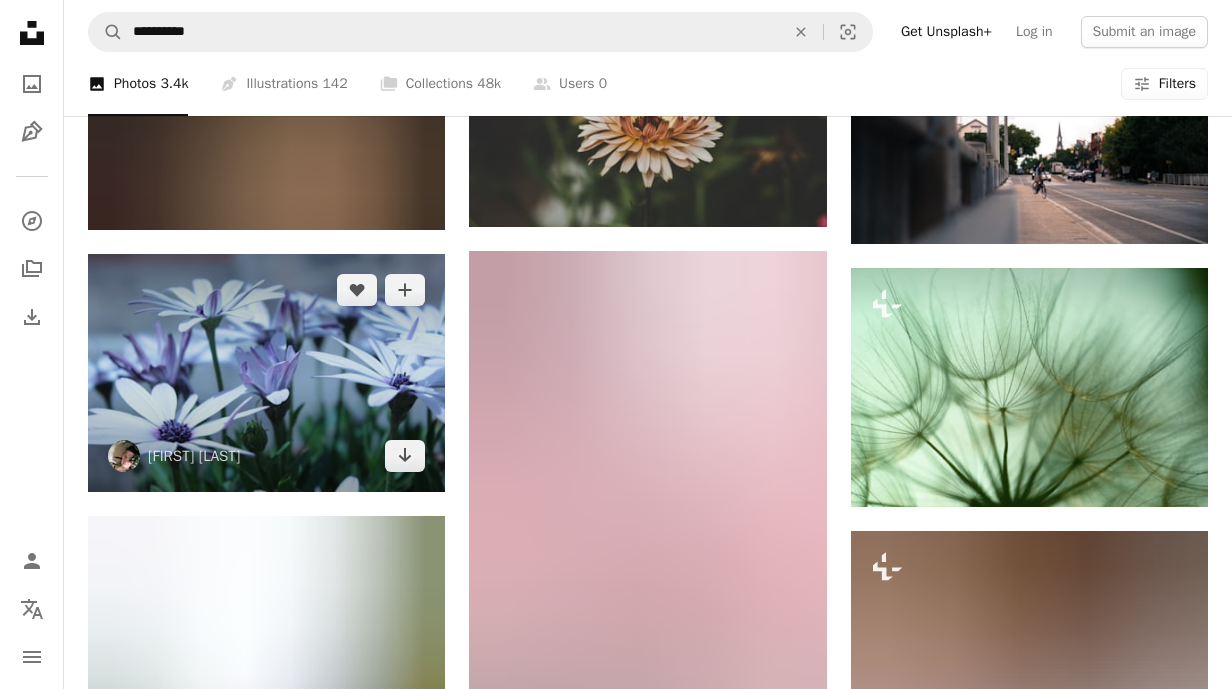 scroll, scrollTop: 1004, scrollLeft: 0, axis: vertical 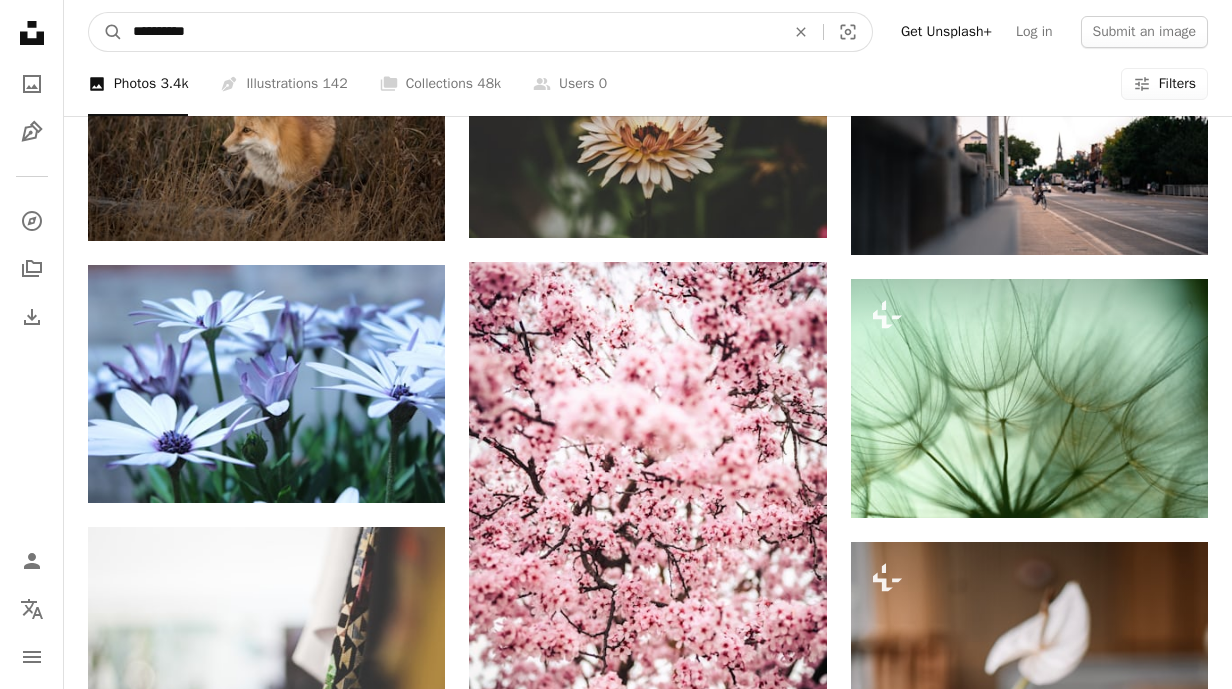 click on "**********" at bounding box center [451, 32] 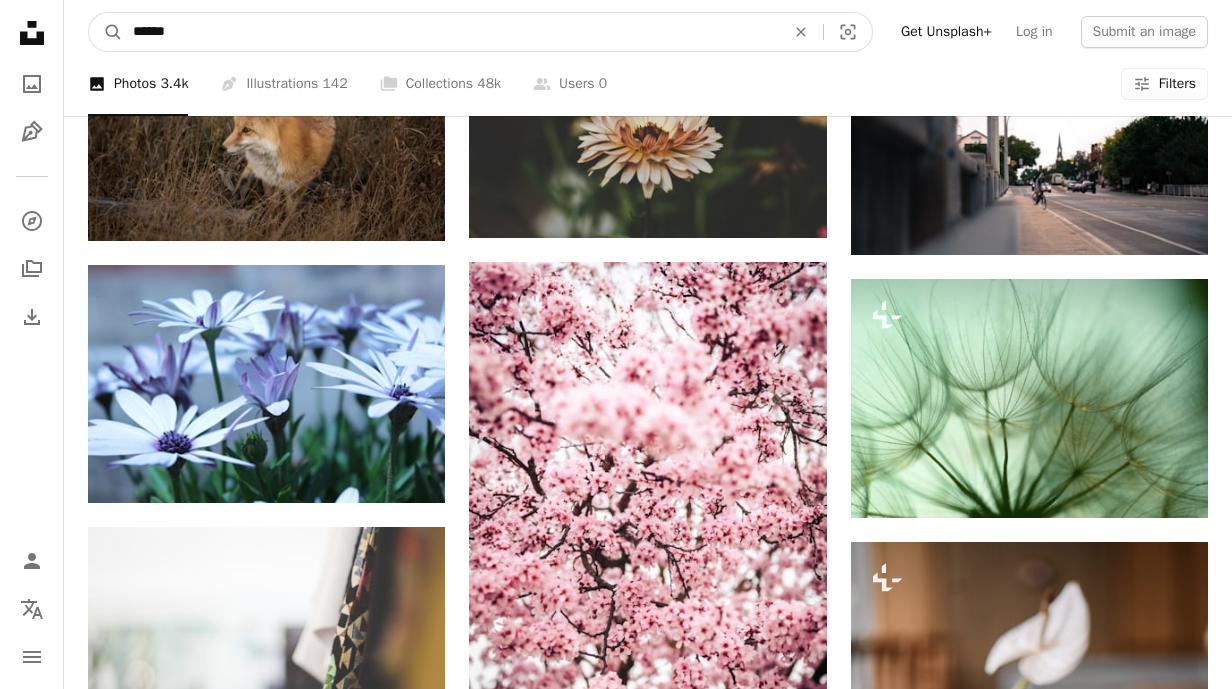 type on "******" 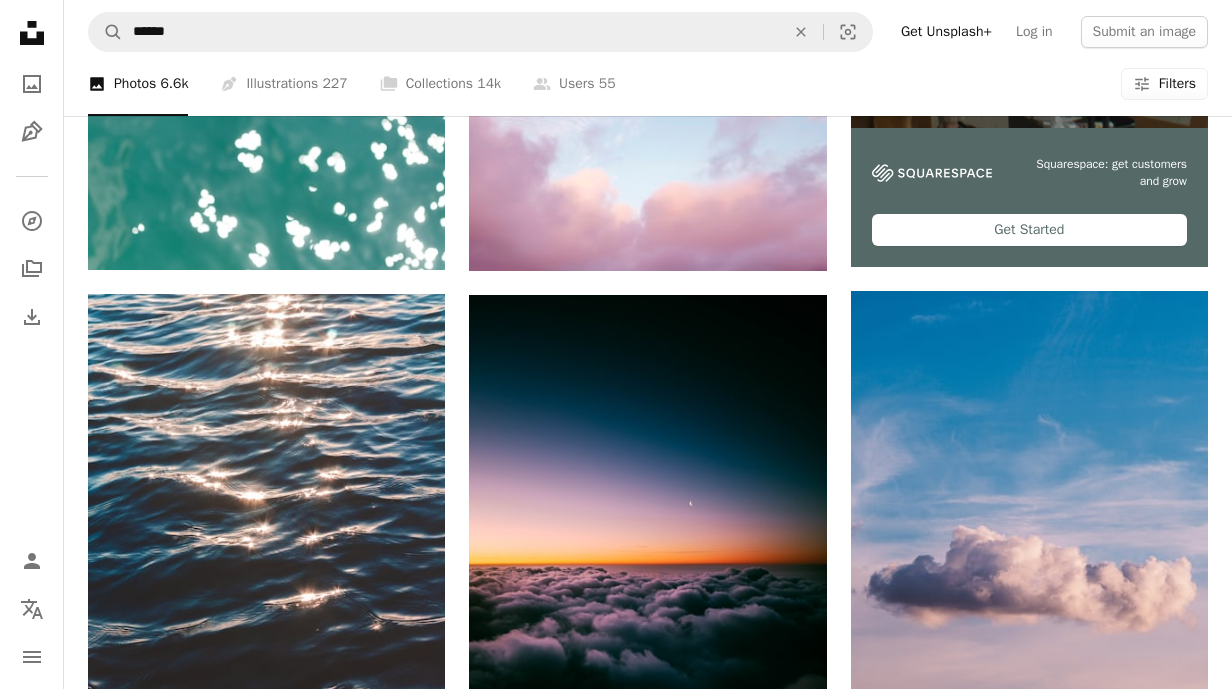 scroll, scrollTop: 730, scrollLeft: 0, axis: vertical 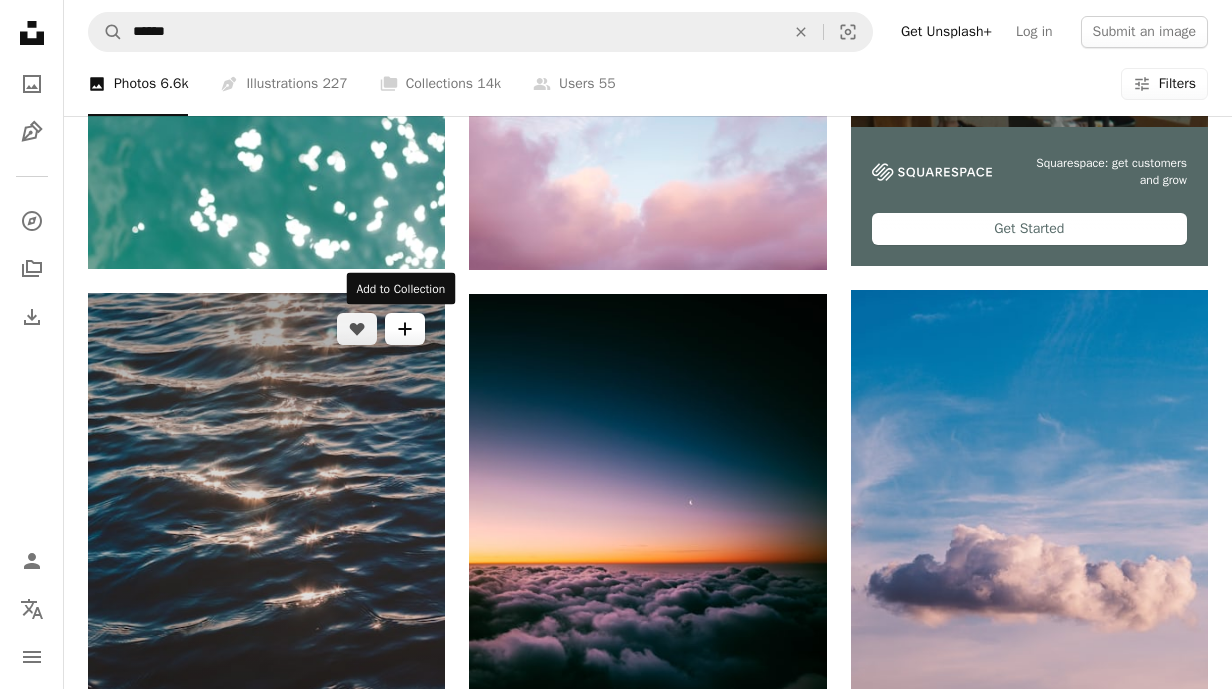 click on "A plus sign" at bounding box center [405, 329] 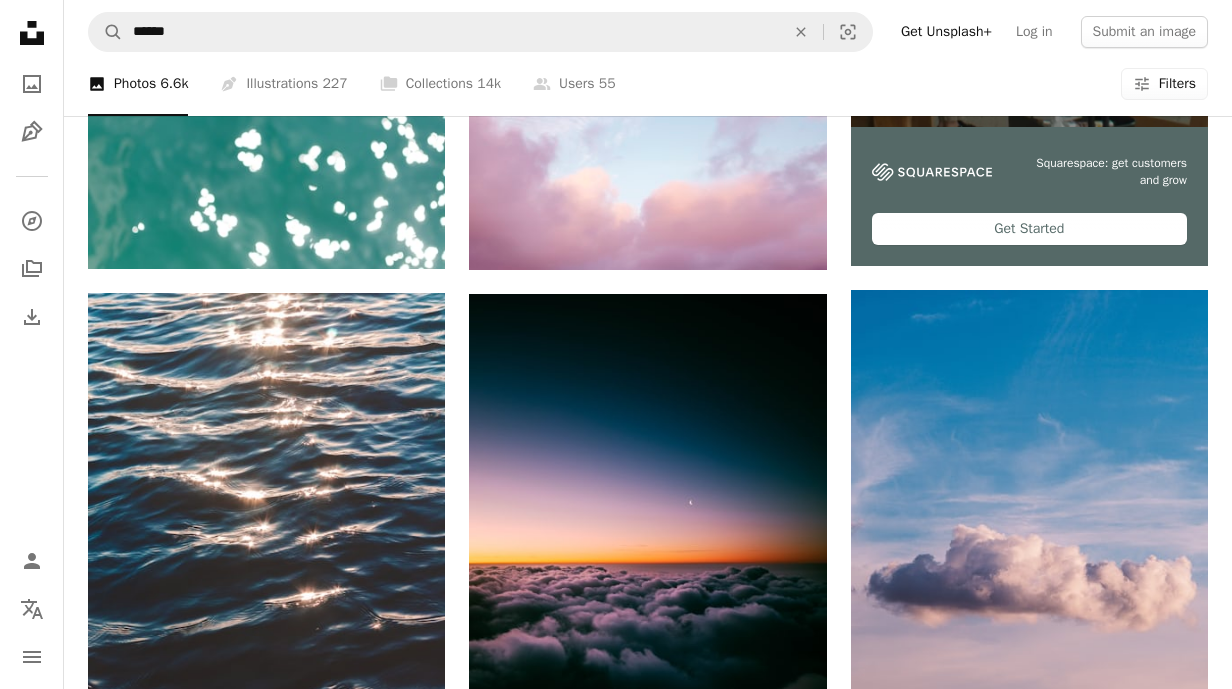click on "An X shape Join Unsplash Already have an account?  Login First name Last name Email Username  (only letters, numbers and underscores) Password  (min. 8 char) Join By joining, you agree to the  Terms  and  Privacy Policy ." at bounding box center [616, 4338] 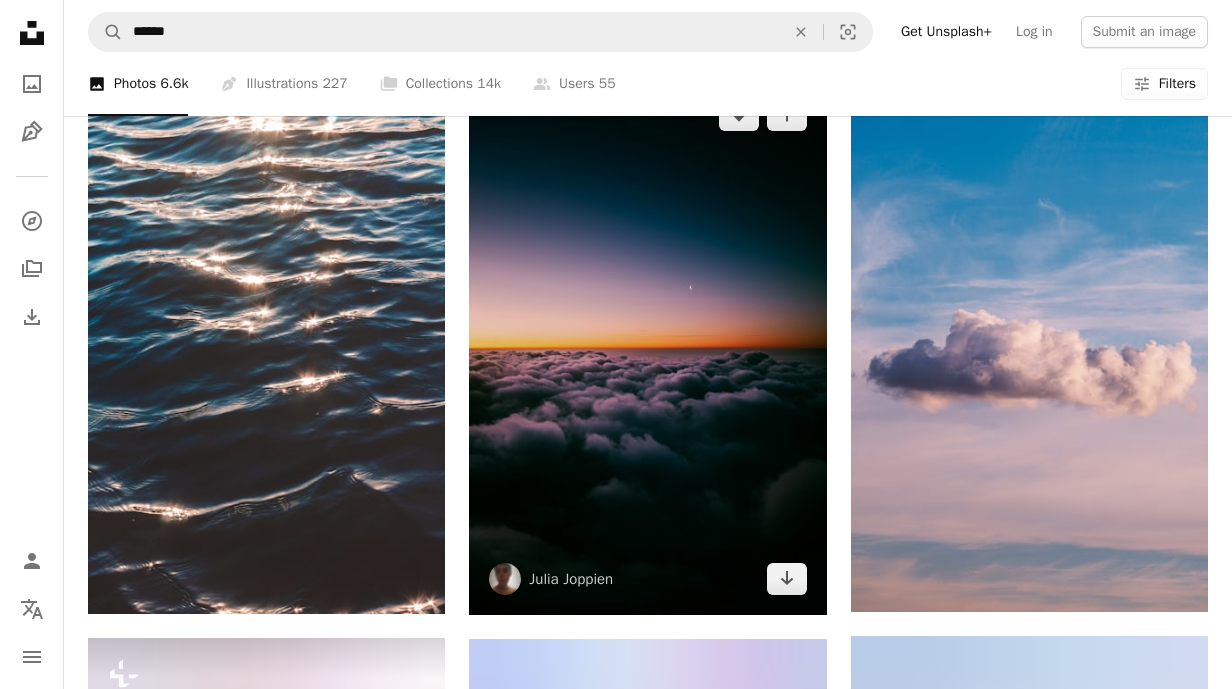 scroll, scrollTop: 949, scrollLeft: 0, axis: vertical 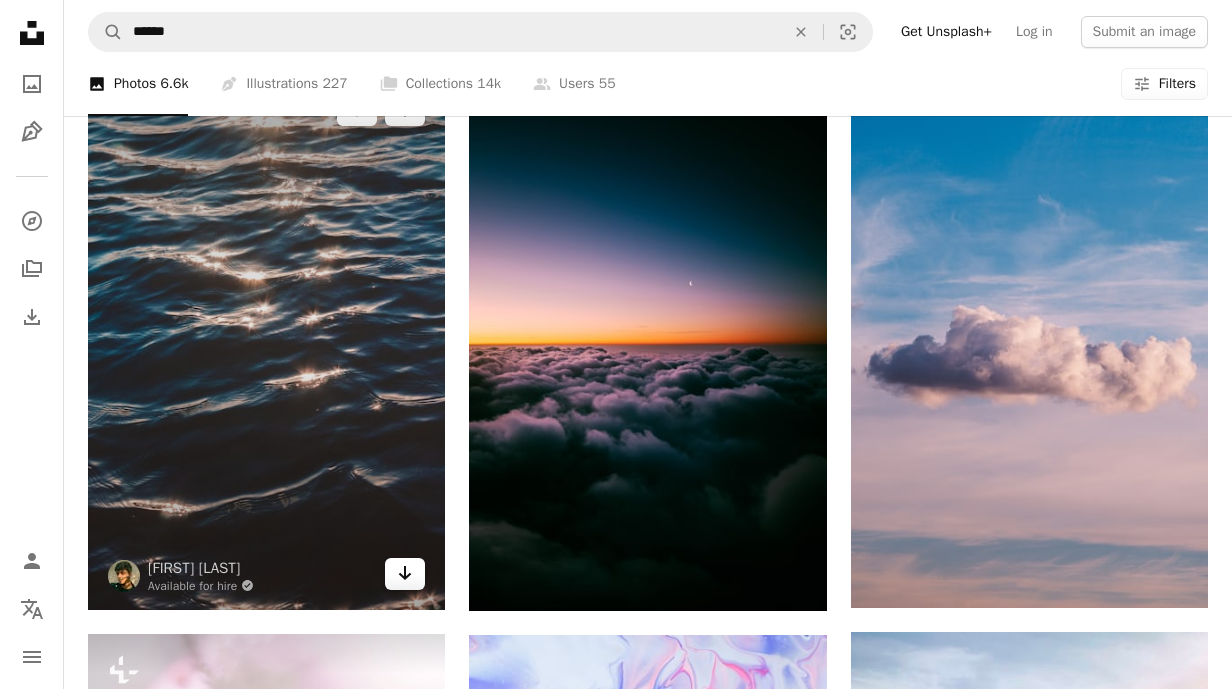 click on "Arrow pointing down" 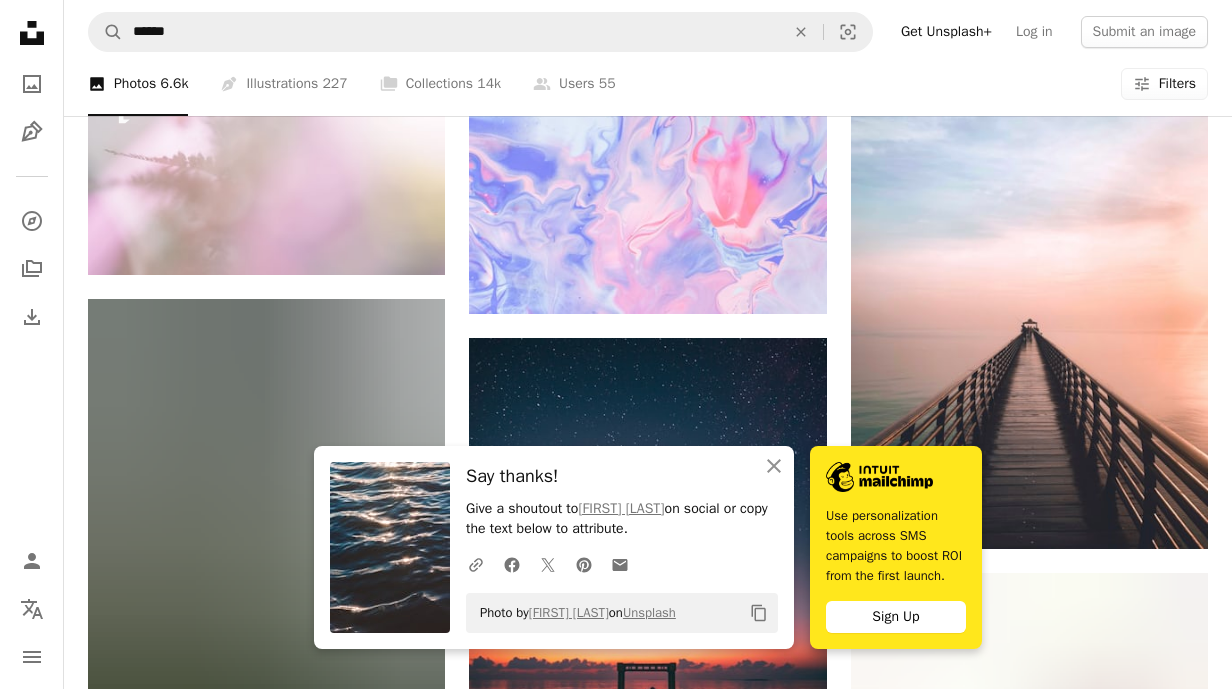 scroll, scrollTop: 1535, scrollLeft: 0, axis: vertical 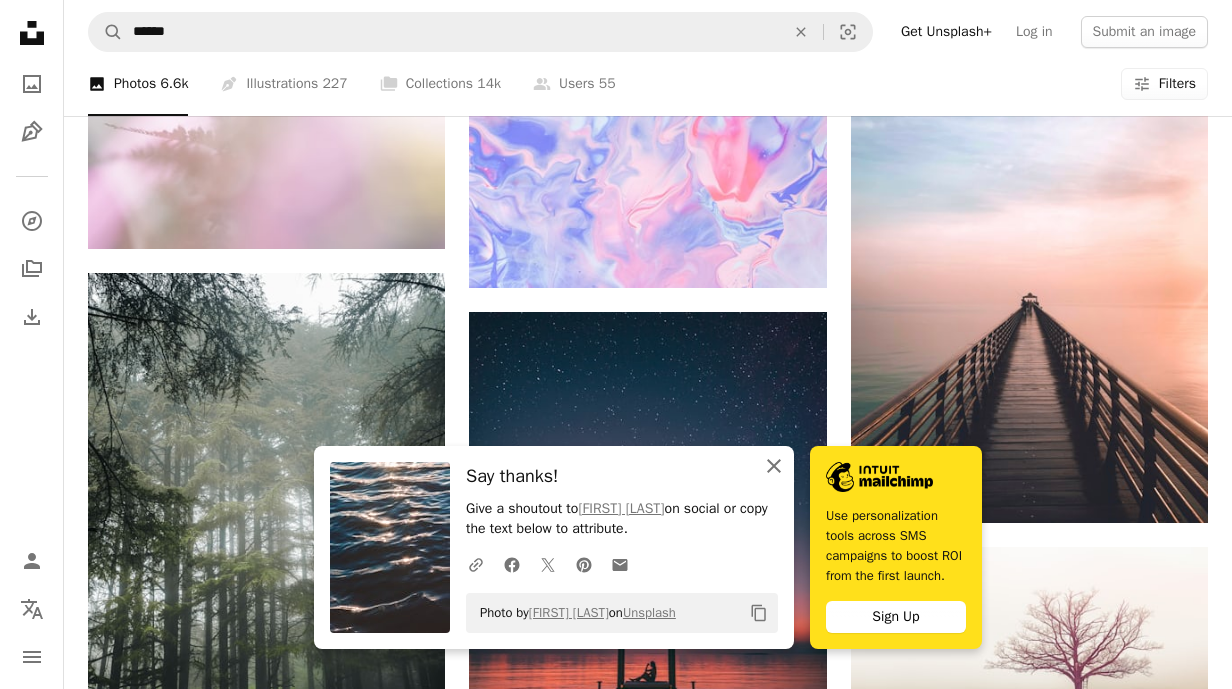 click on "An X shape" 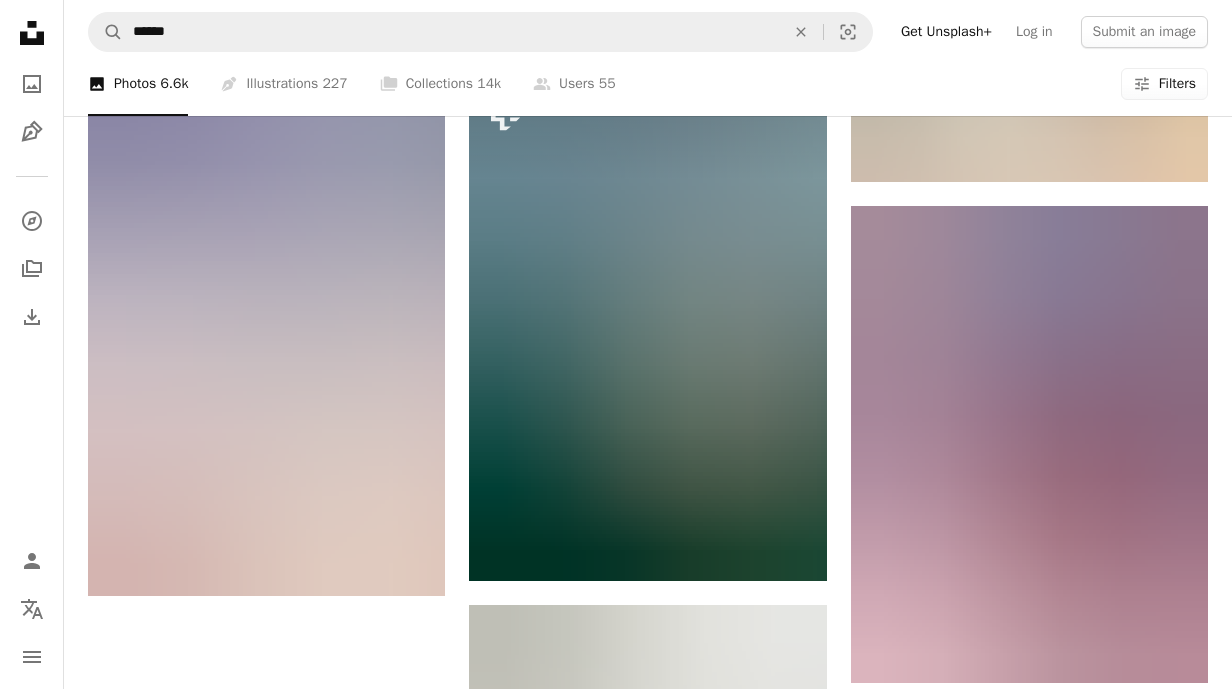 scroll, scrollTop: 2347, scrollLeft: 0, axis: vertical 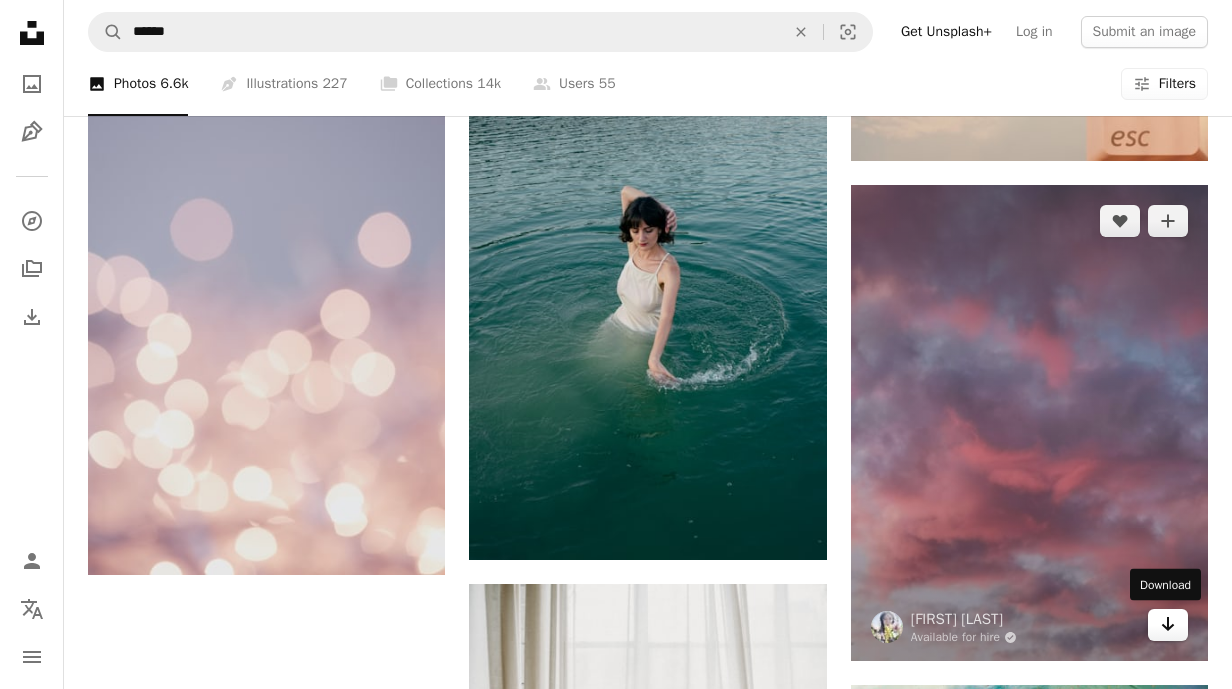 click on "Arrow pointing down" at bounding box center [1168, 625] 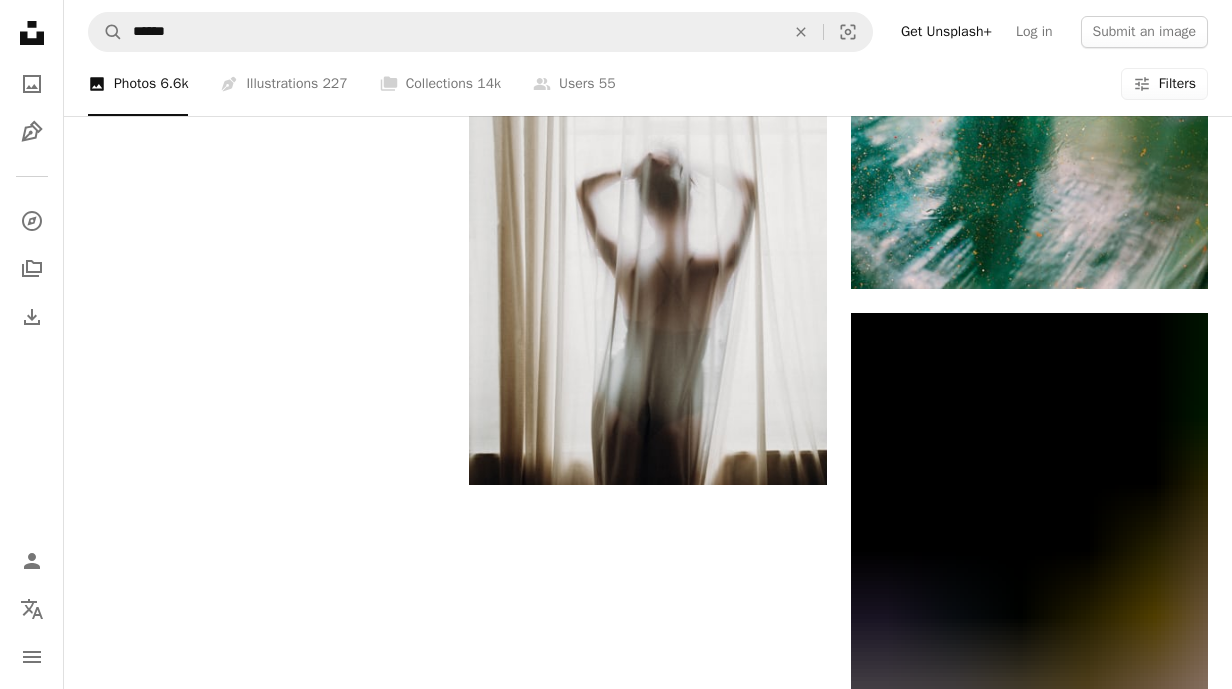 scroll, scrollTop: 2981, scrollLeft: 0, axis: vertical 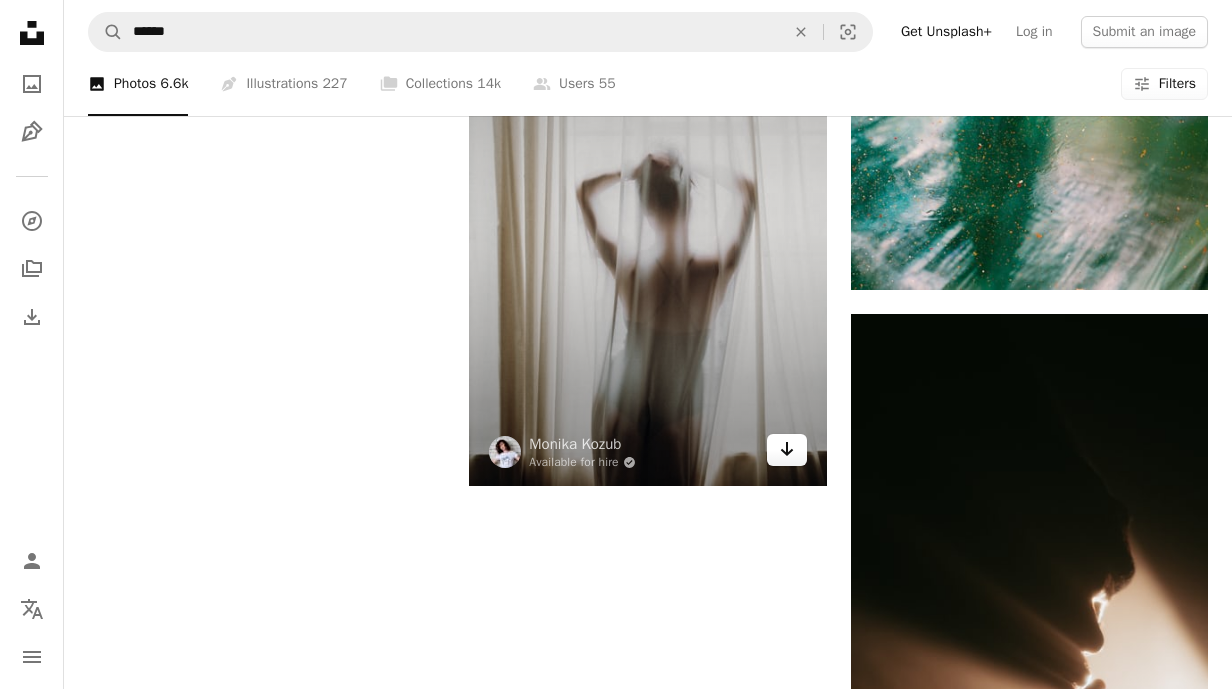 click 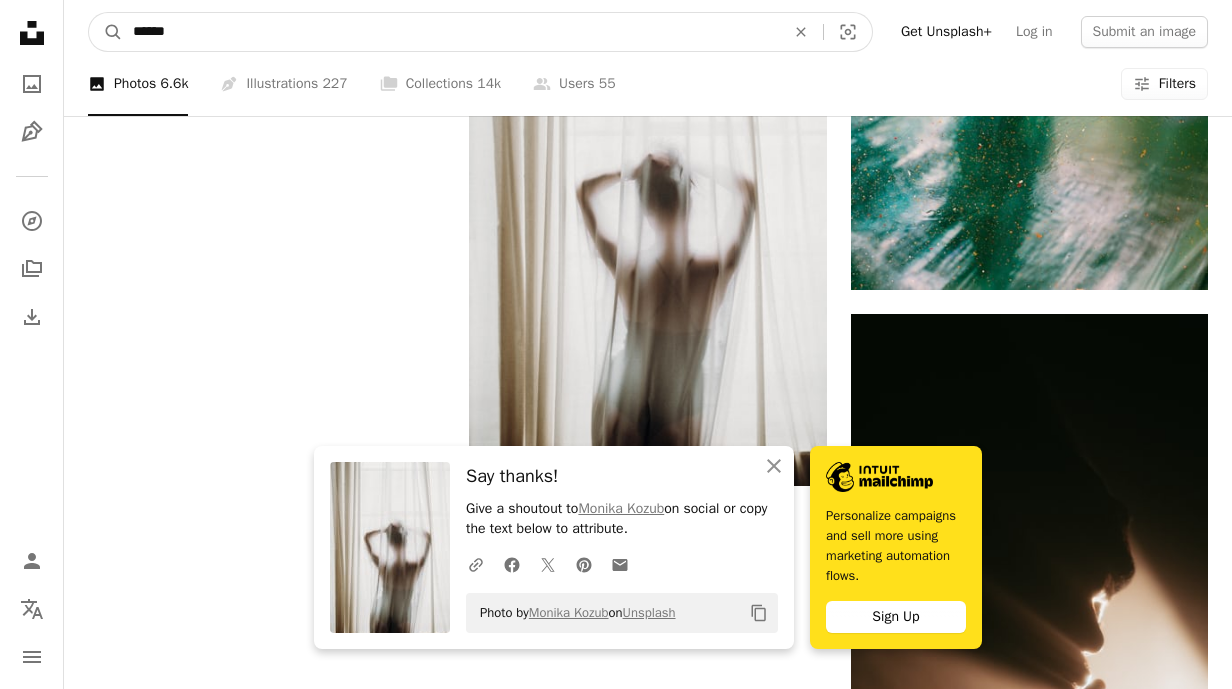 click on "******" at bounding box center (451, 32) 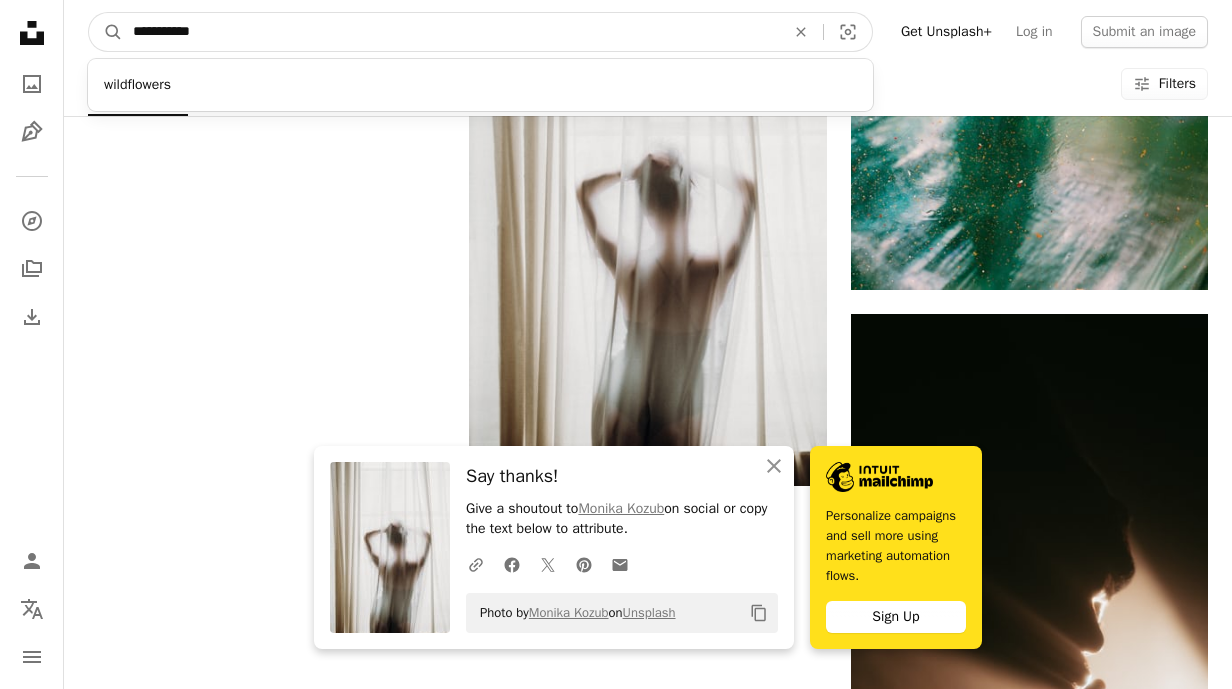 type on "**********" 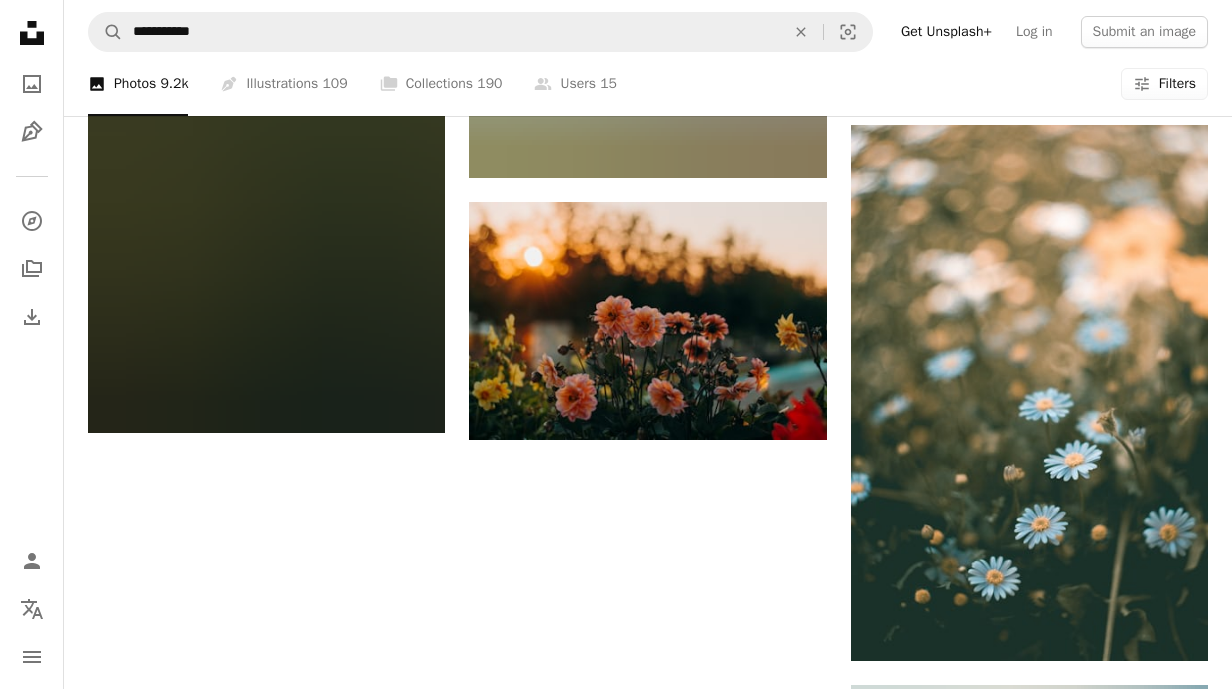 scroll, scrollTop: 2524, scrollLeft: 0, axis: vertical 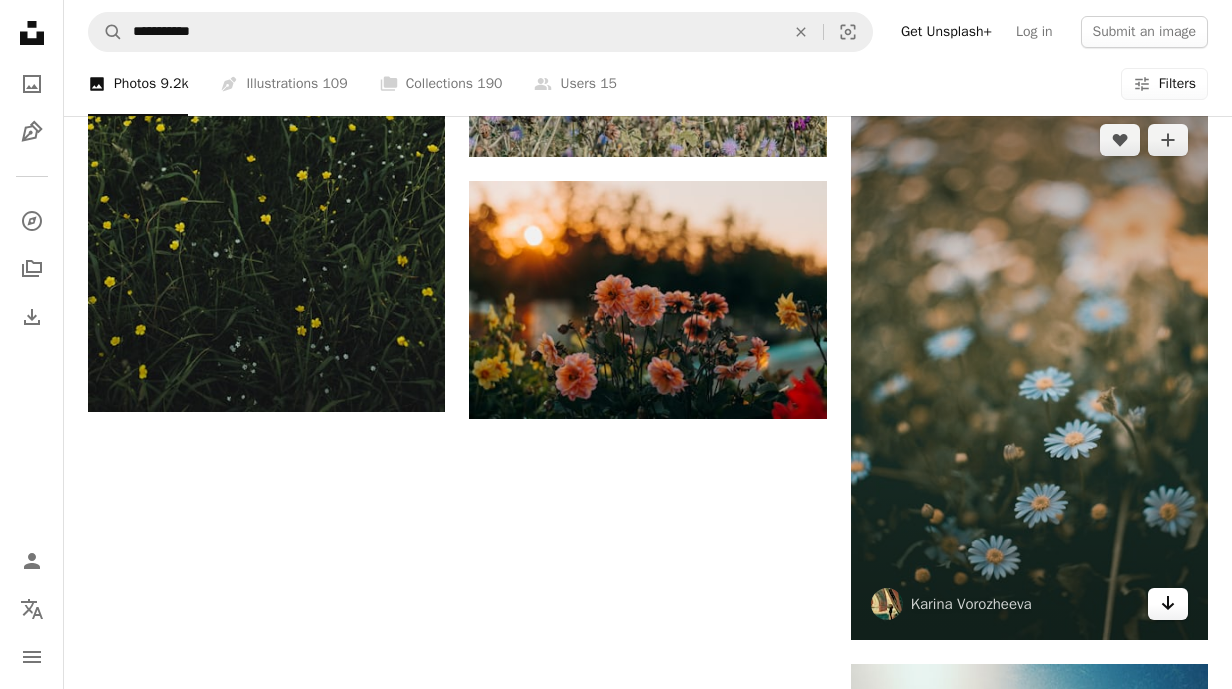 click on "Arrow pointing down" 